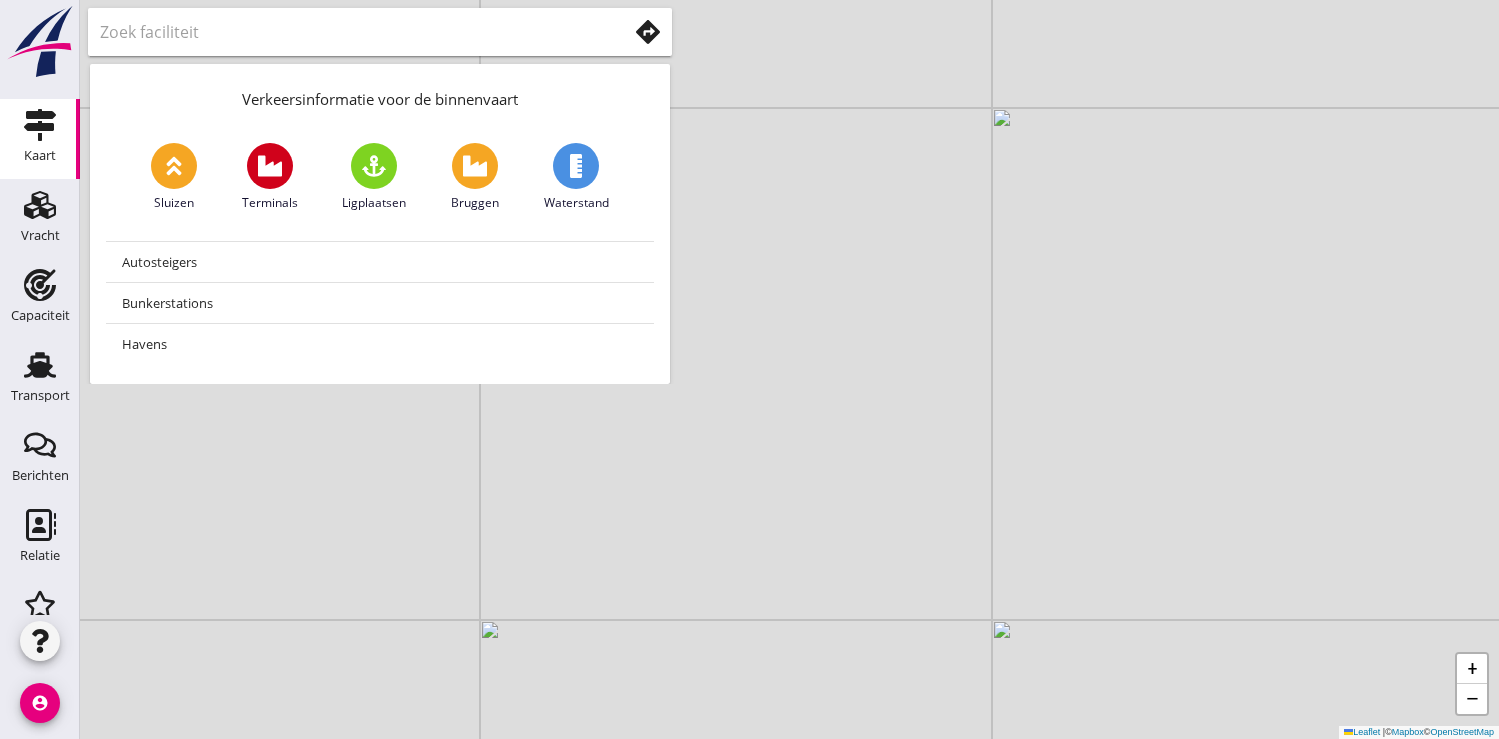 scroll, scrollTop: 0, scrollLeft: 0, axis: both 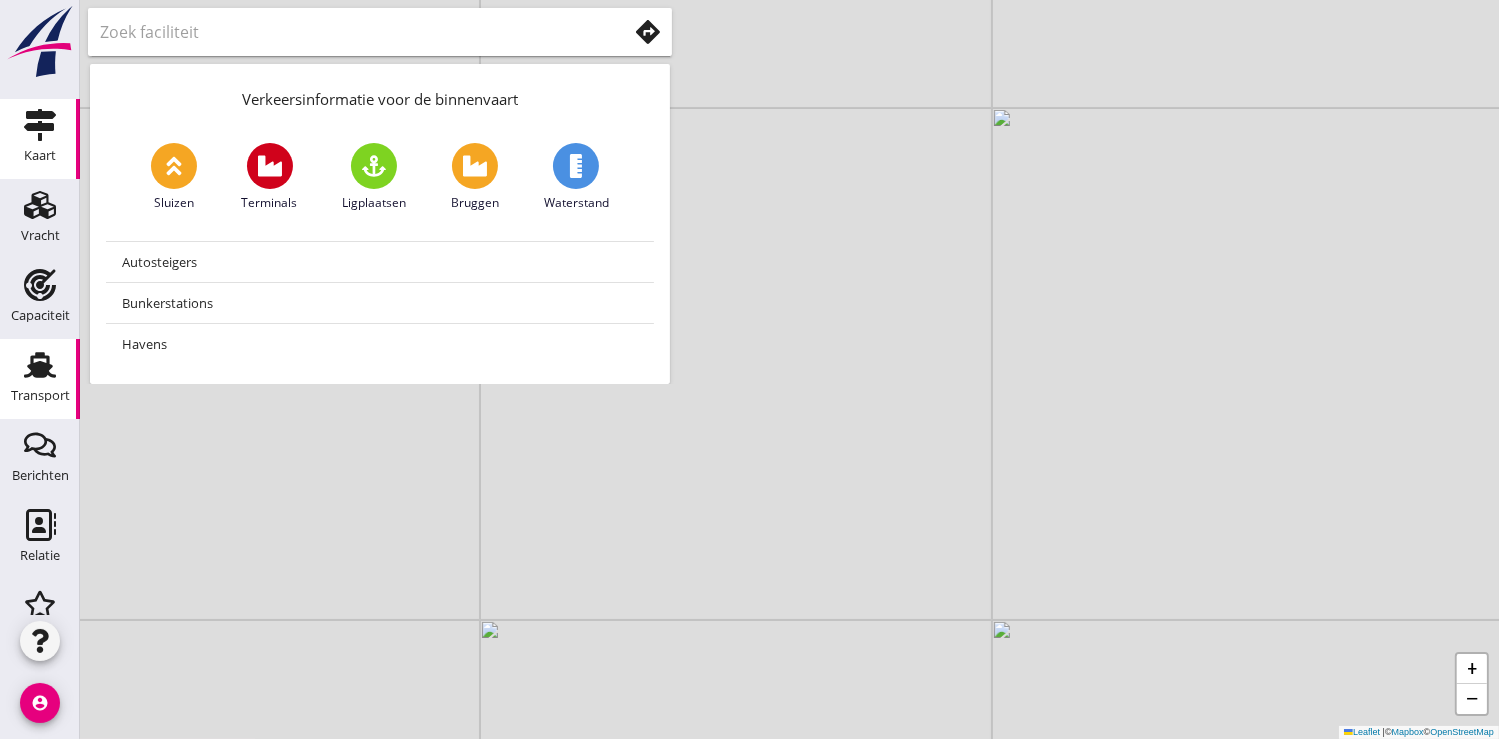 click on "Transport" at bounding box center (40, 395) 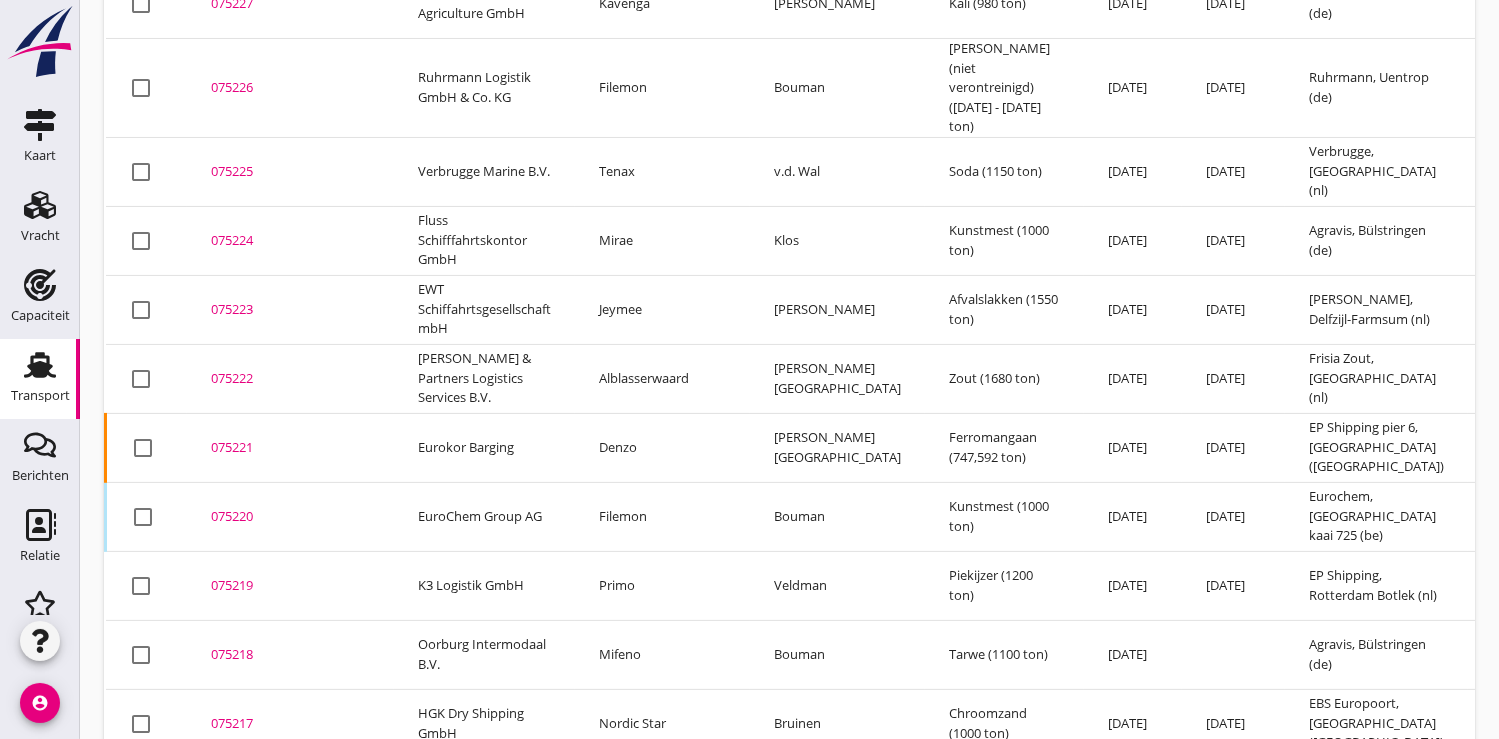 scroll, scrollTop: 890, scrollLeft: 0, axis: vertical 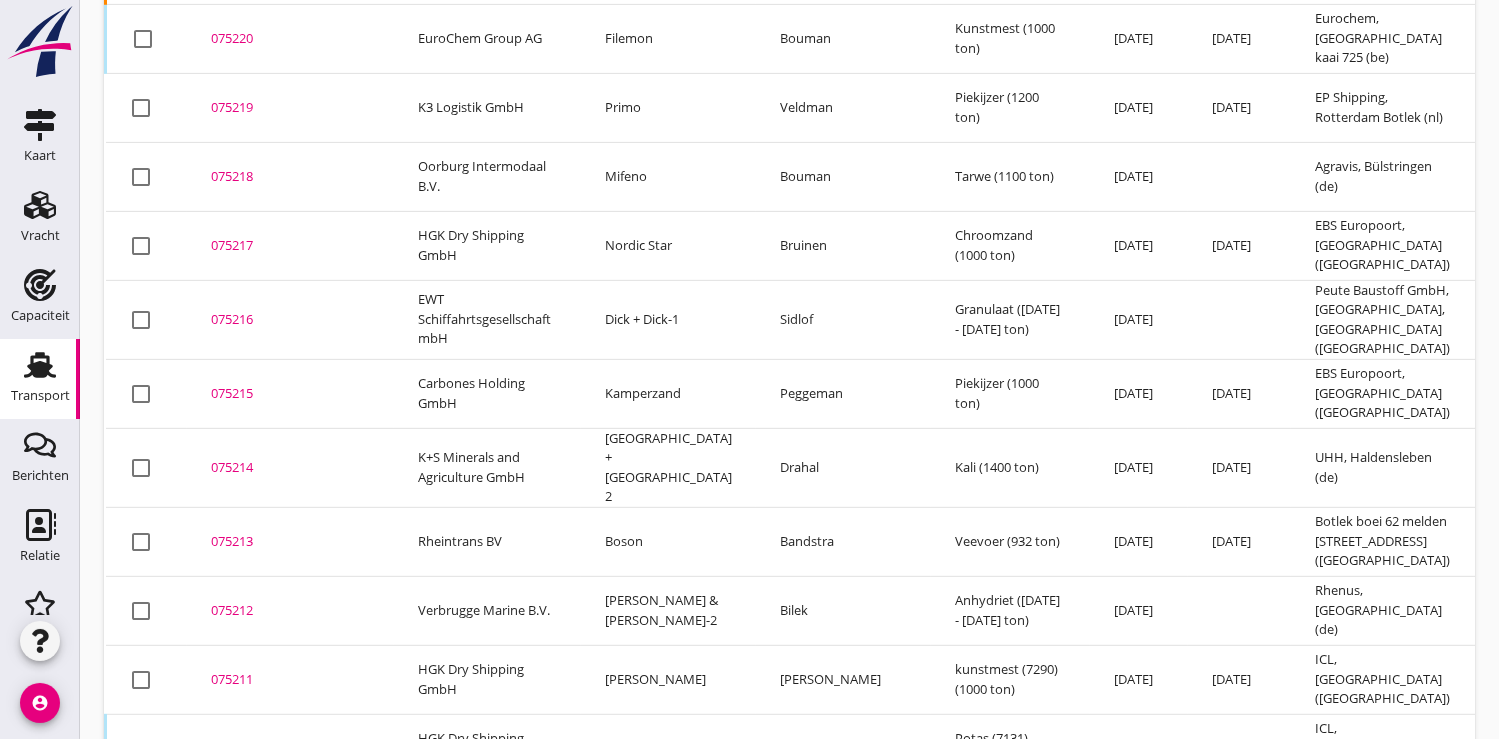 click on "075211" at bounding box center [290, 680] 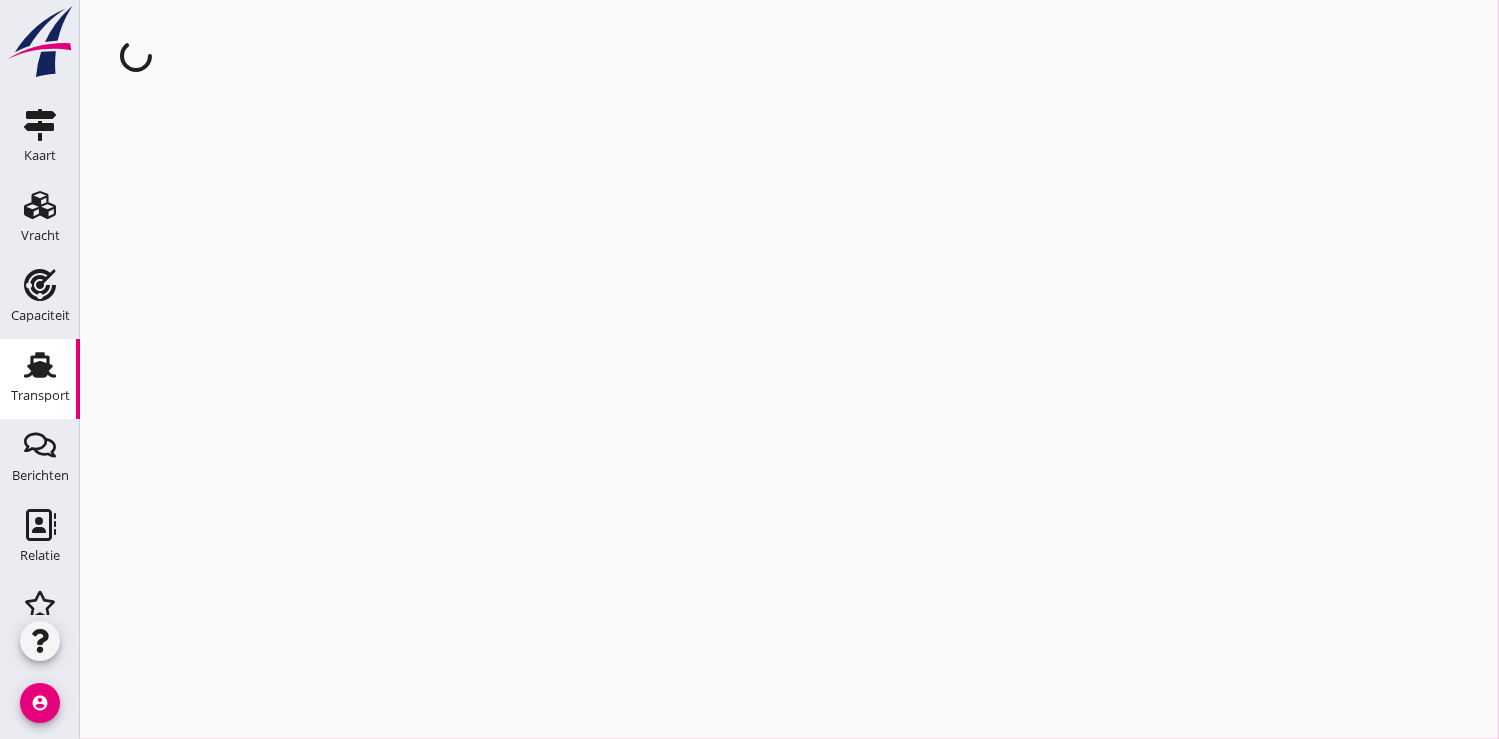 scroll, scrollTop: 0, scrollLeft: 0, axis: both 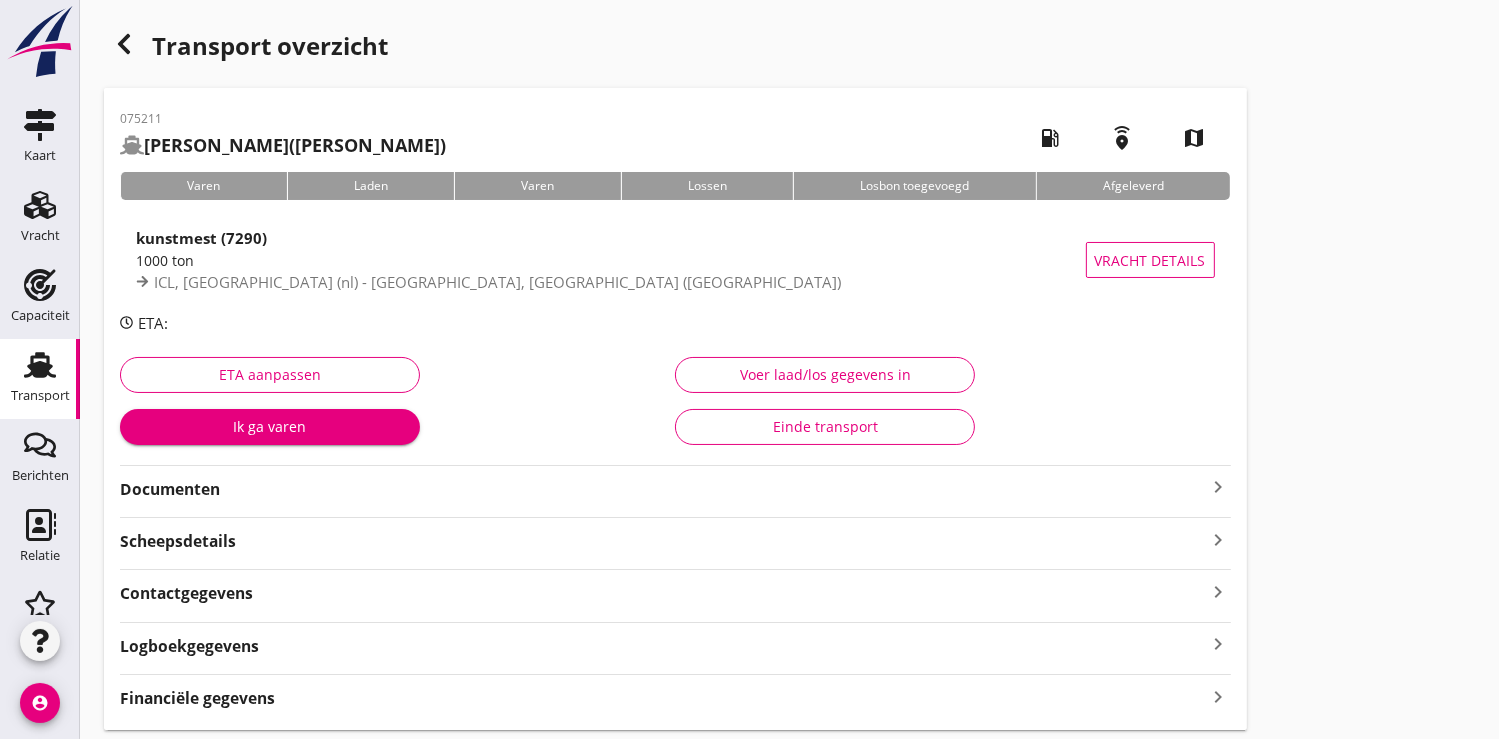 click on "Ik ga varen" at bounding box center (270, 426) 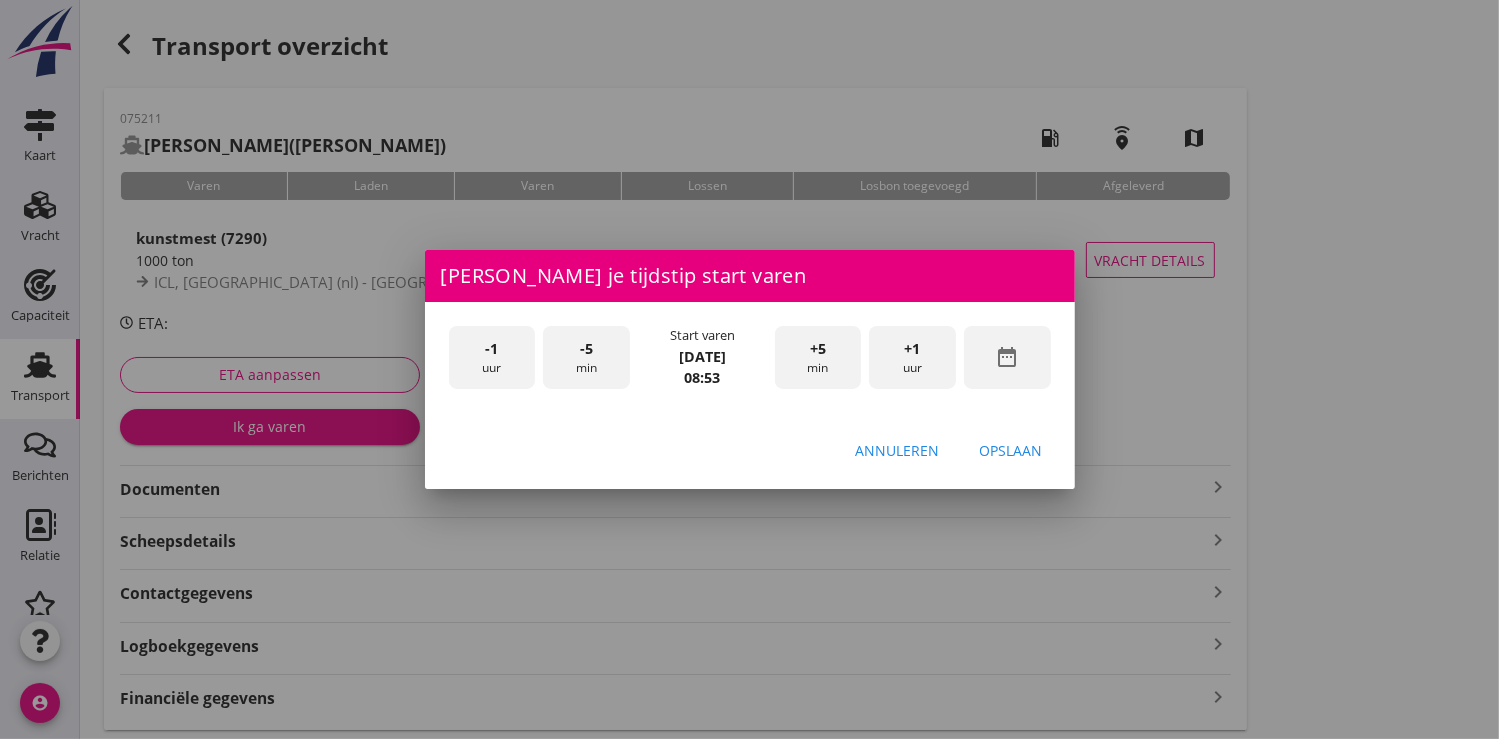 click on "date_range" at bounding box center (1007, 357) 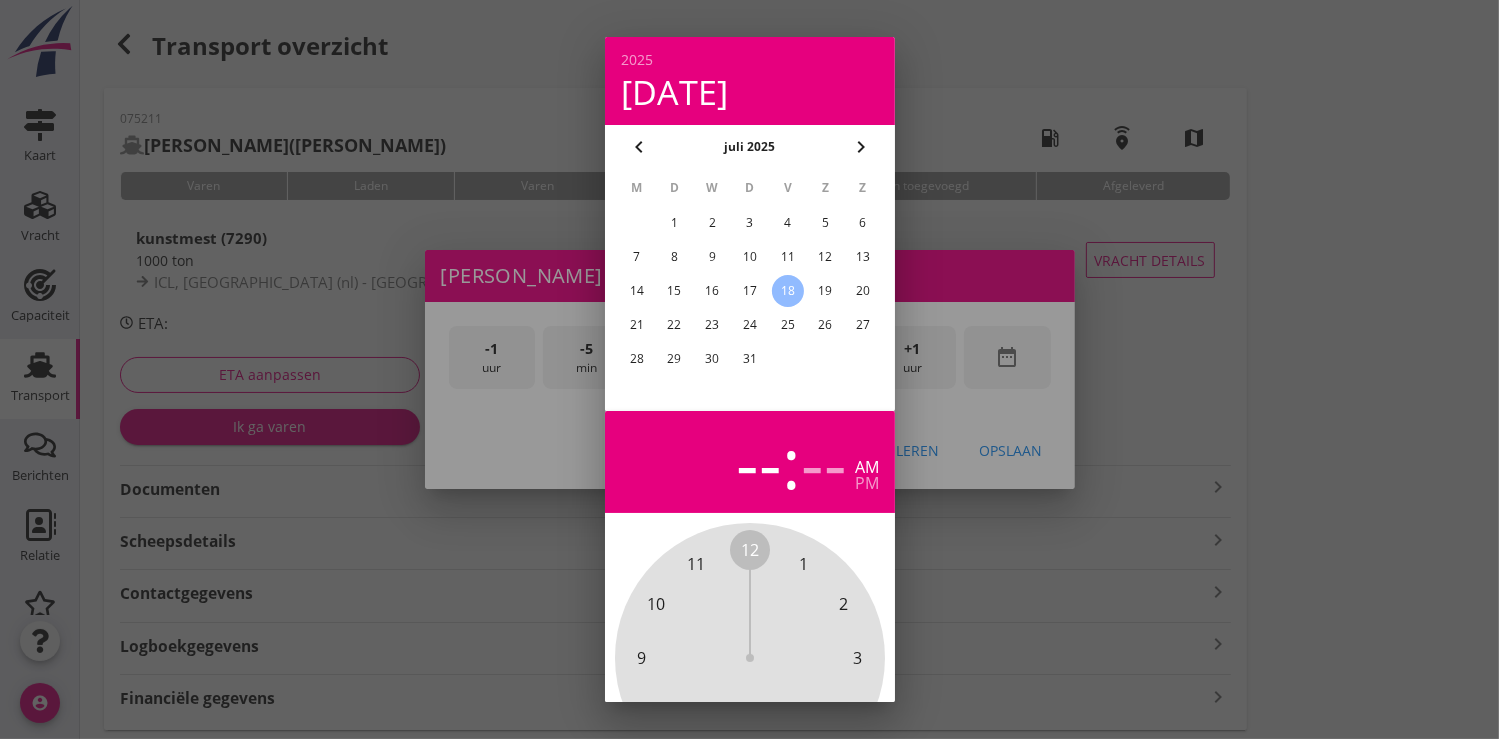 click on "15" at bounding box center [674, 291] 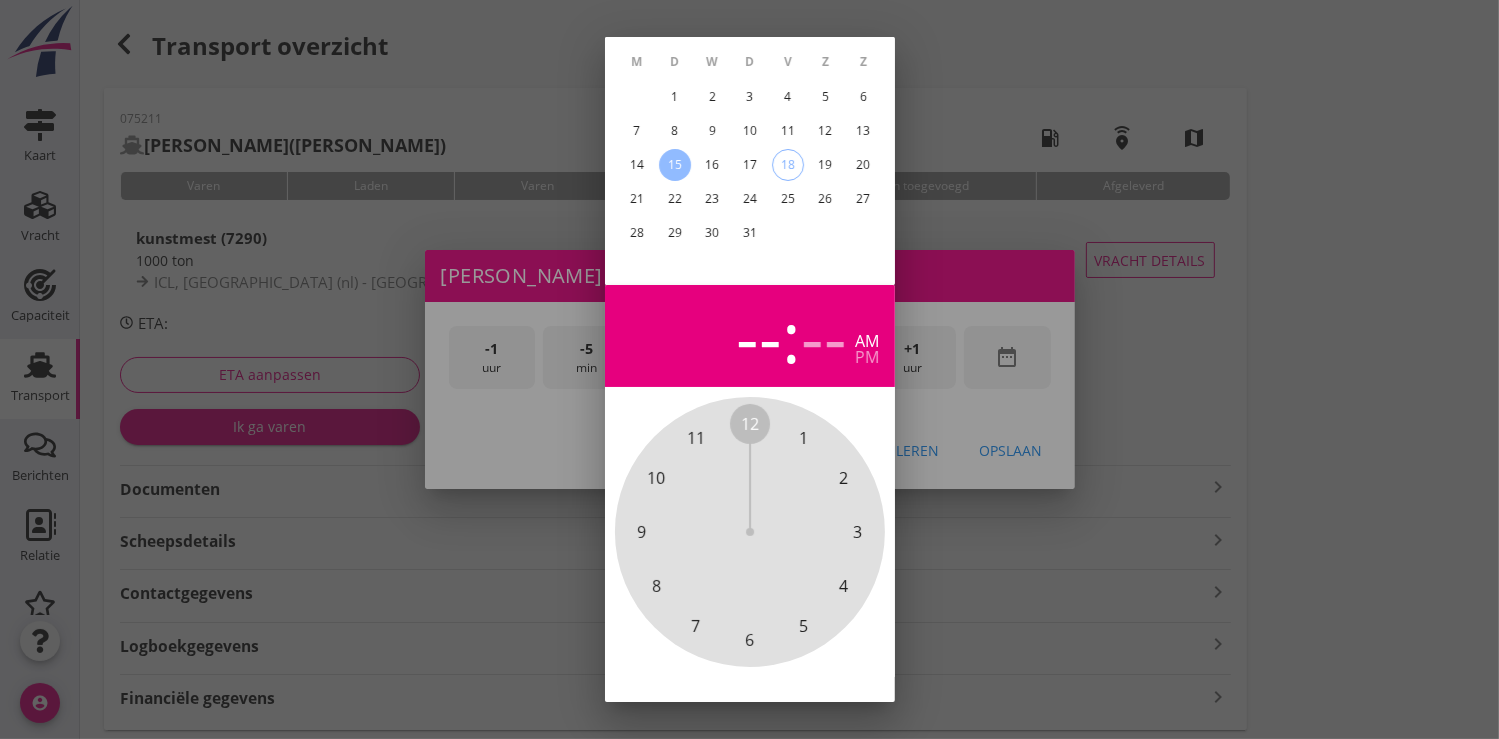 scroll, scrollTop: 185, scrollLeft: 0, axis: vertical 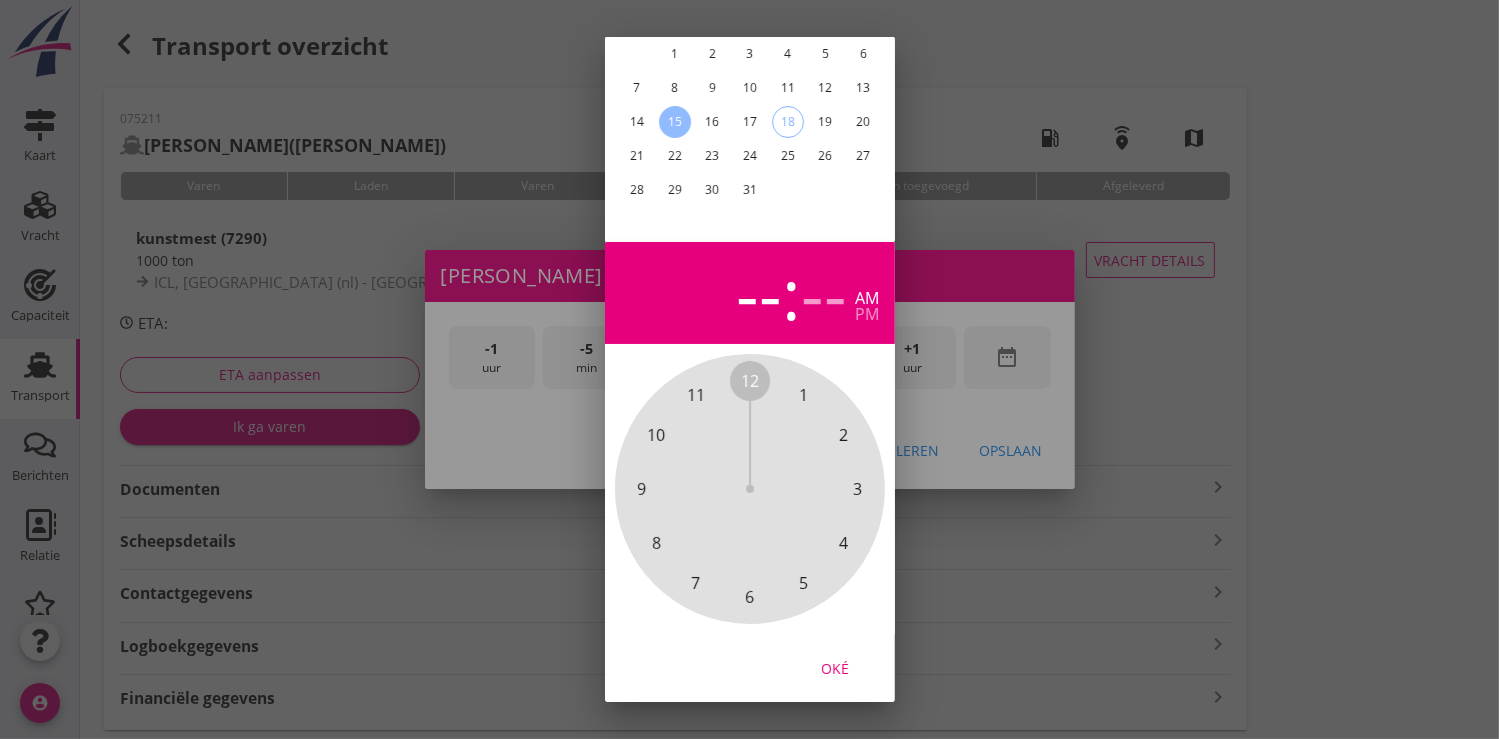 click on "Oké" at bounding box center [835, 667] 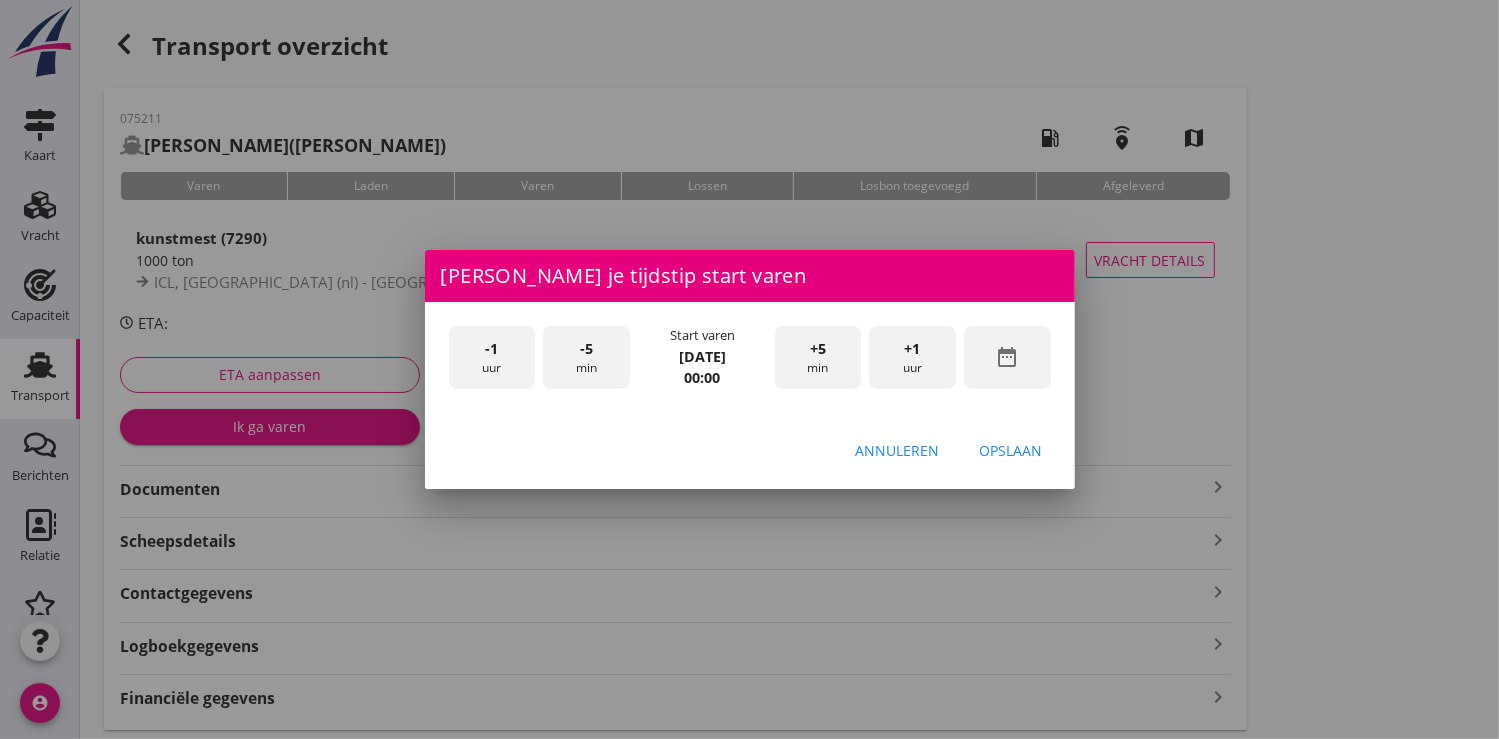 click on "-1  uur  -5  min   Start varen  [DATE] 00:00 +5  min  +1  uur  date_range" at bounding box center [750, 359] 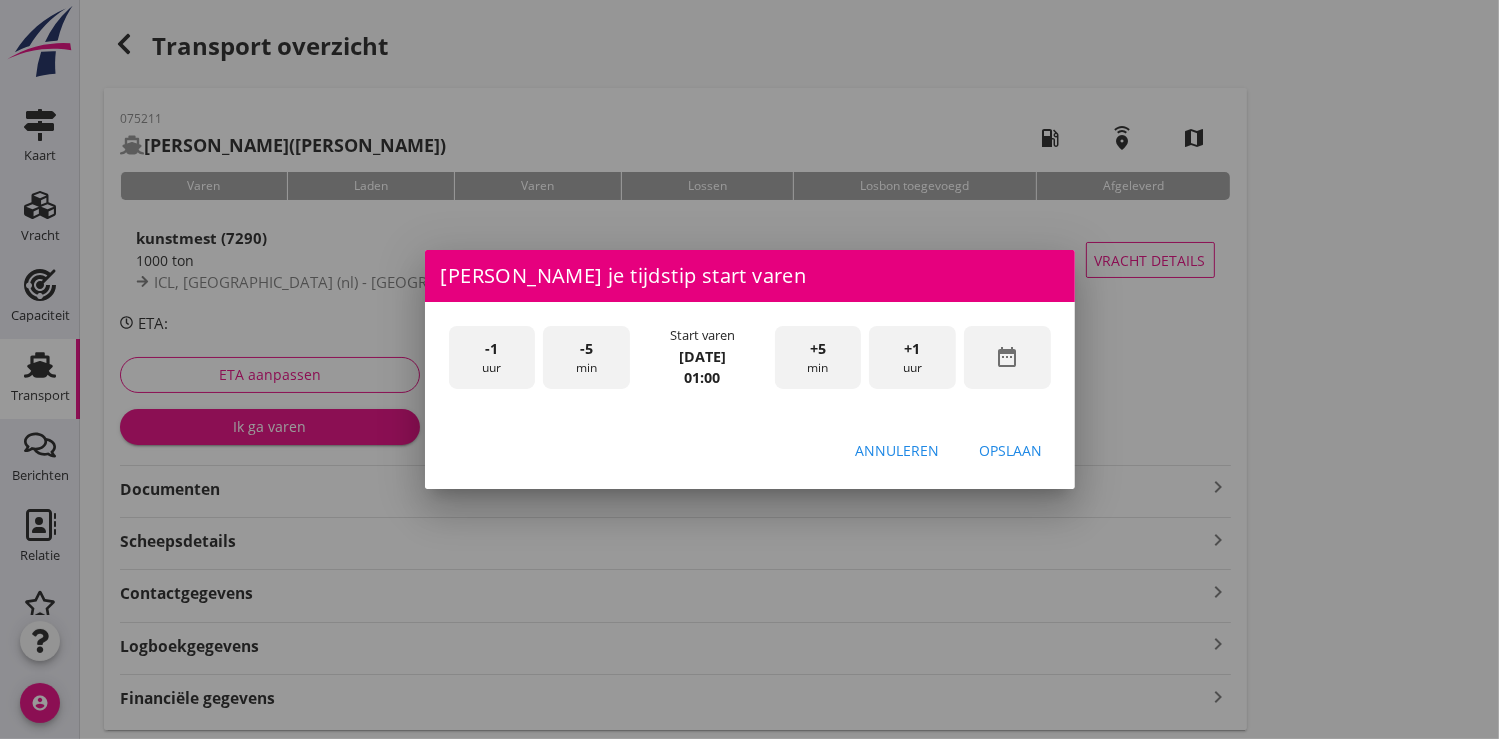 click on "+1" at bounding box center [913, 349] 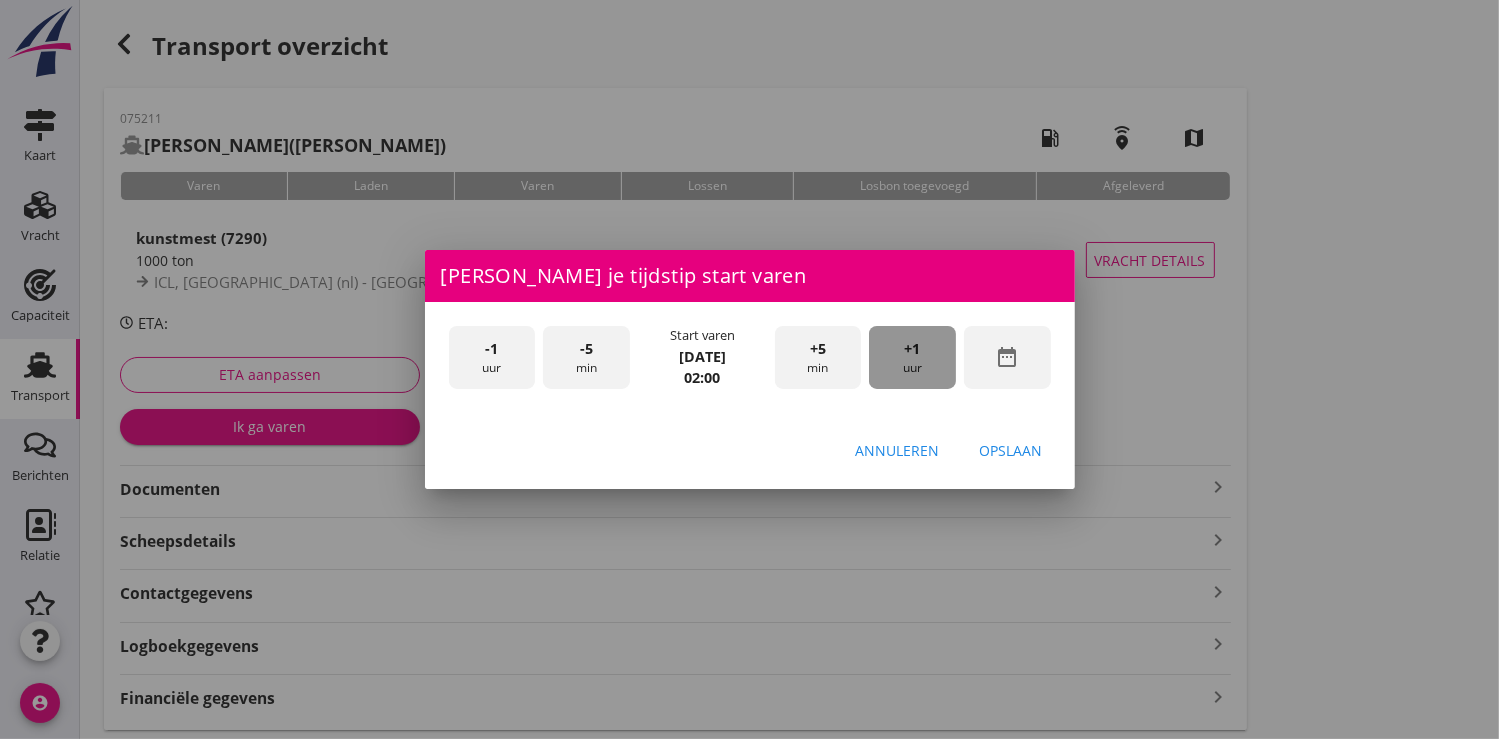 click on "+1" at bounding box center (913, 349) 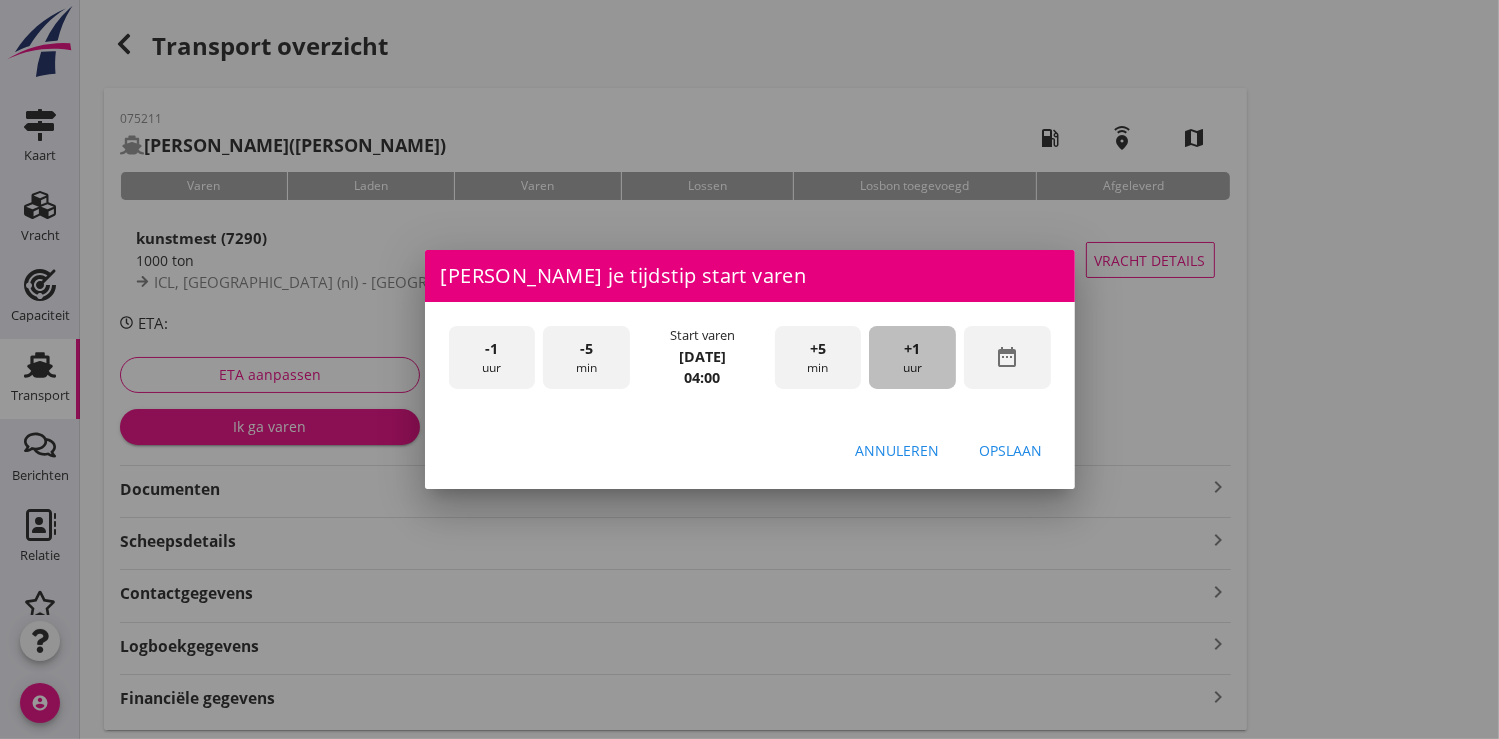 click on "+1" at bounding box center (913, 349) 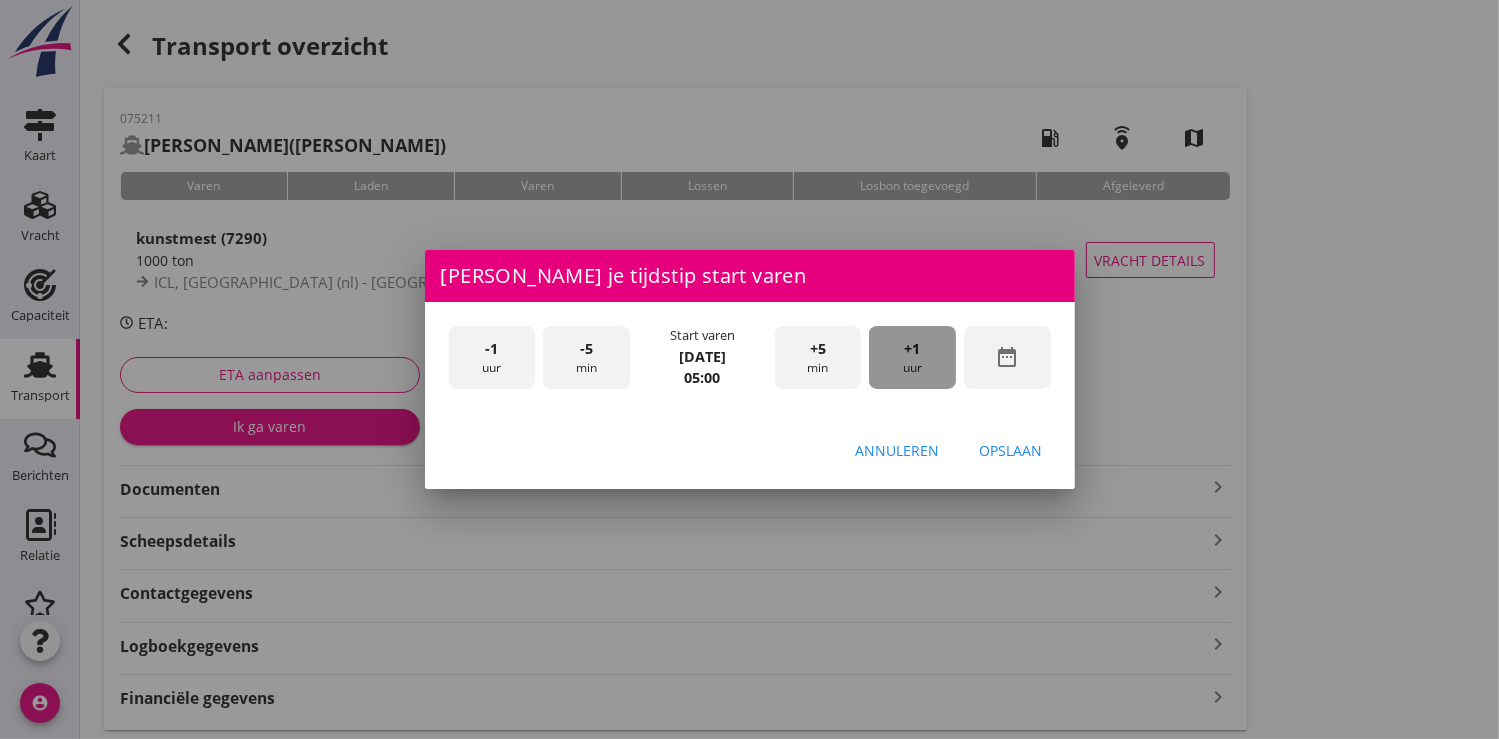 click on "+1" at bounding box center [913, 349] 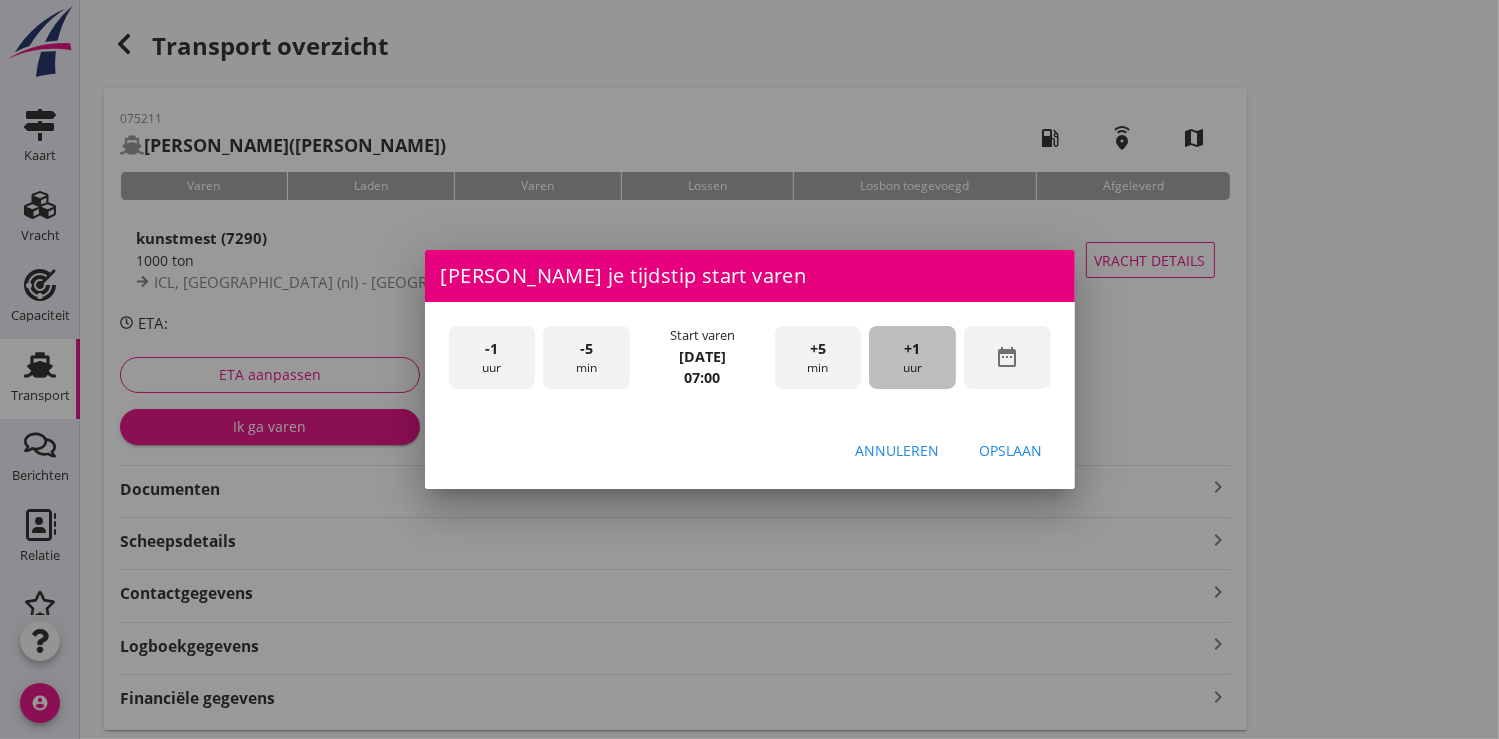 click on "+1" at bounding box center [913, 349] 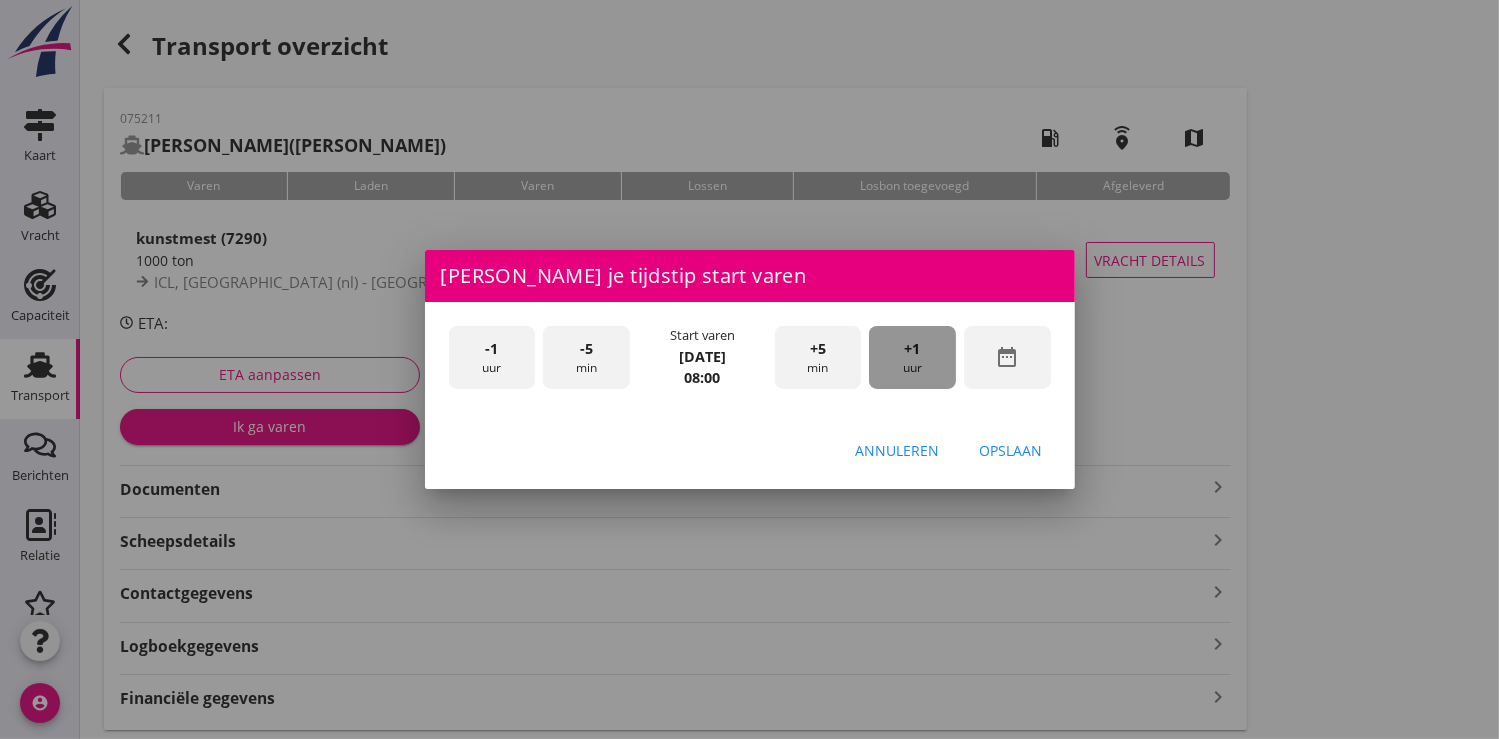click on "+1" at bounding box center (913, 349) 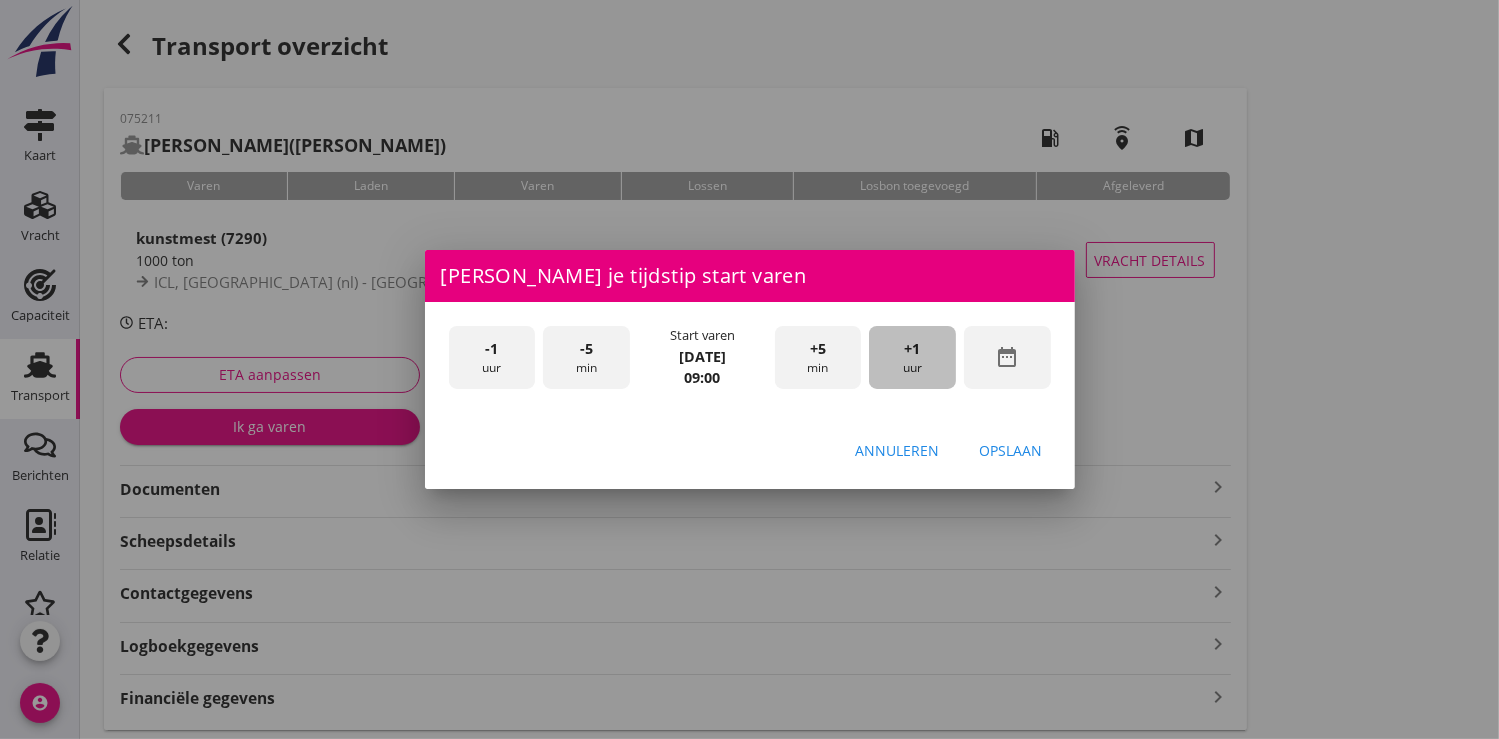 click on "+1" at bounding box center [913, 349] 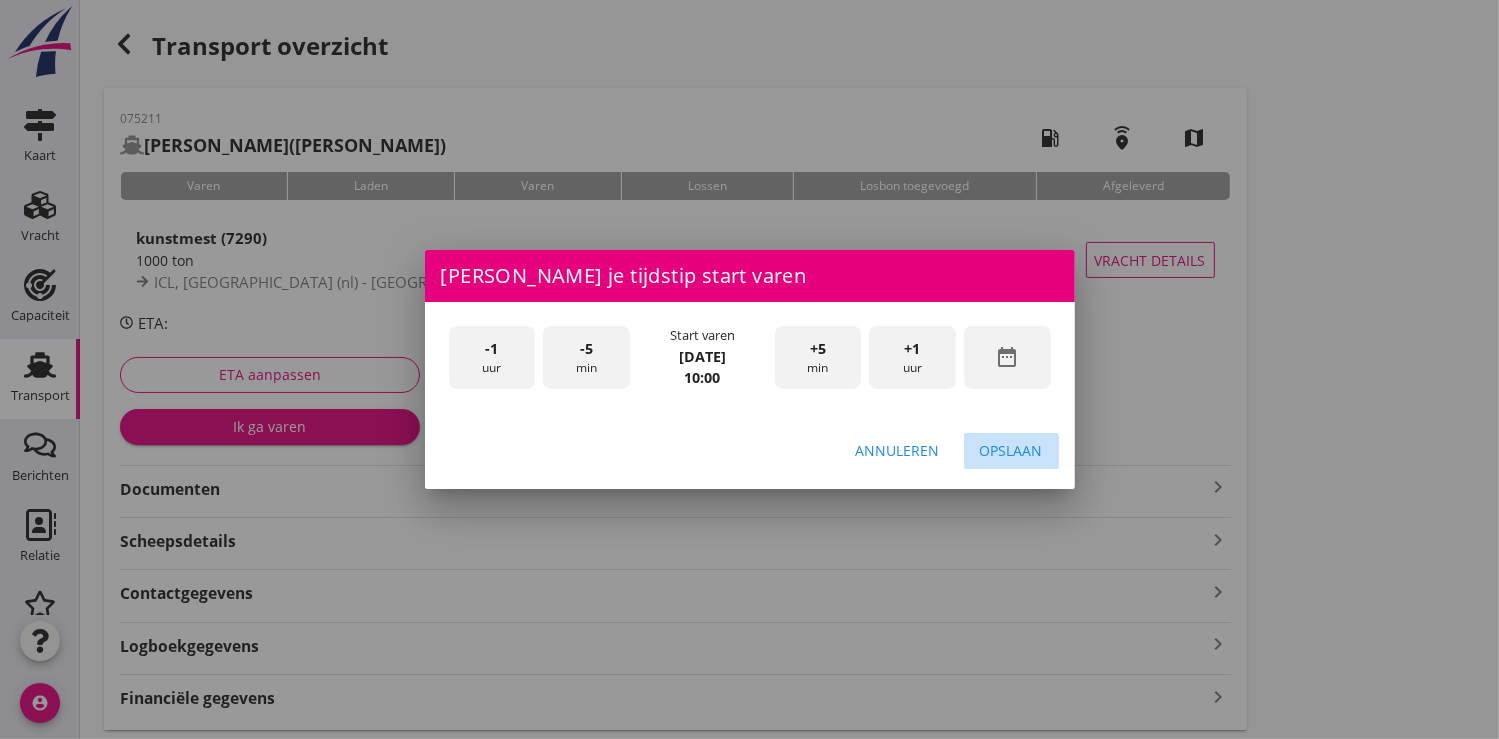 click on "Opslaan" at bounding box center [1011, 450] 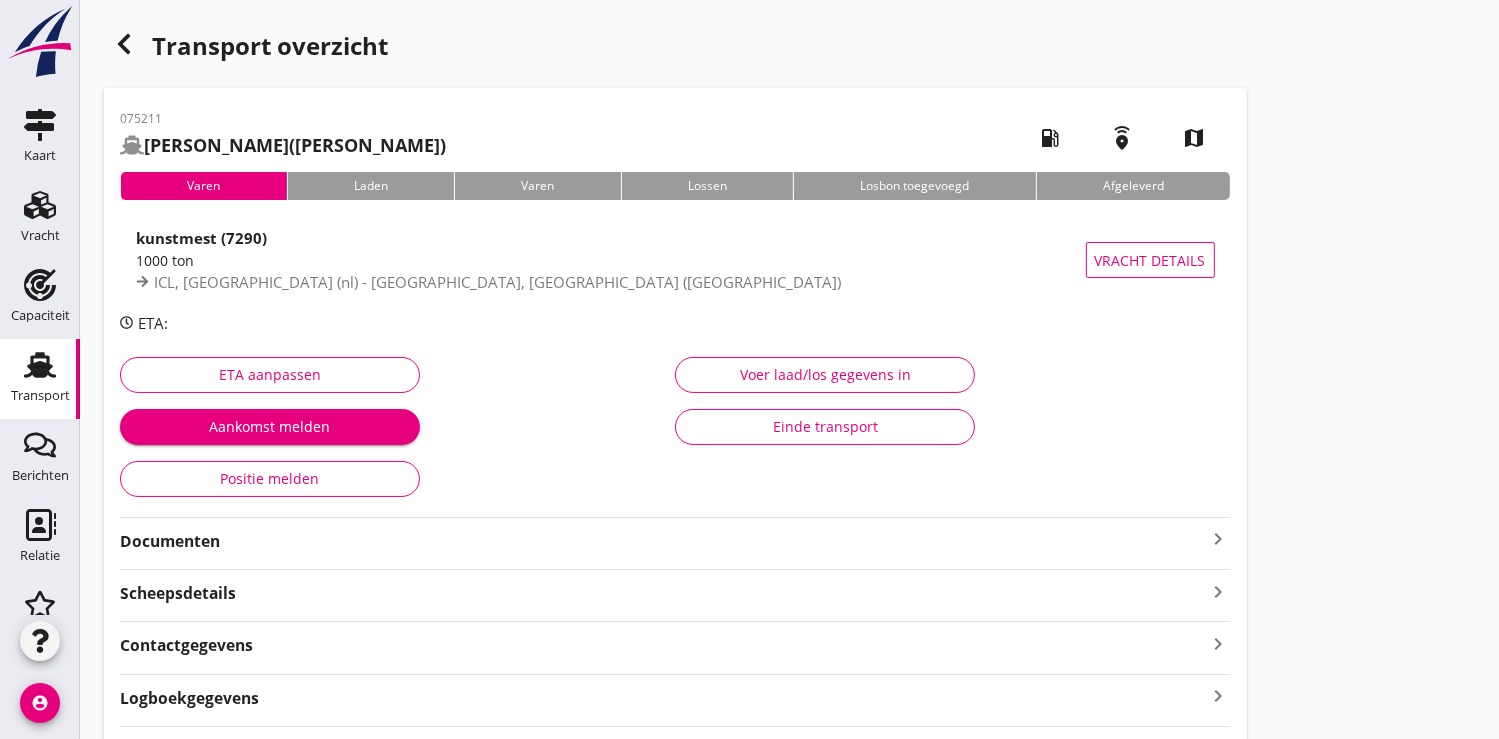click on "Aankomst melden" at bounding box center (270, 426) 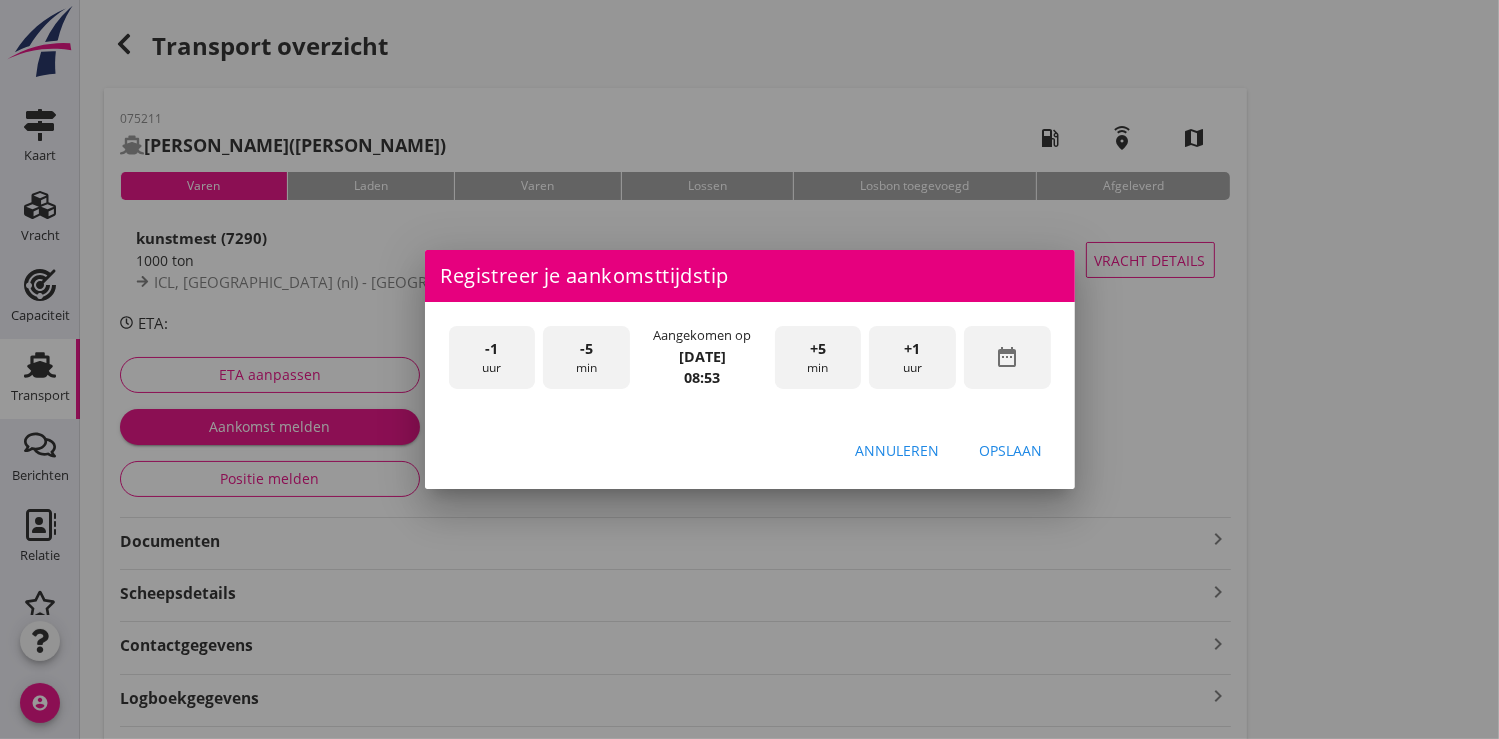 click on "date_range" at bounding box center [1007, 357] 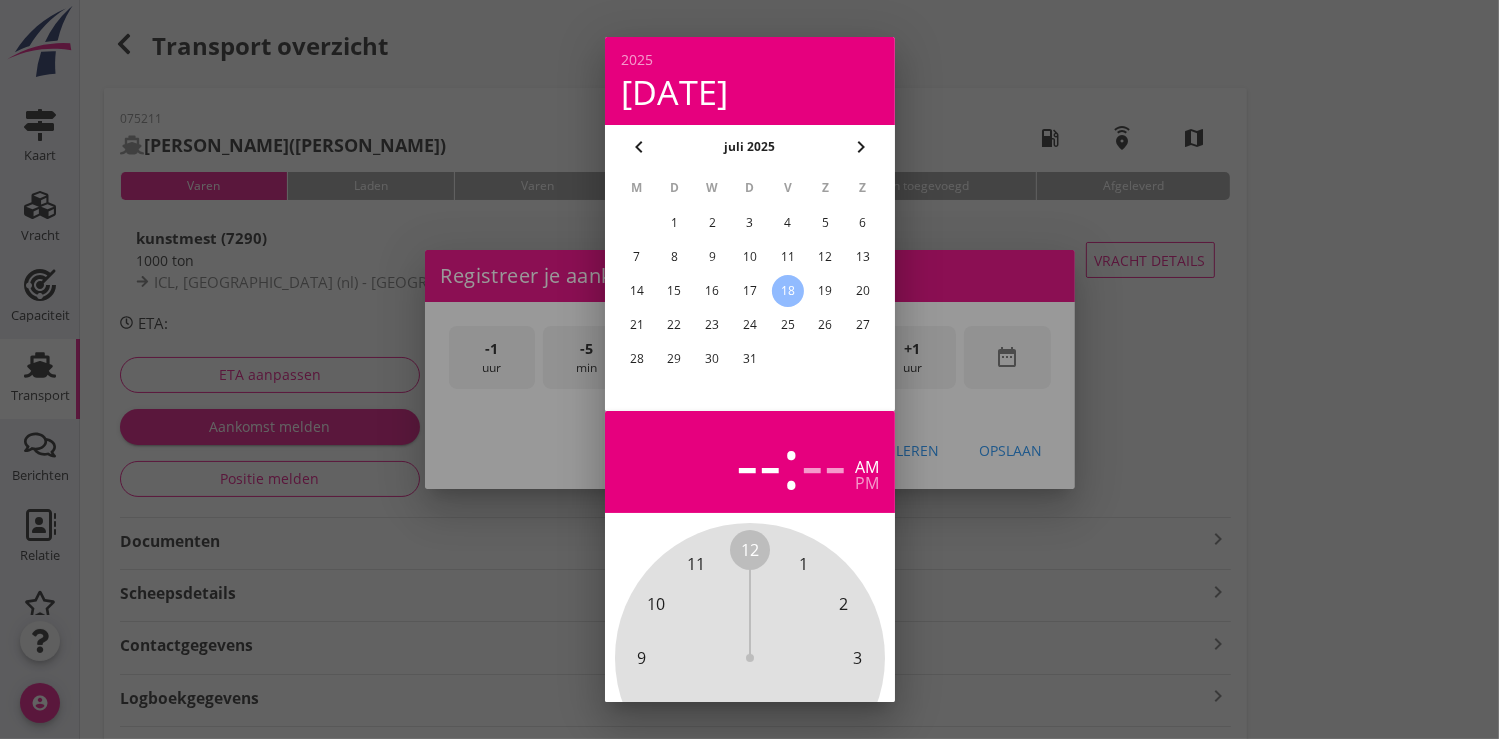 click on "15" at bounding box center (674, 291) 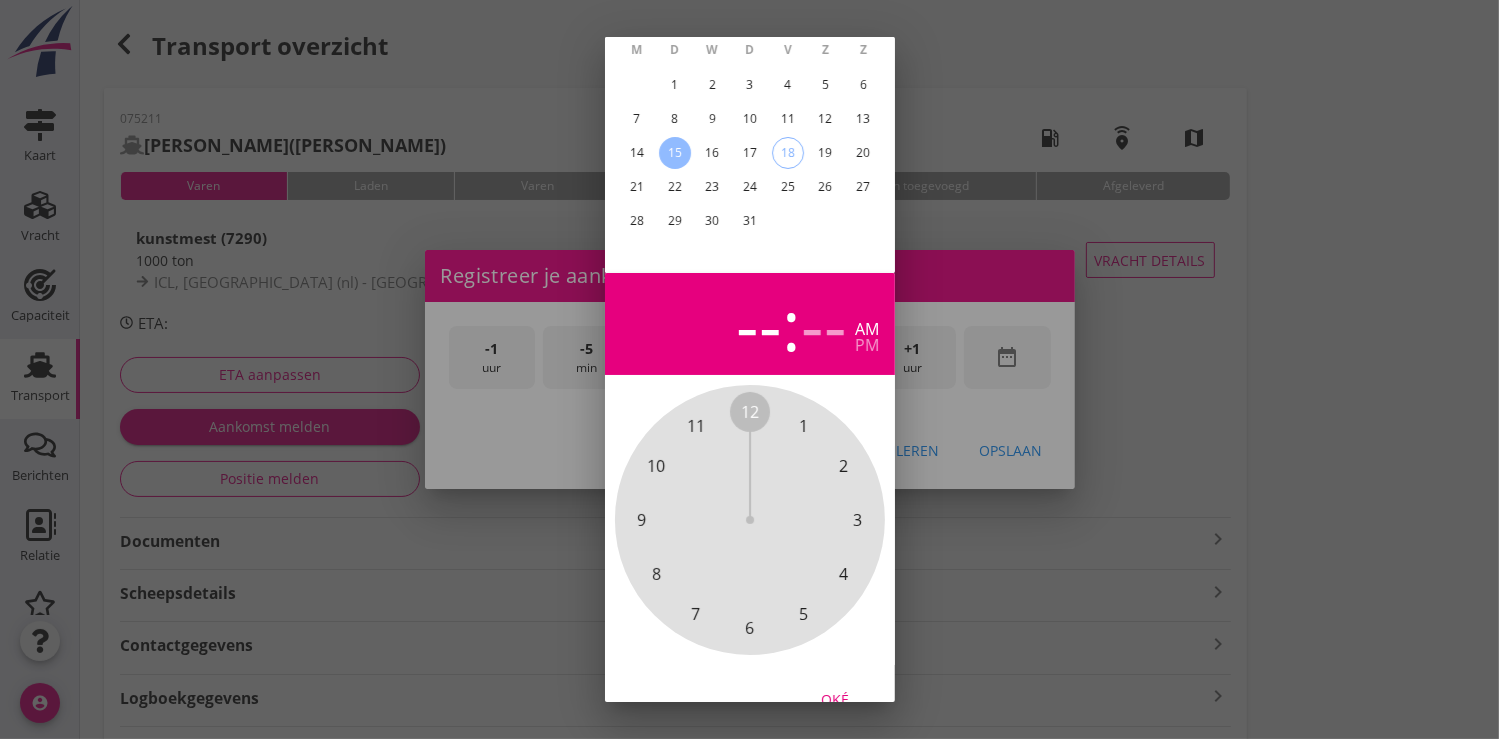 scroll, scrollTop: 185, scrollLeft: 0, axis: vertical 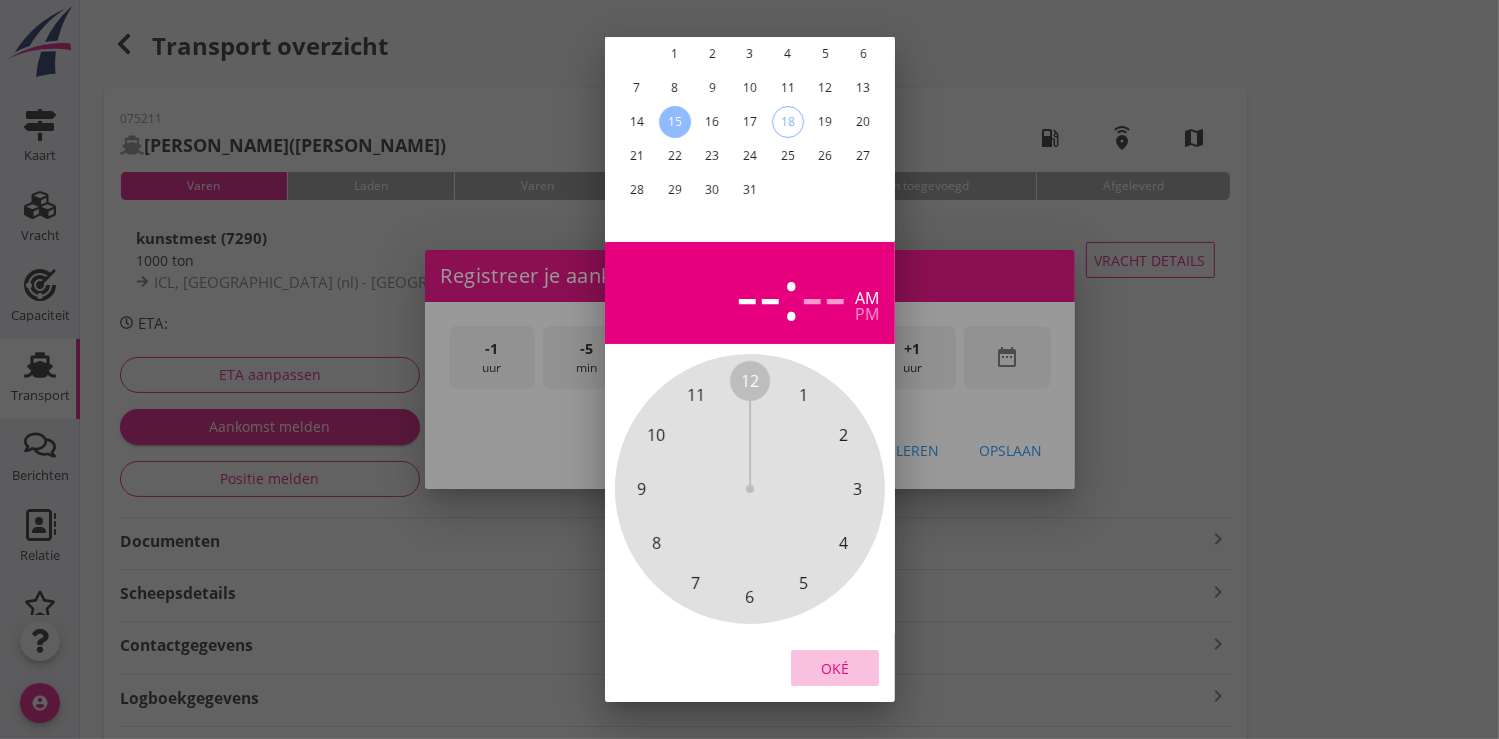 click on "Oké" at bounding box center (835, 667) 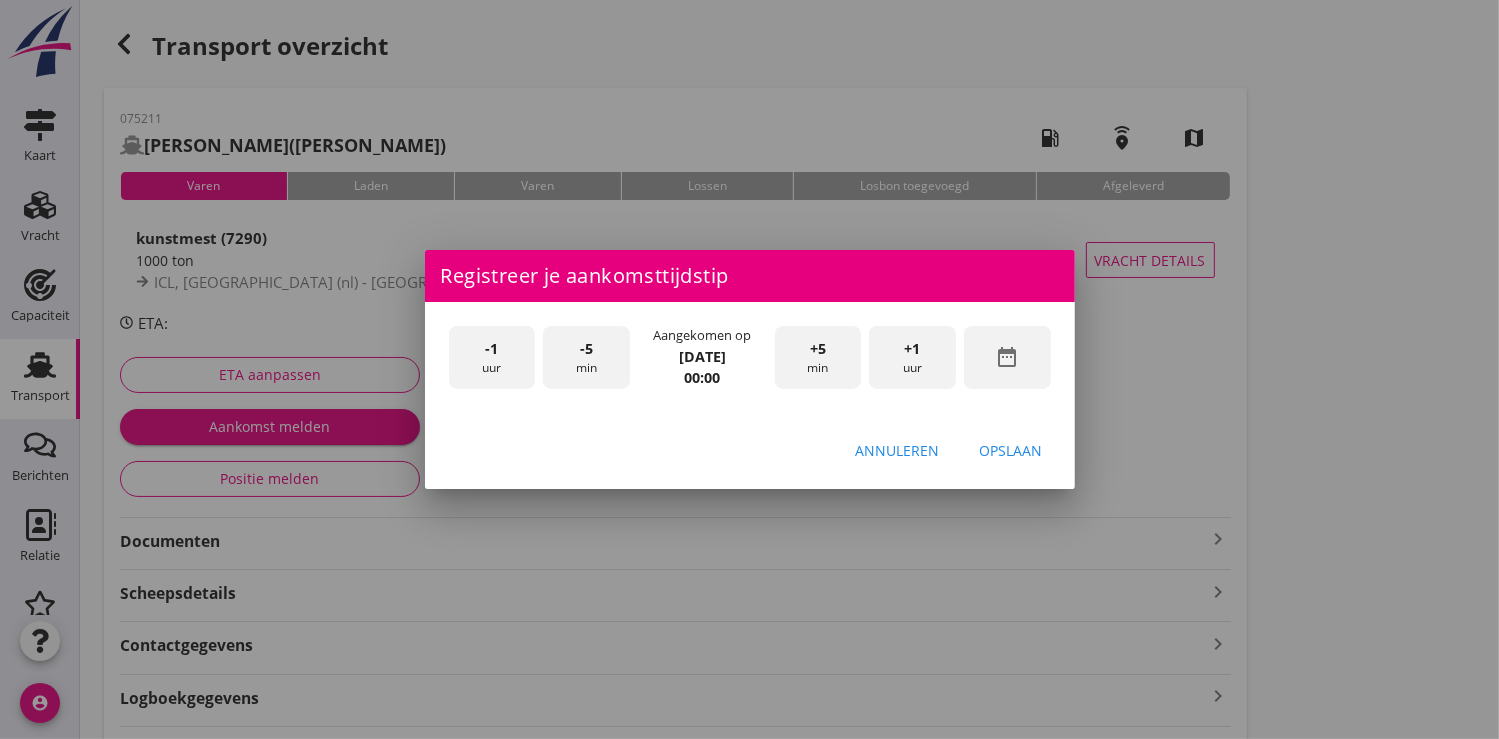 click on "+1  uur" at bounding box center (912, 357) 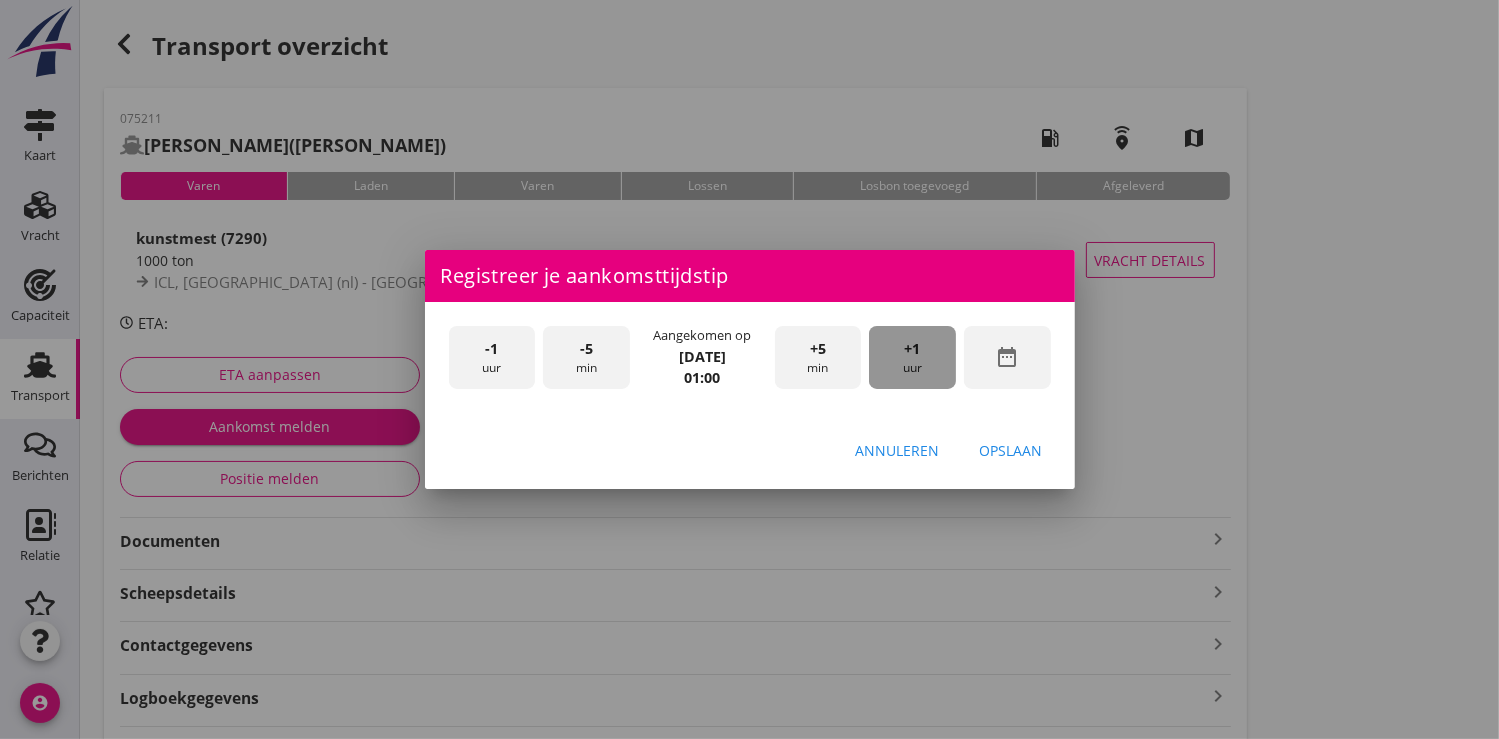 click on "+1  uur" at bounding box center [912, 357] 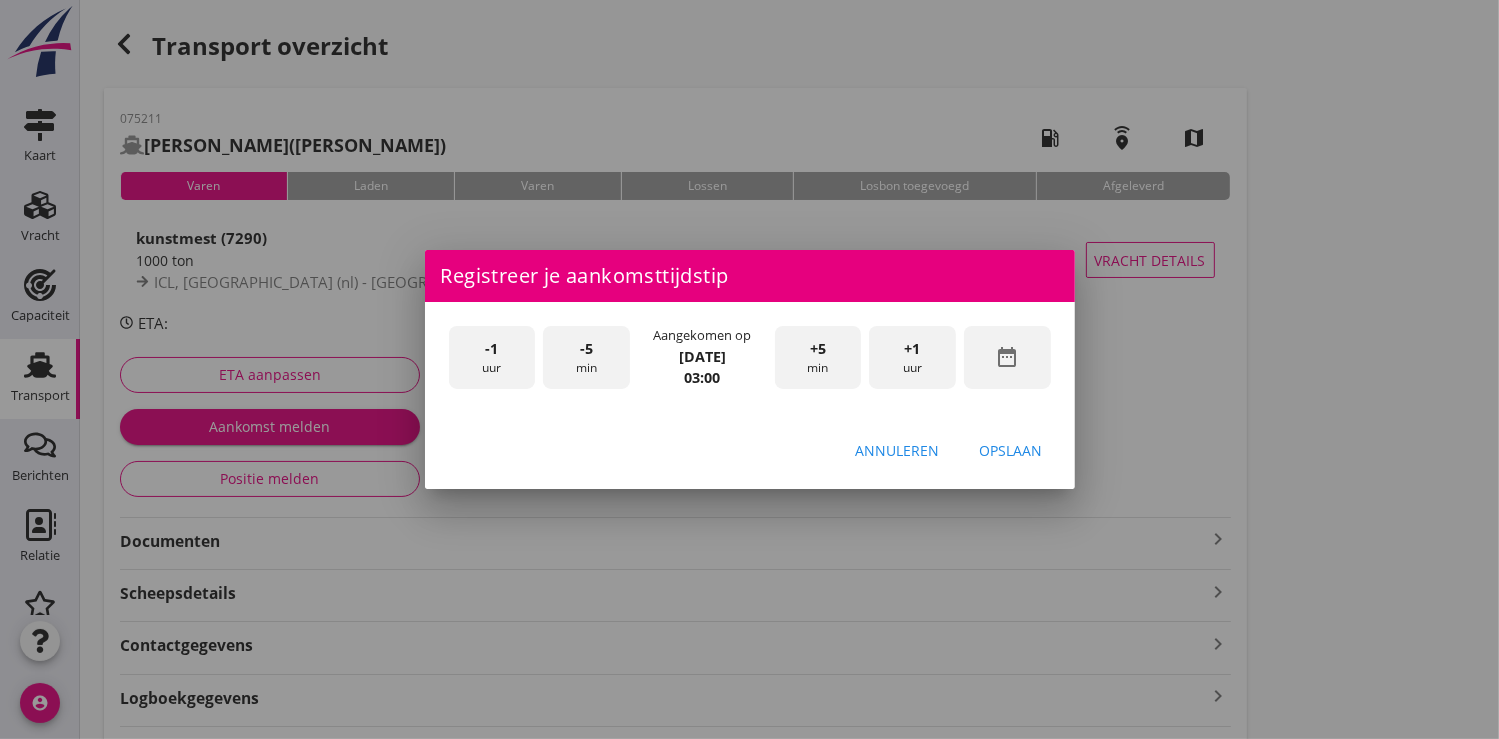 click on "+1  uur" at bounding box center (912, 357) 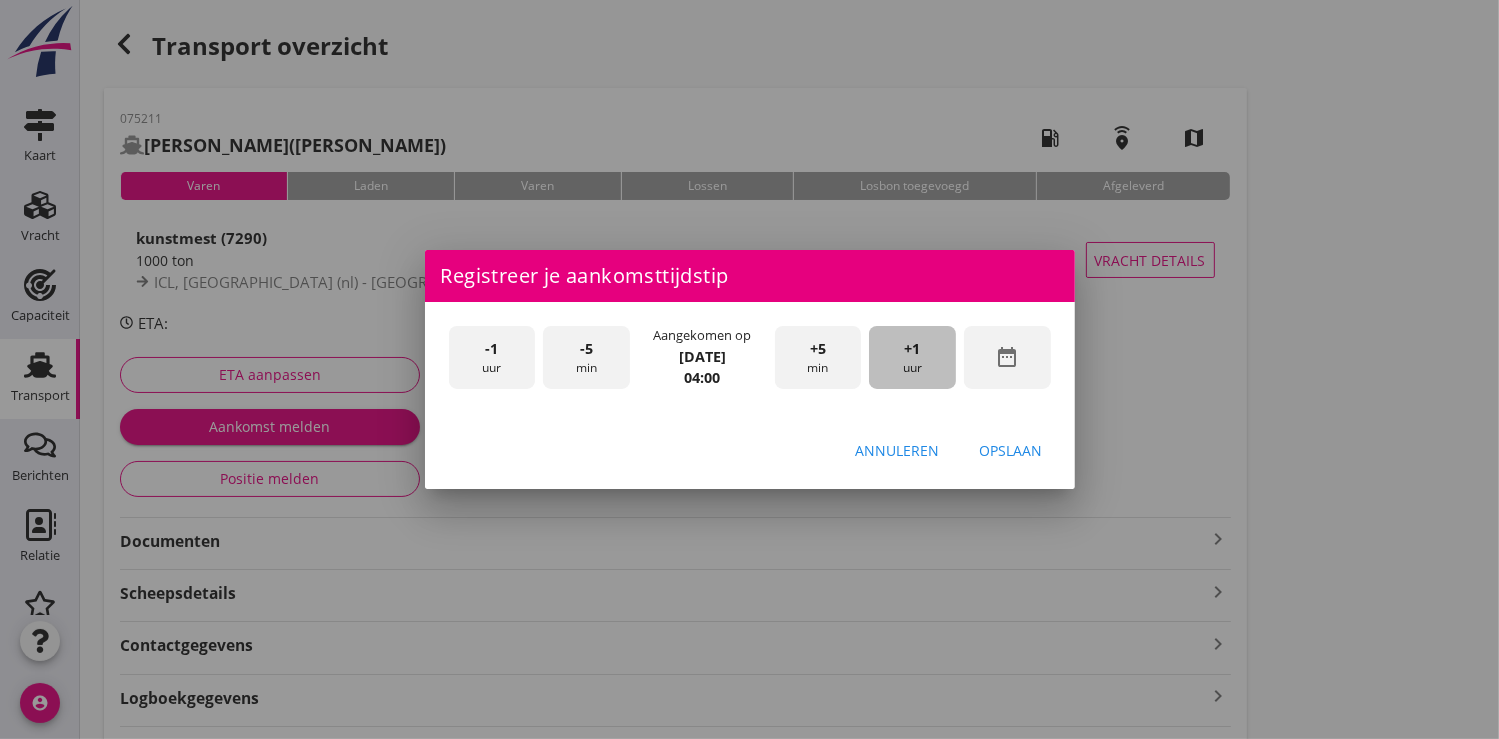 click on "+1  uur" at bounding box center [912, 357] 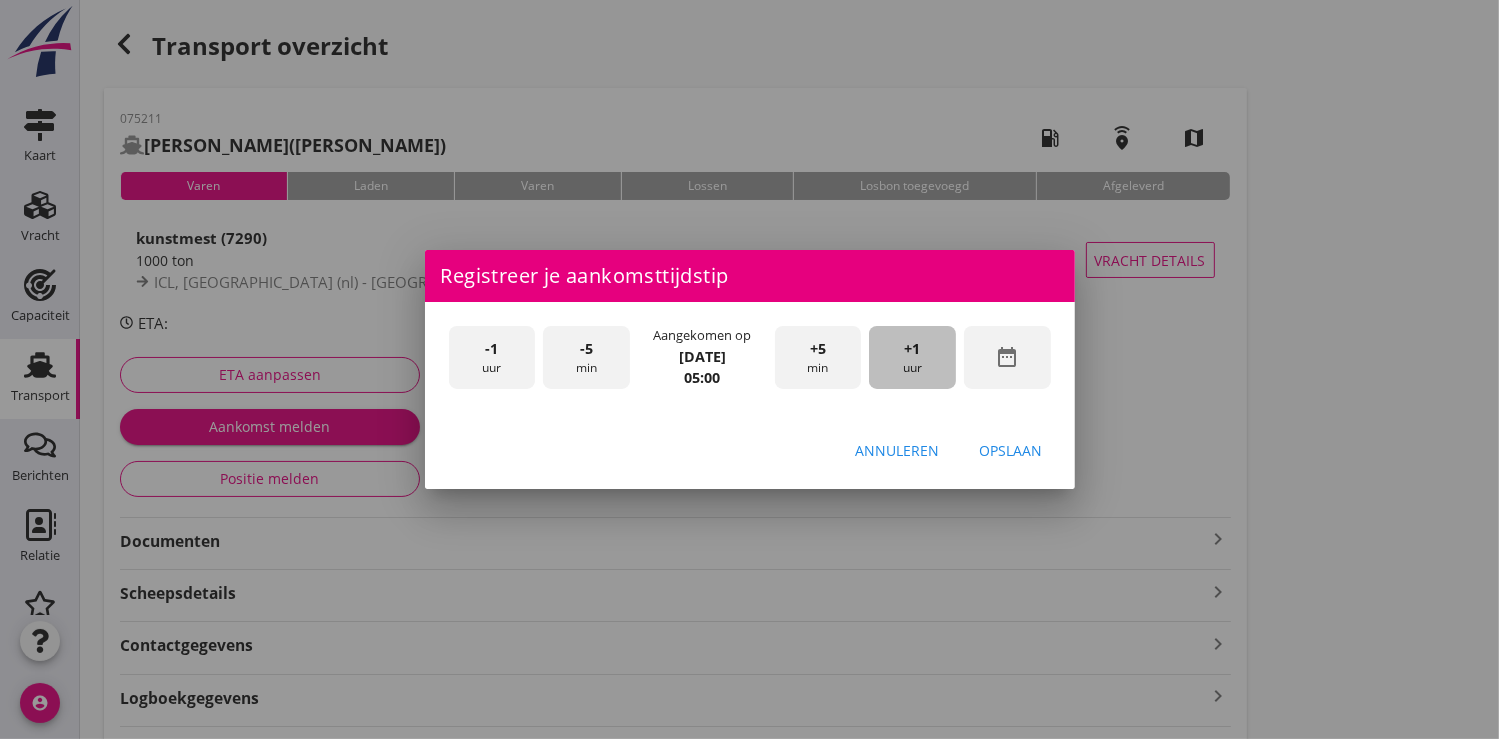 click on "+1  uur" at bounding box center (912, 357) 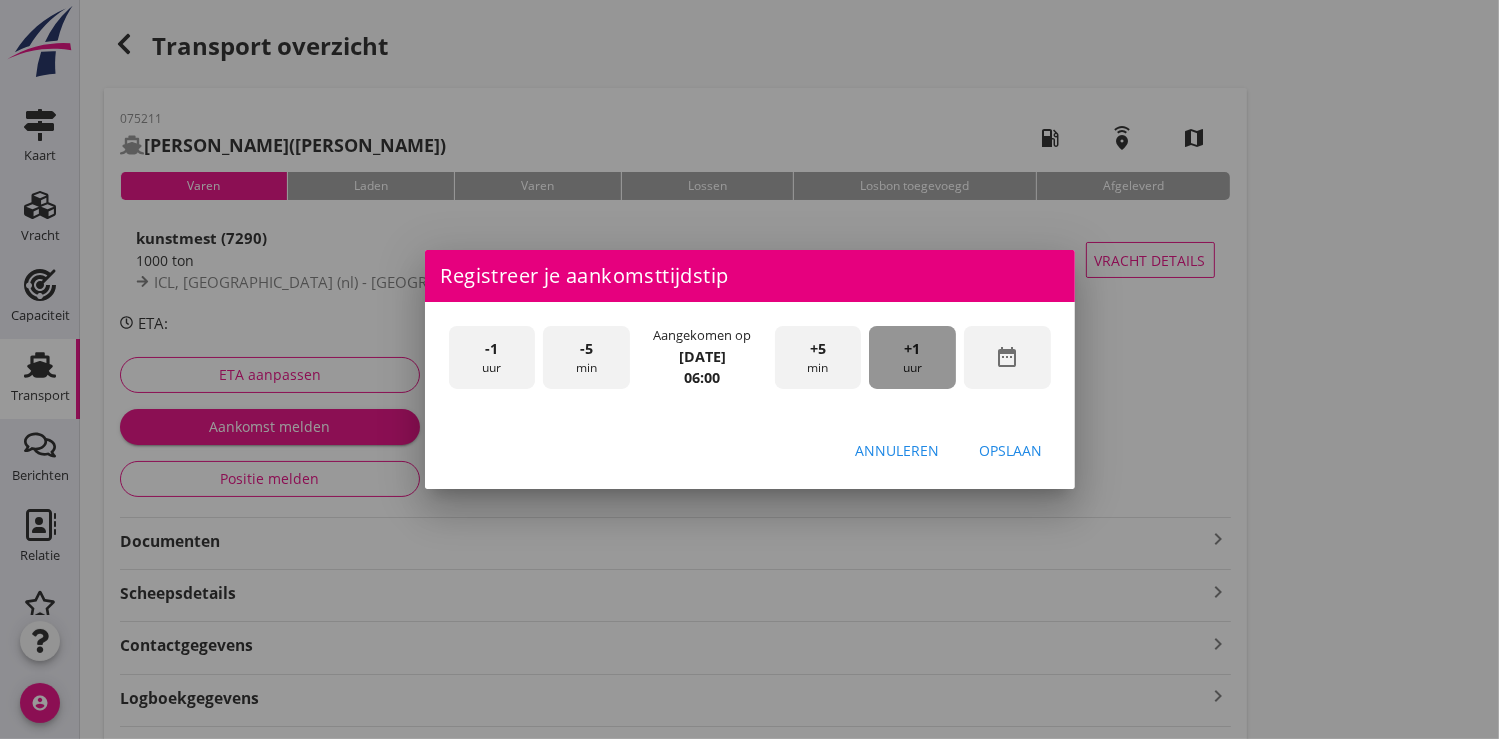 click on "+1  uur" at bounding box center (912, 357) 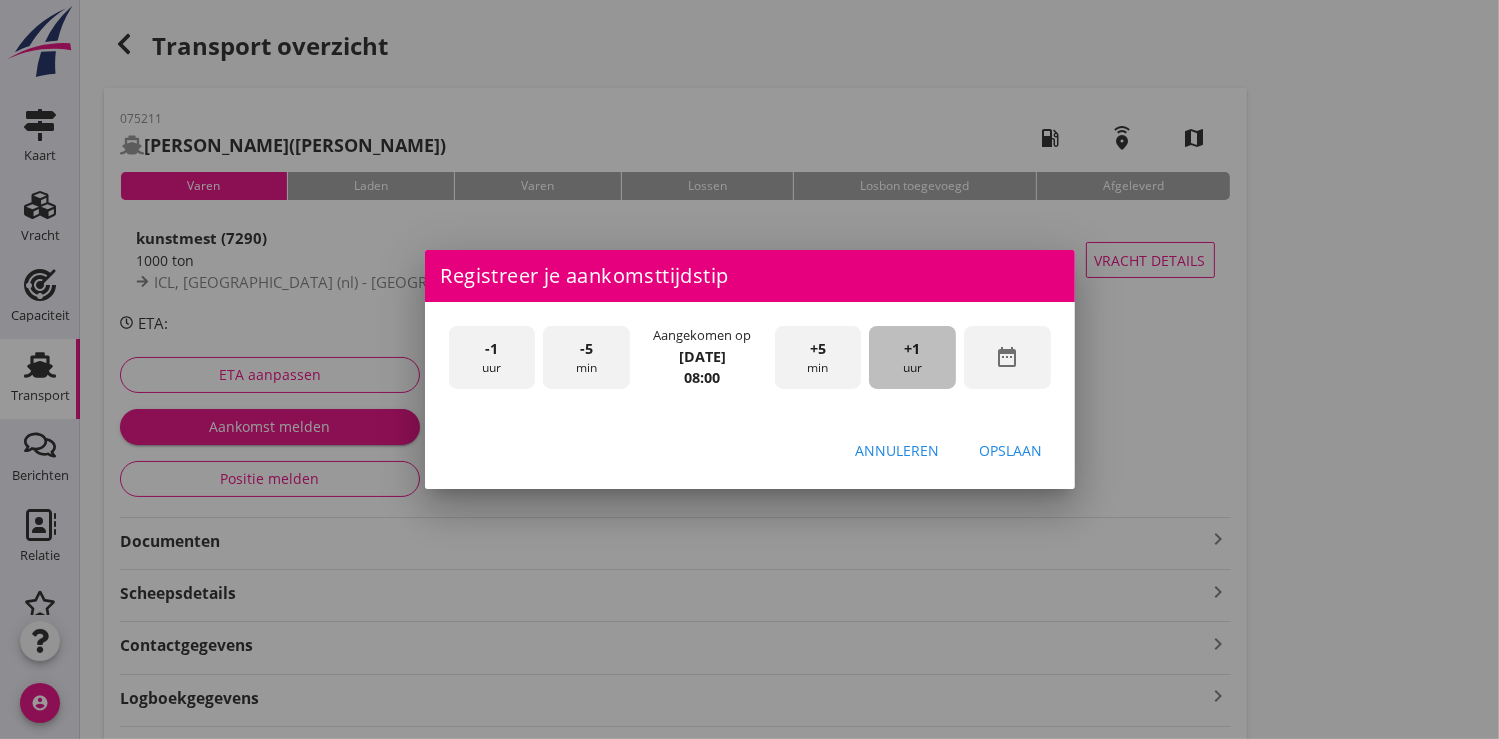 click on "+1  uur" at bounding box center (912, 357) 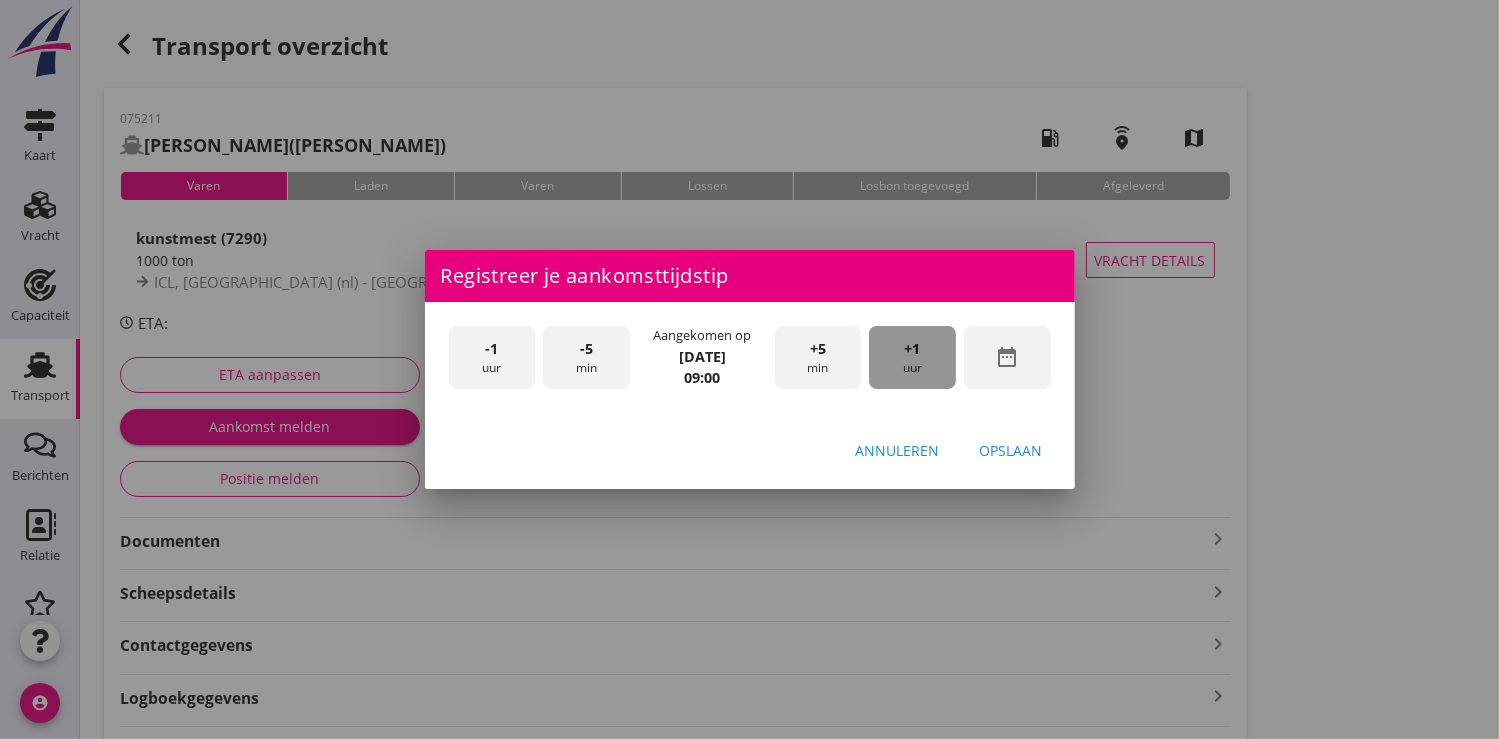 click on "+1  uur" at bounding box center [912, 357] 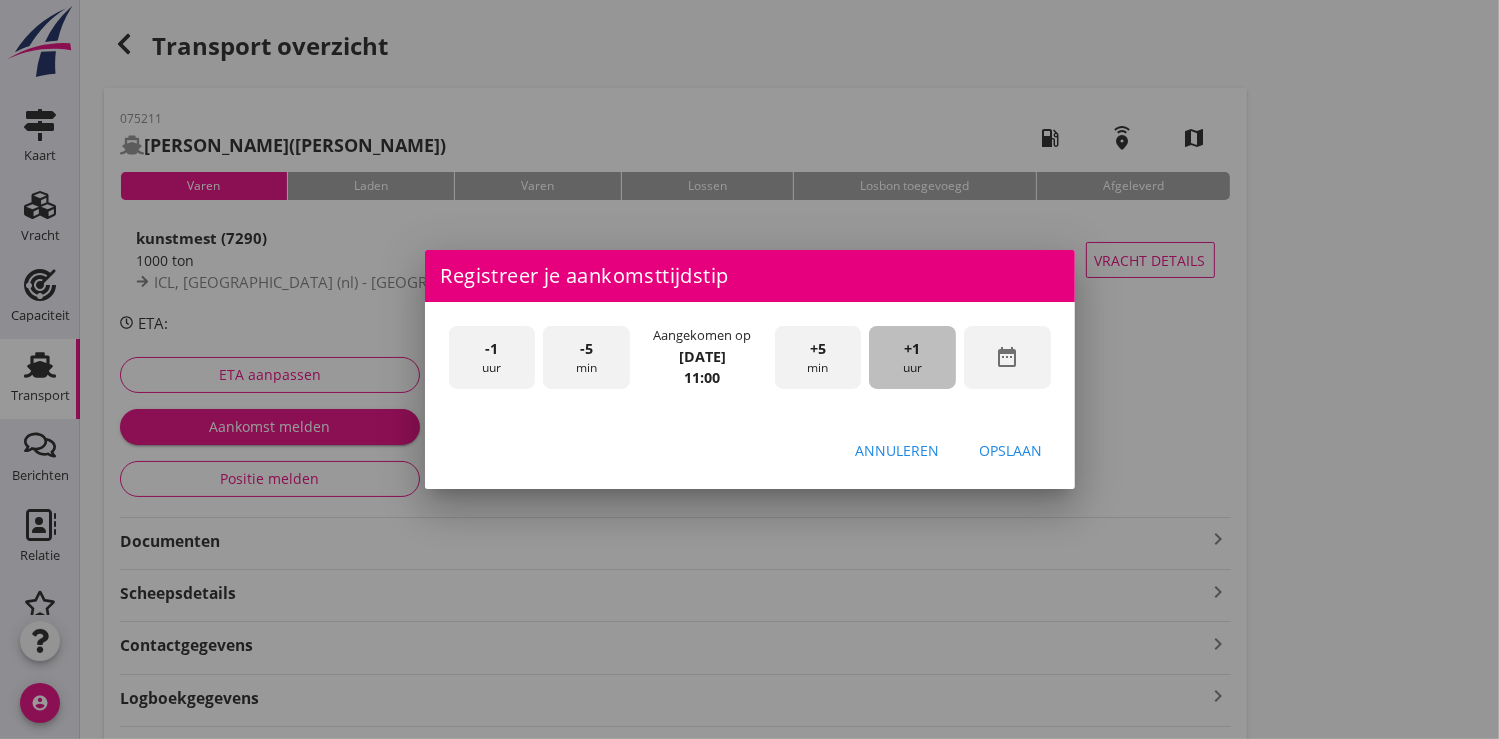 click on "+1  uur" at bounding box center [912, 357] 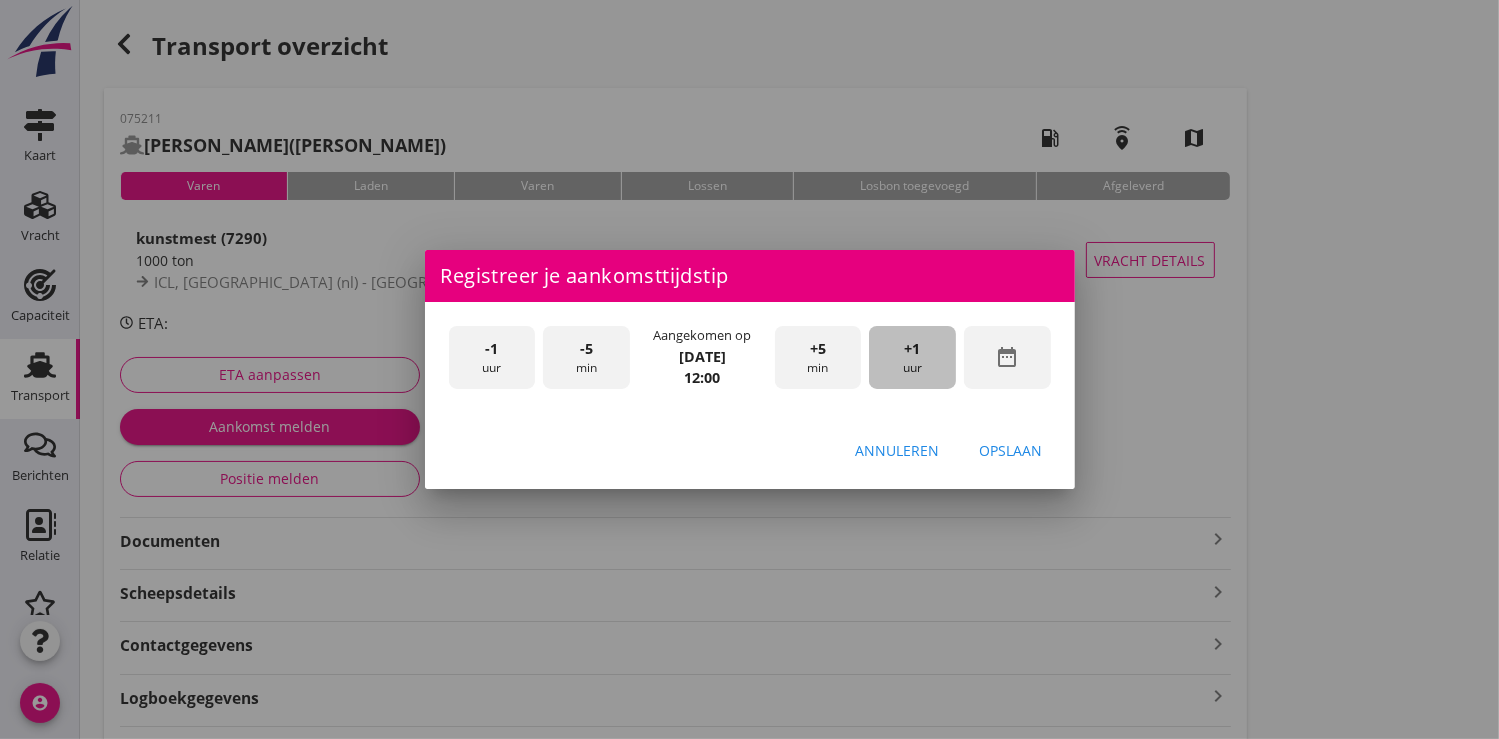 click on "+1  uur" at bounding box center [912, 357] 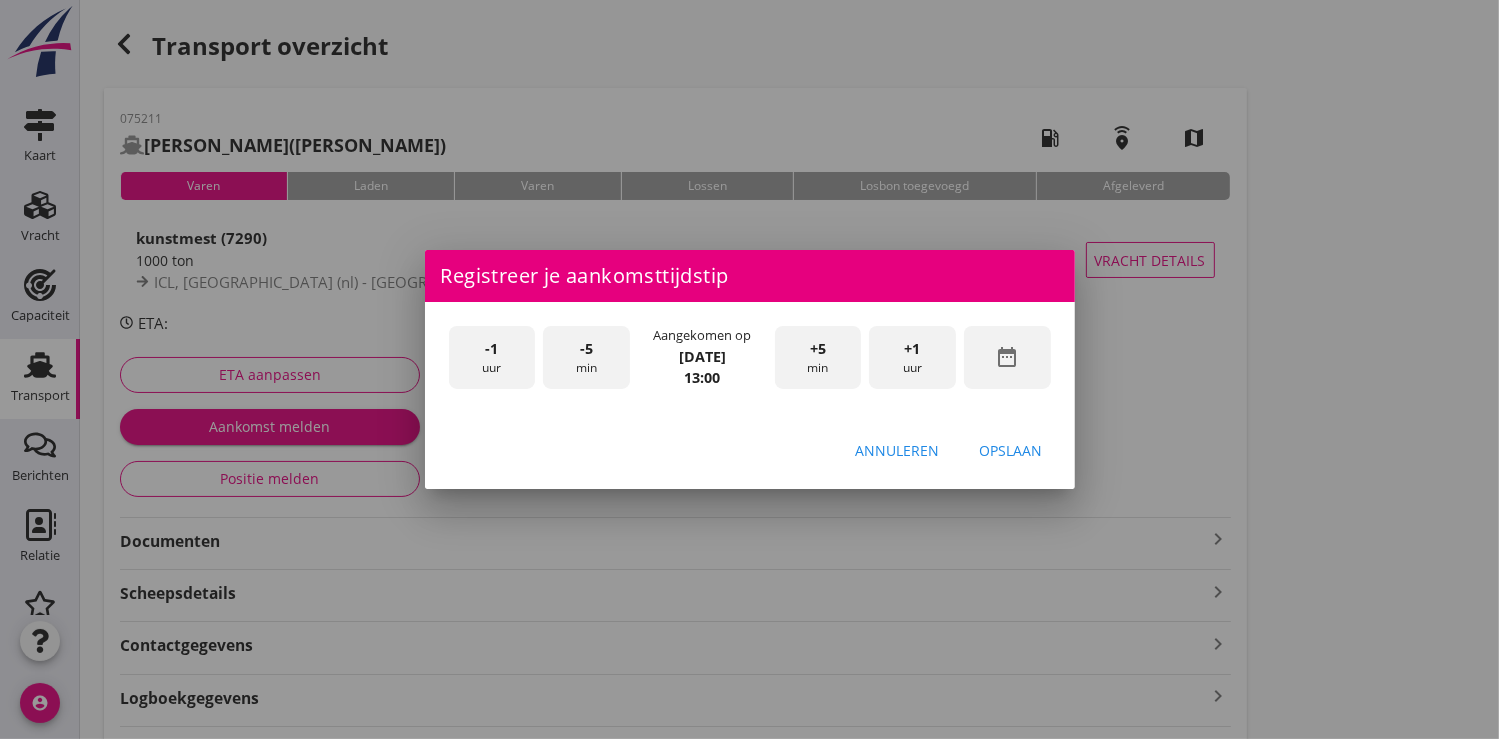 click on "Opslaan" at bounding box center (1011, 450) 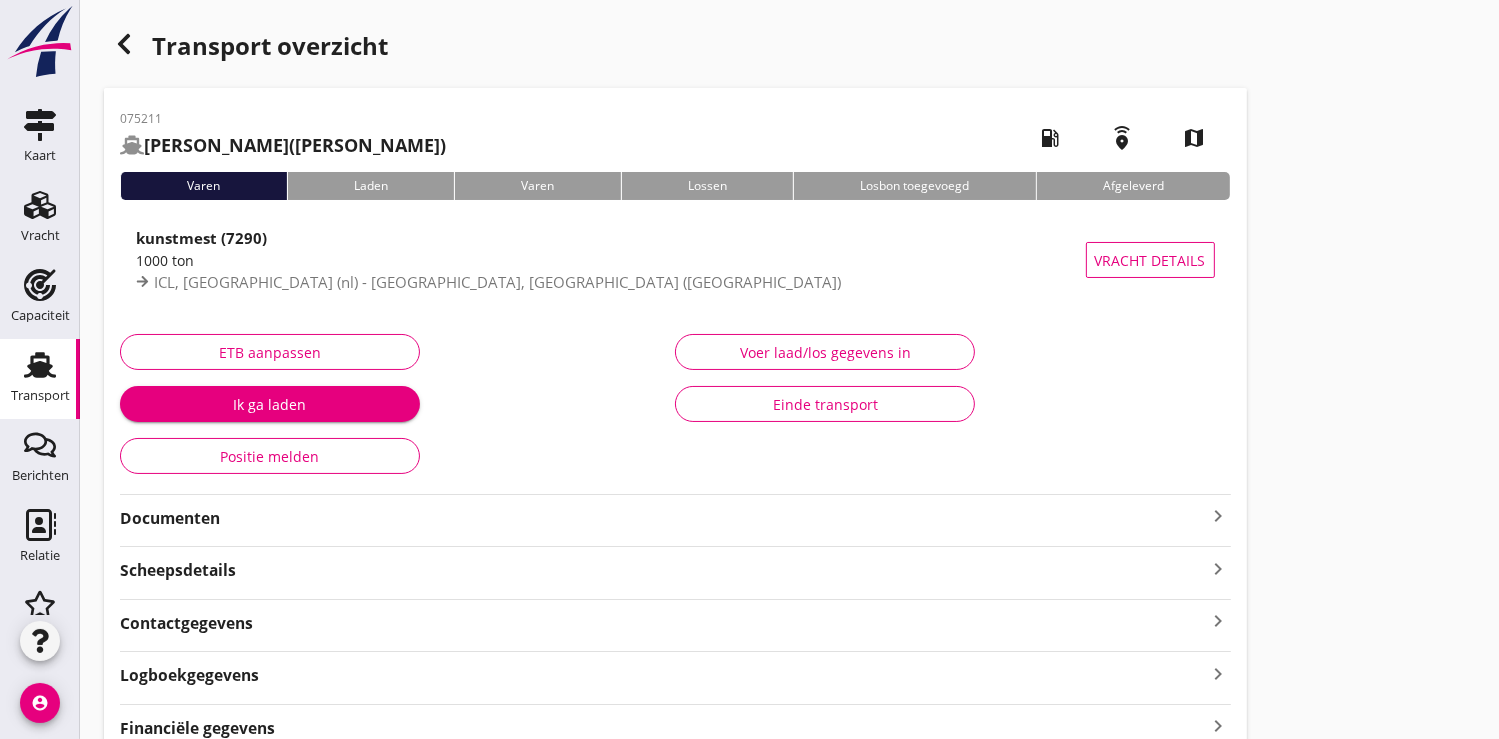 click on "Ik ga laden" at bounding box center [270, 404] 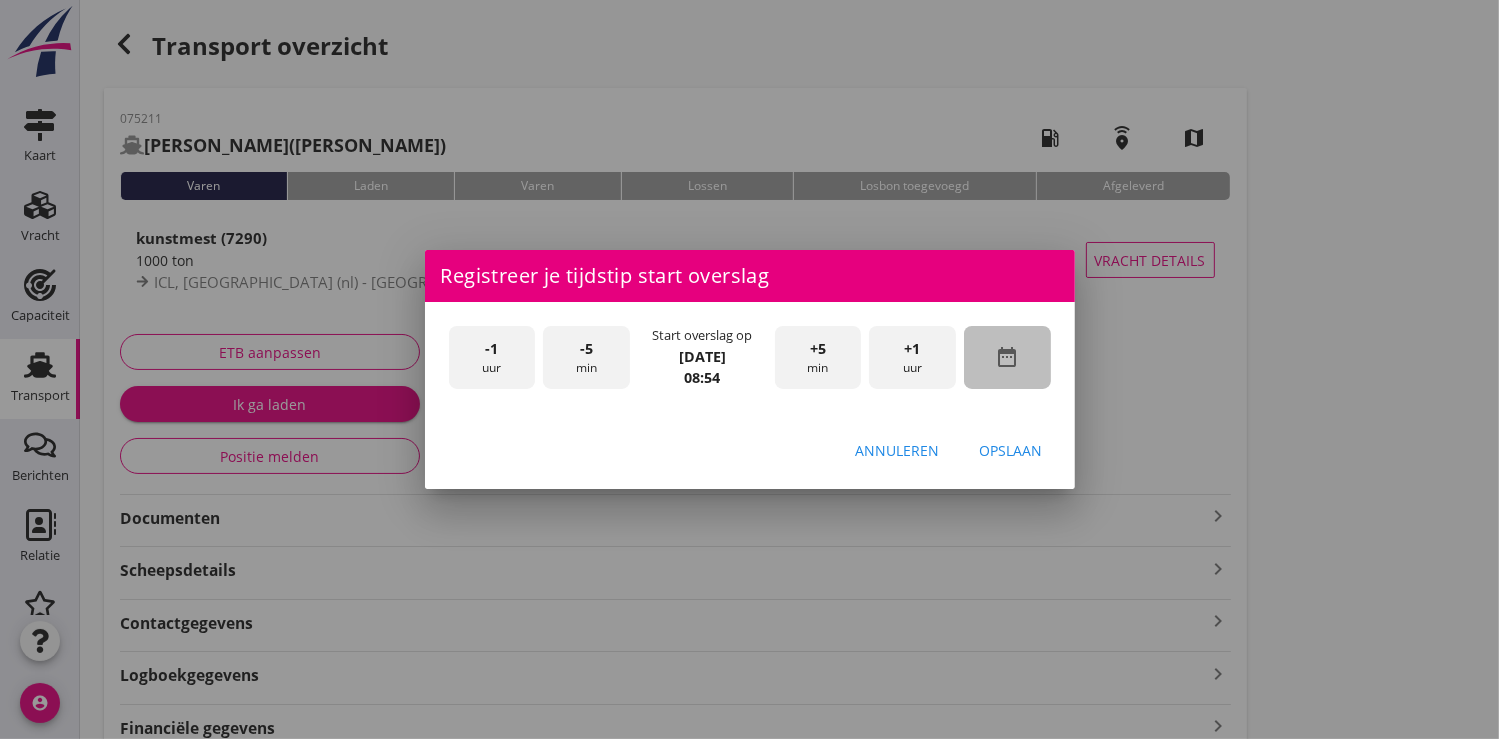 click on "date_range" at bounding box center [1007, 357] 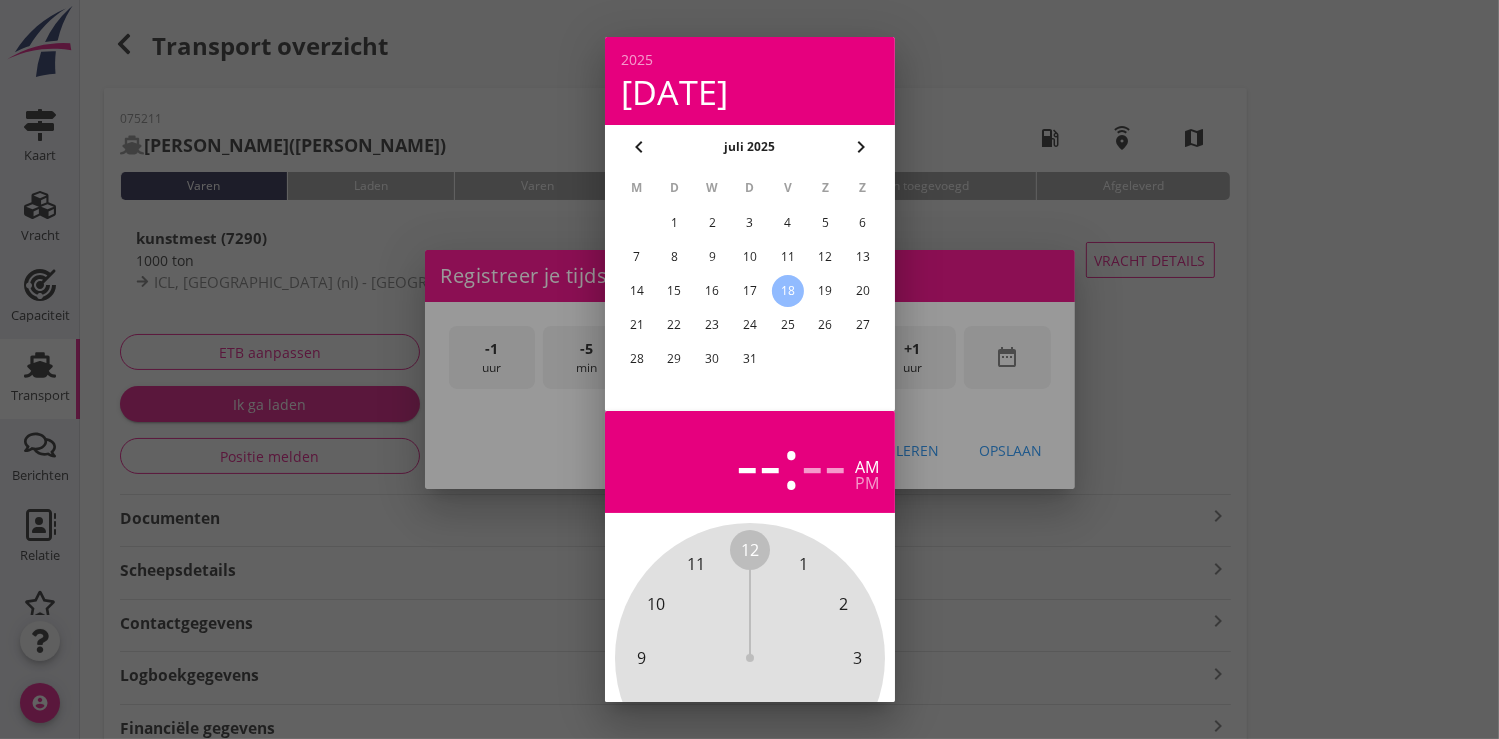 click on "17" at bounding box center [749, 291] 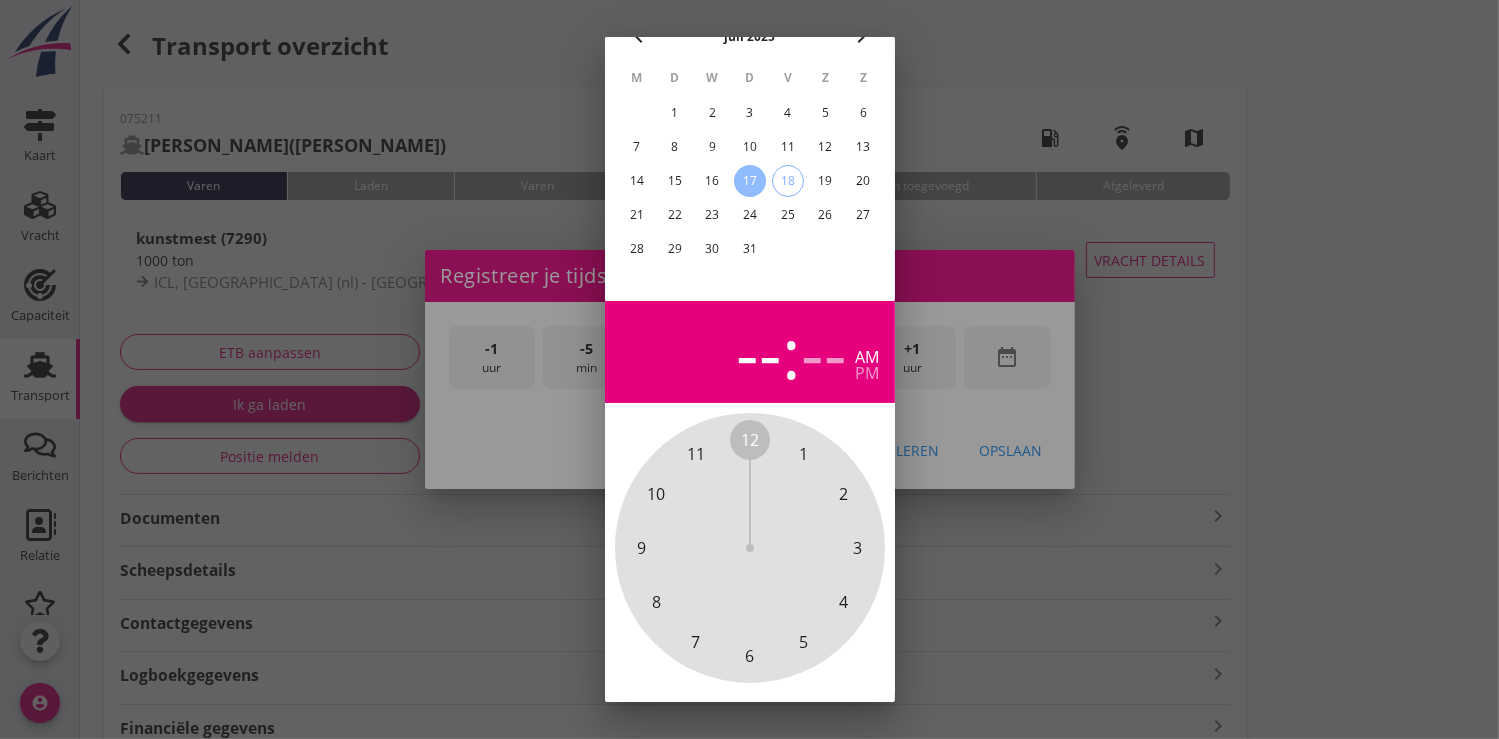 scroll, scrollTop: 185, scrollLeft: 0, axis: vertical 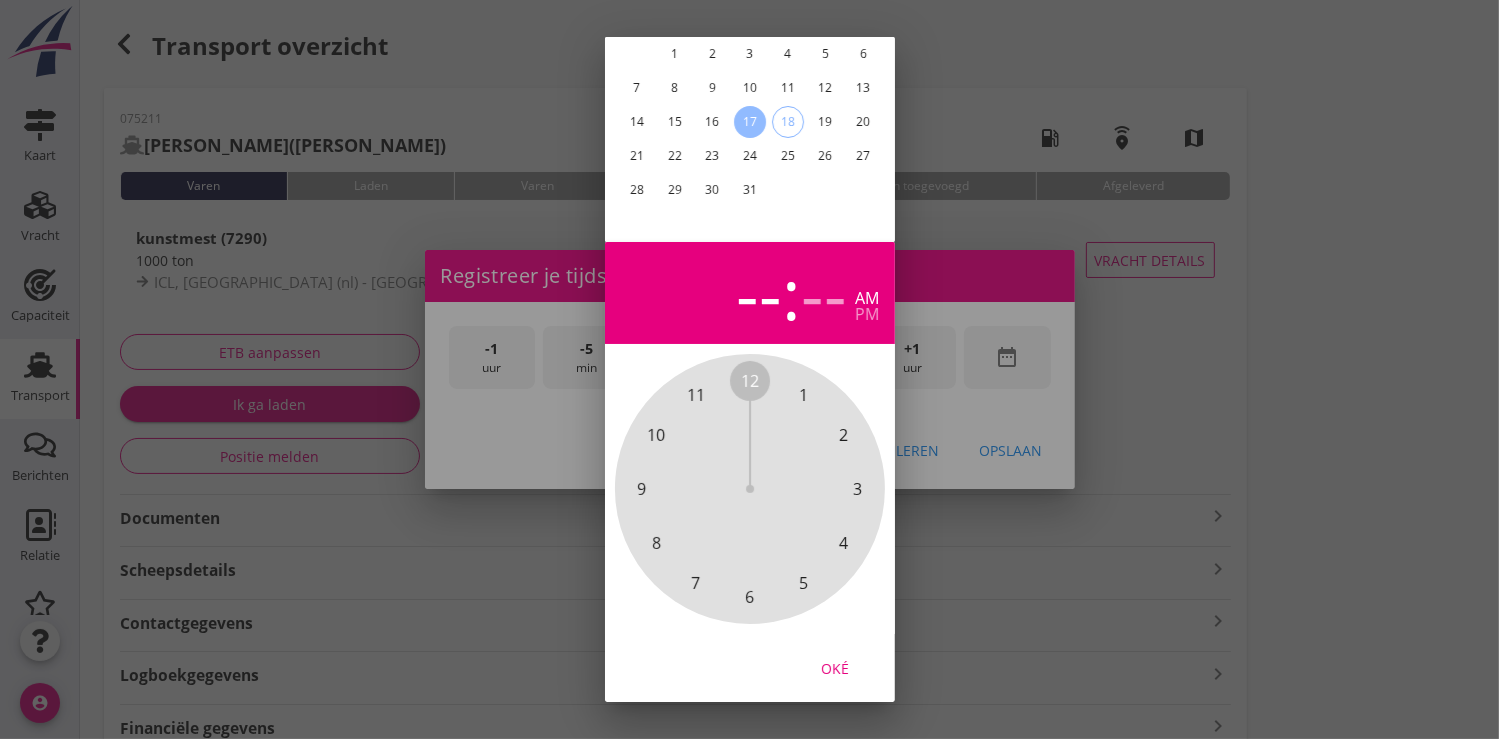 click on "Oké" at bounding box center [835, 667] 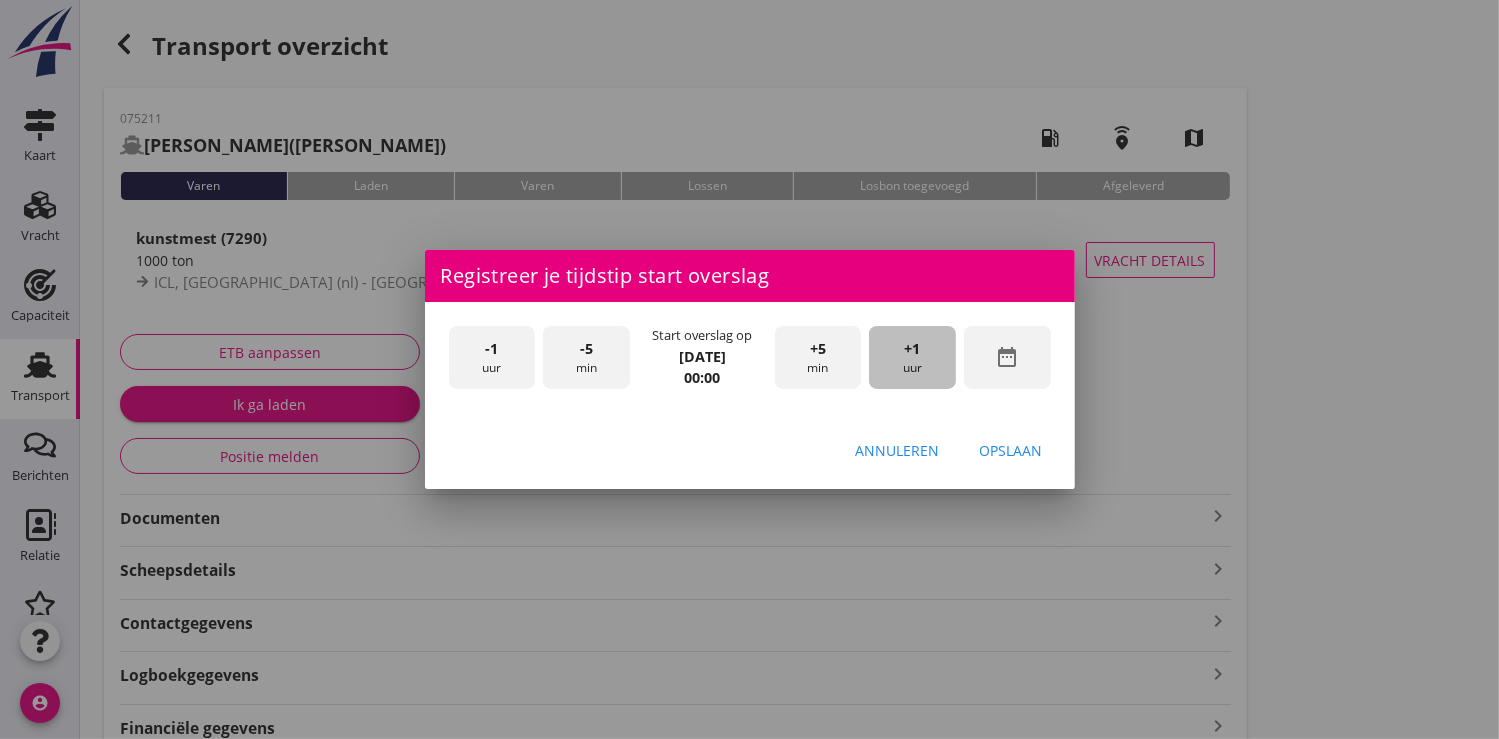 click on "+1  uur" at bounding box center (912, 357) 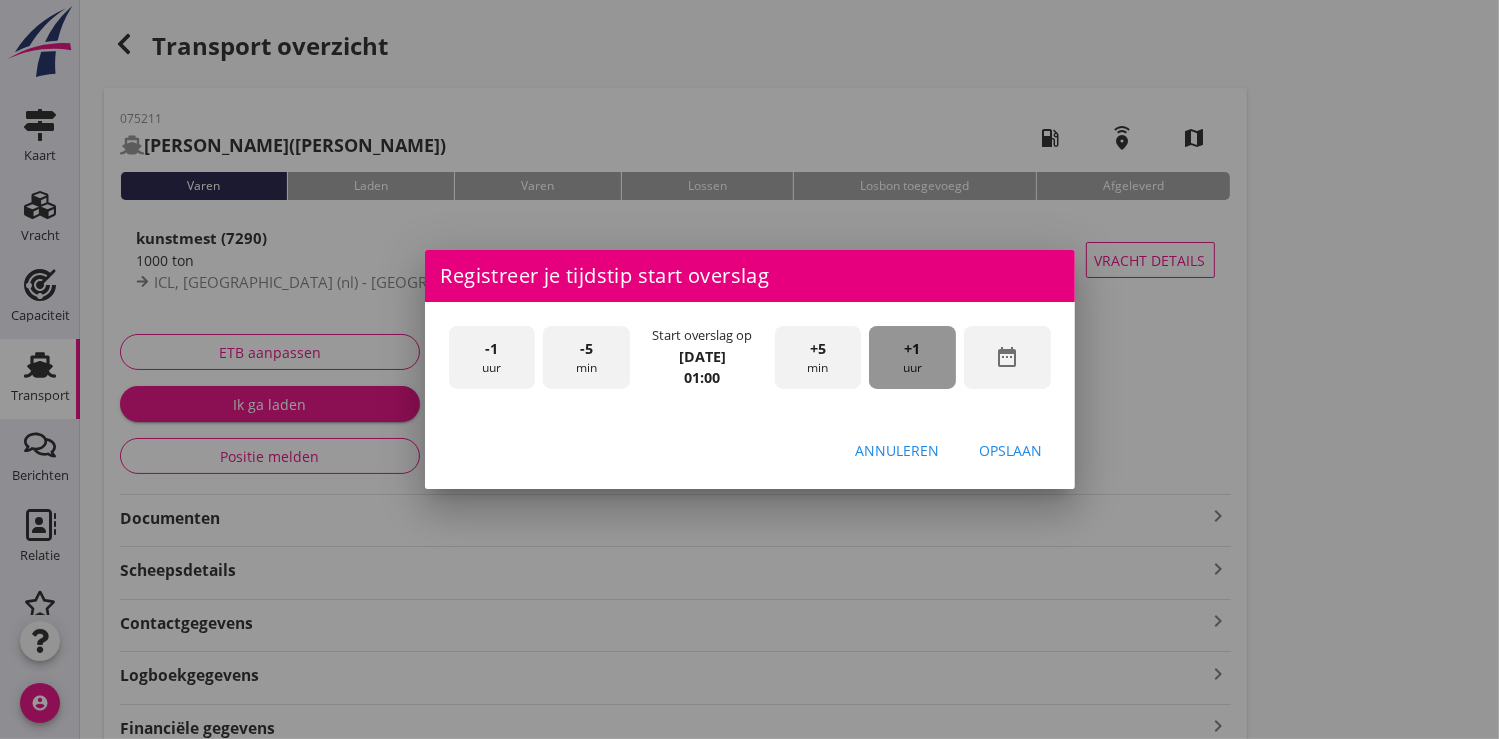 click on "+1  uur" at bounding box center [912, 357] 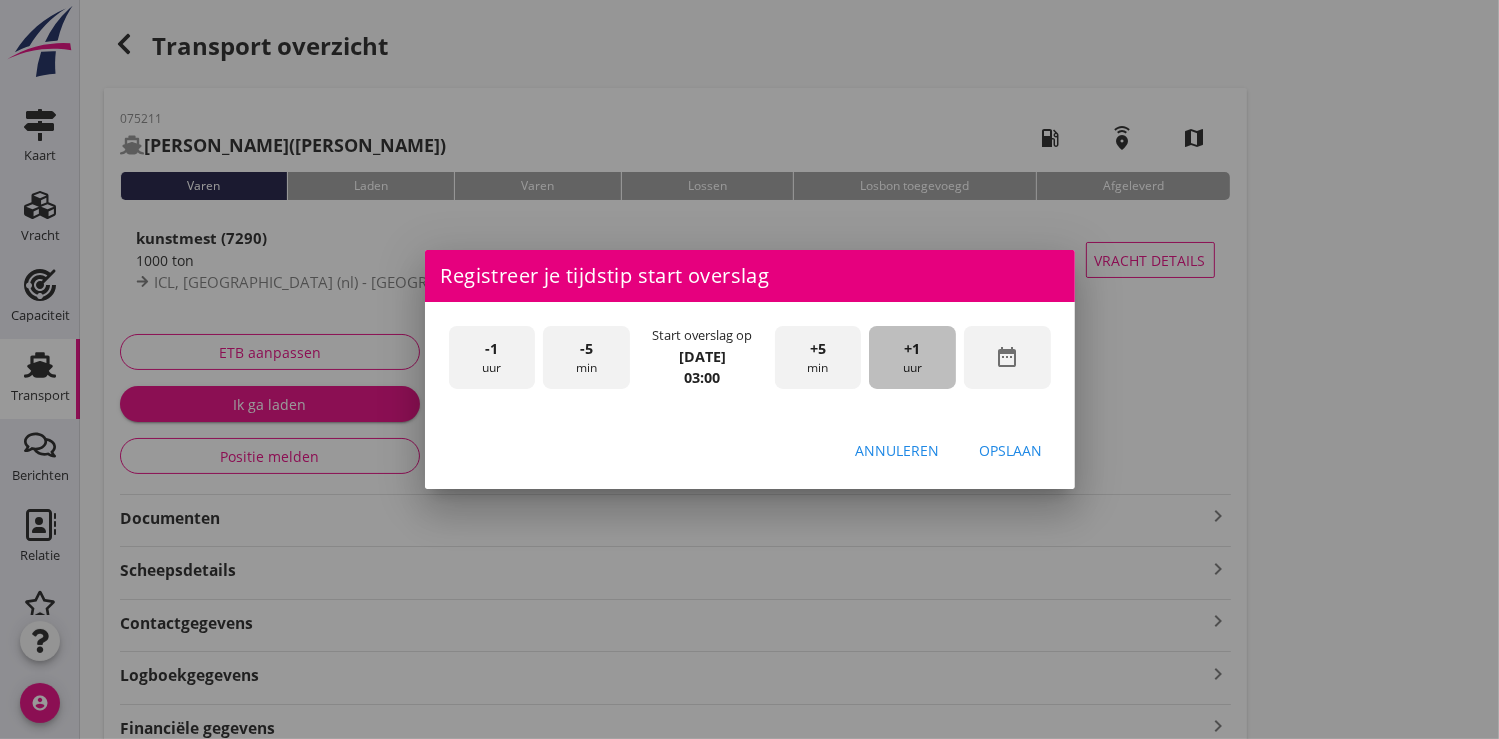 click on "+1  uur" at bounding box center [912, 357] 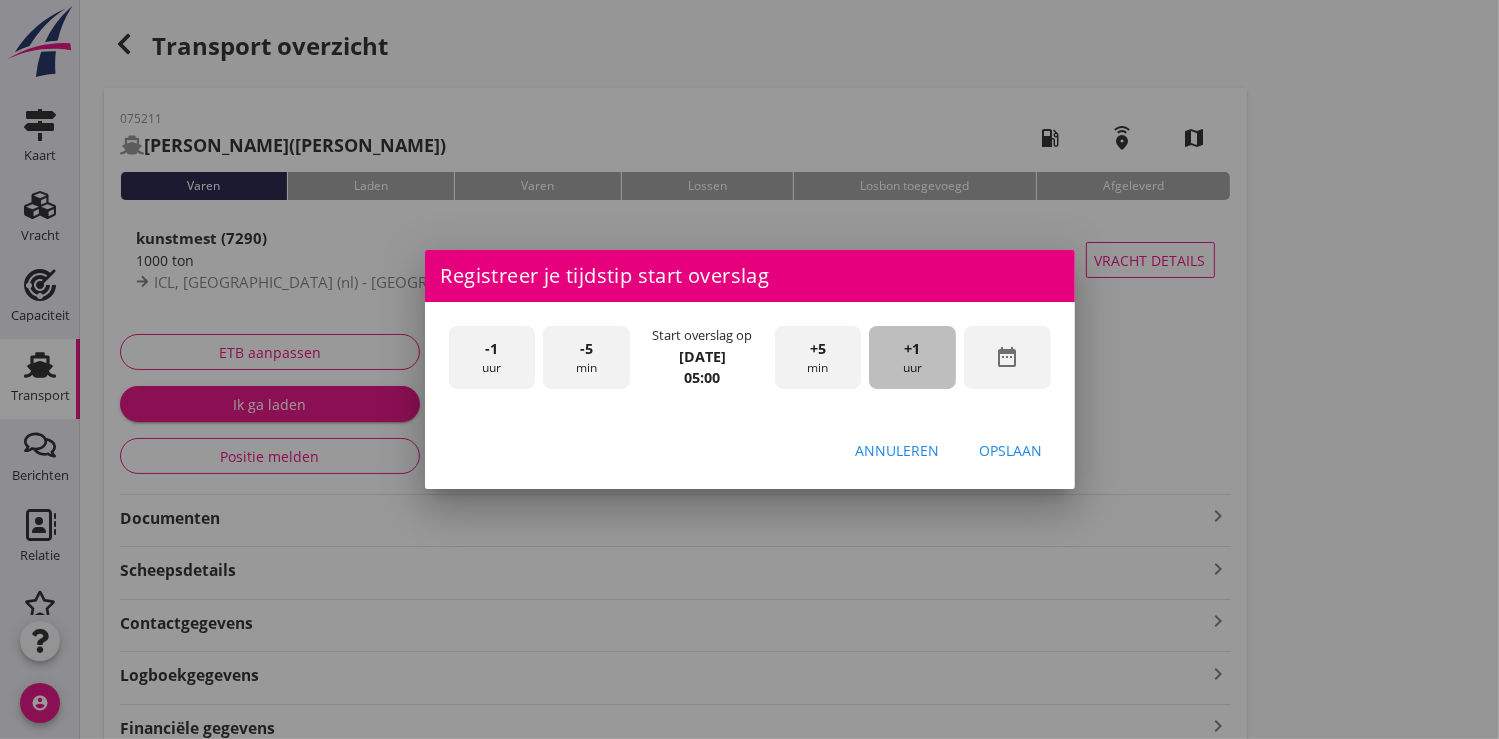 click on "+1  uur" at bounding box center [912, 357] 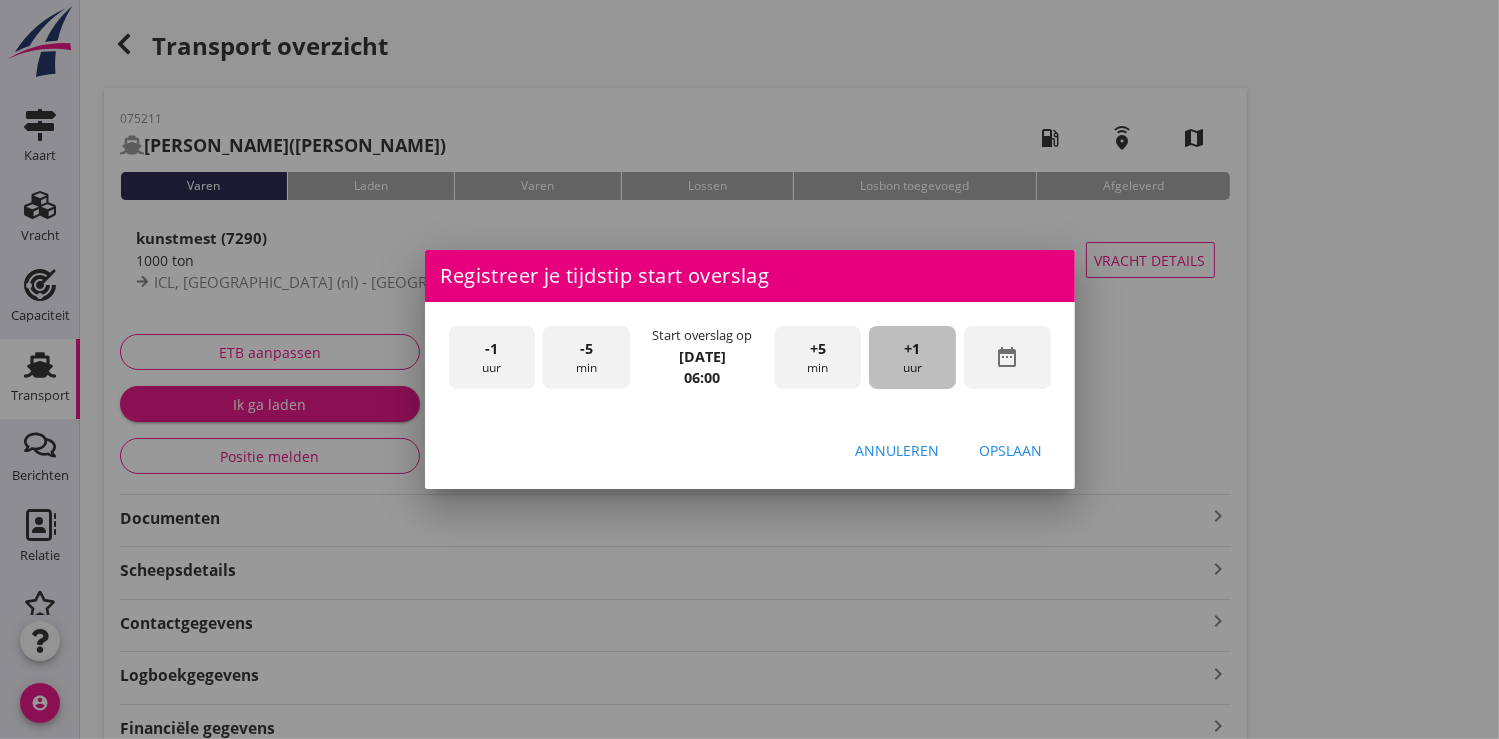 click on "+1  uur" at bounding box center (912, 357) 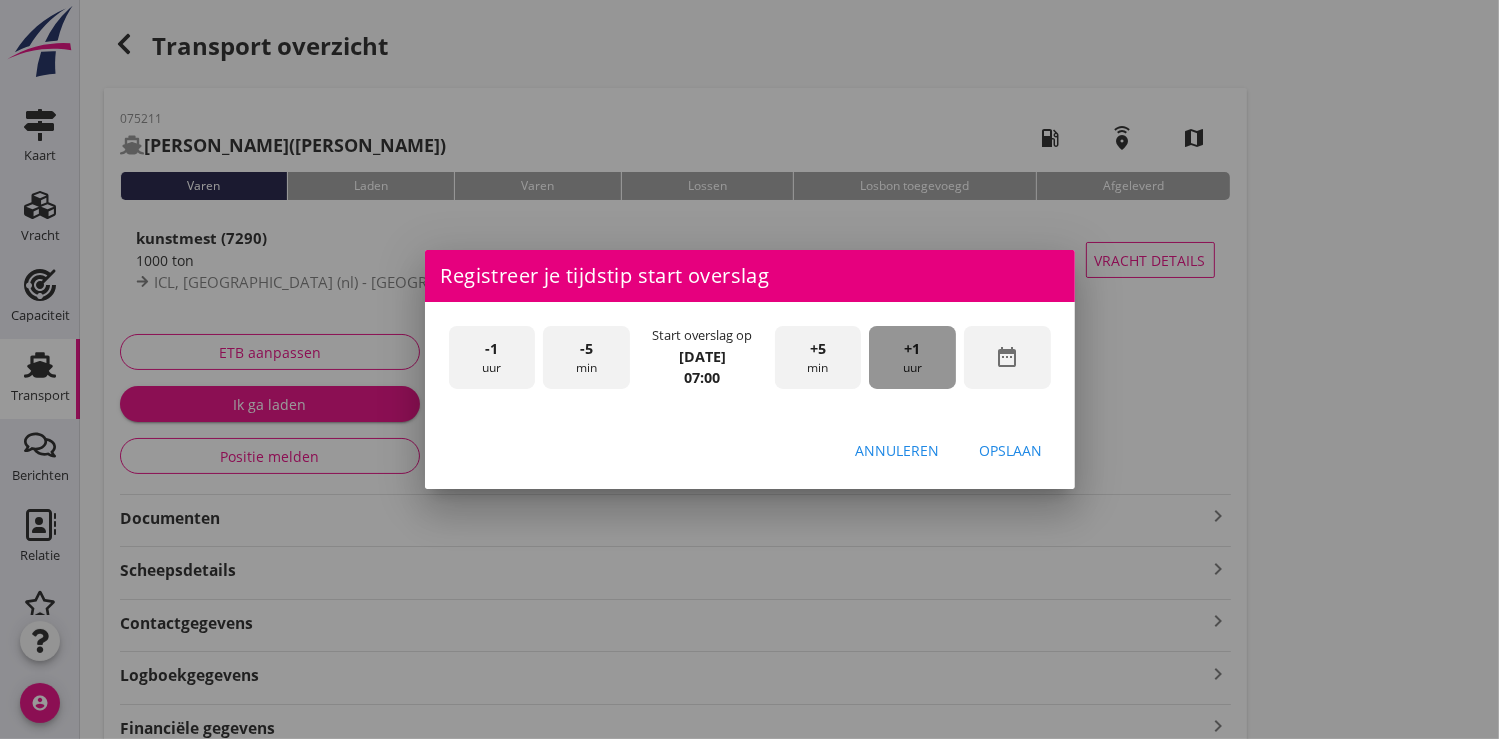 click on "+1  uur" at bounding box center (912, 357) 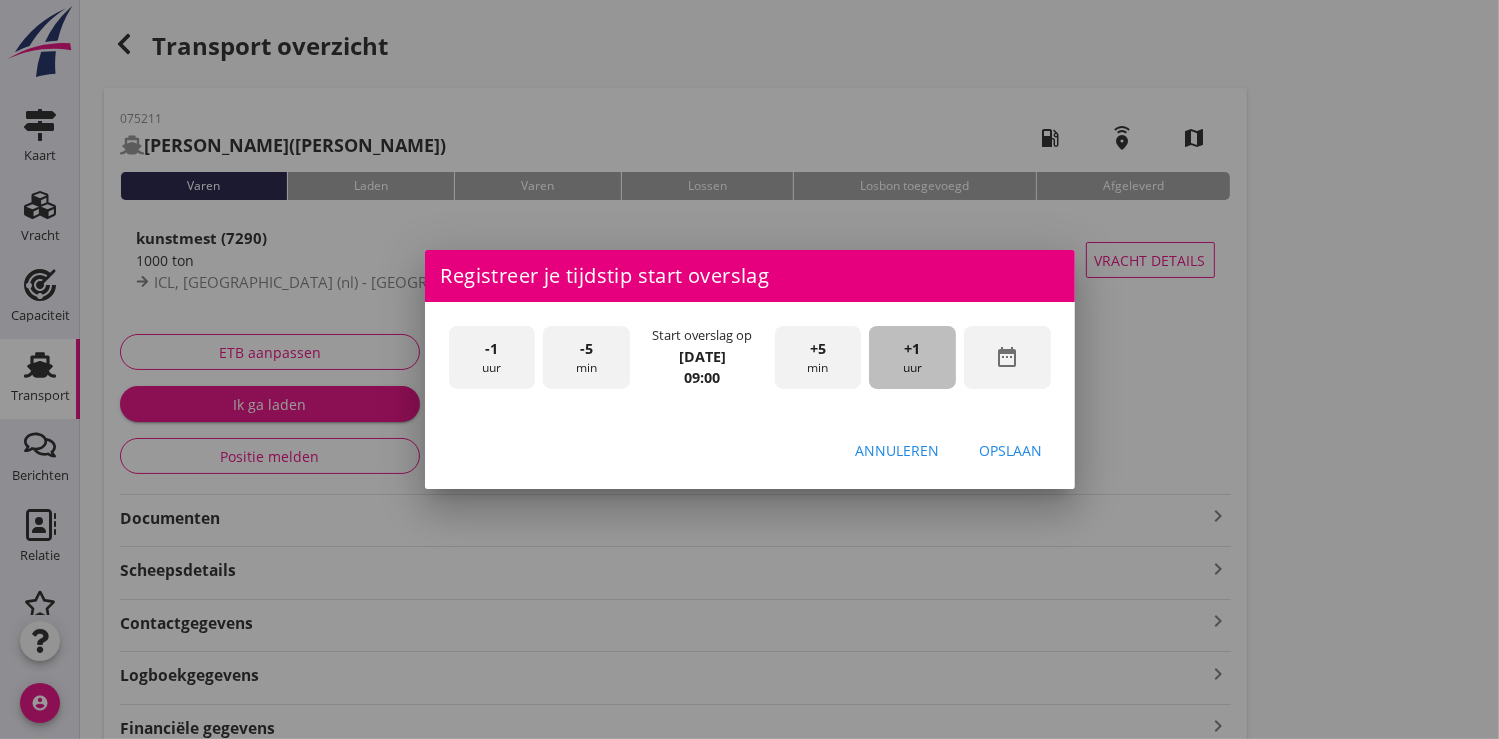 click on "+1  uur" at bounding box center (912, 357) 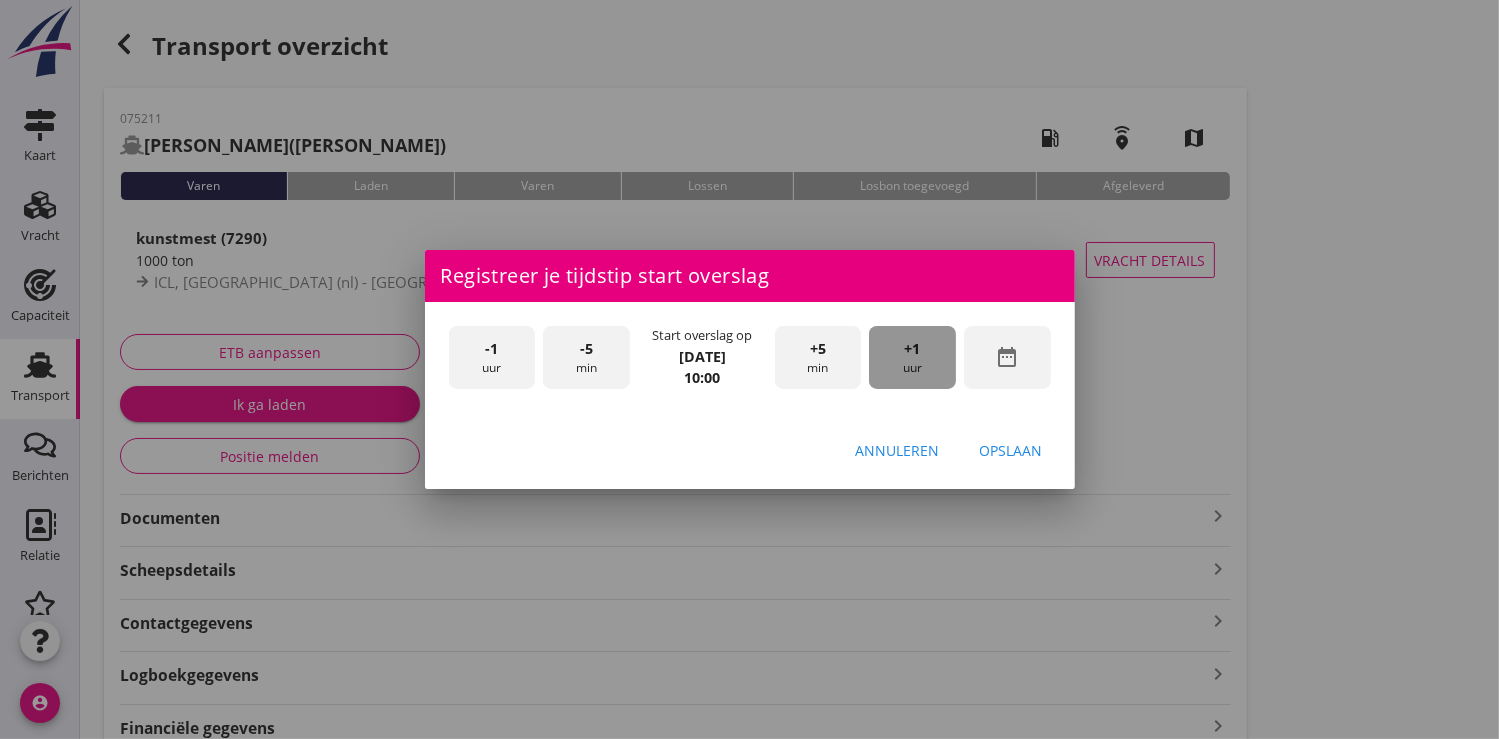 click on "+1  uur" at bounding box center [912, 357] 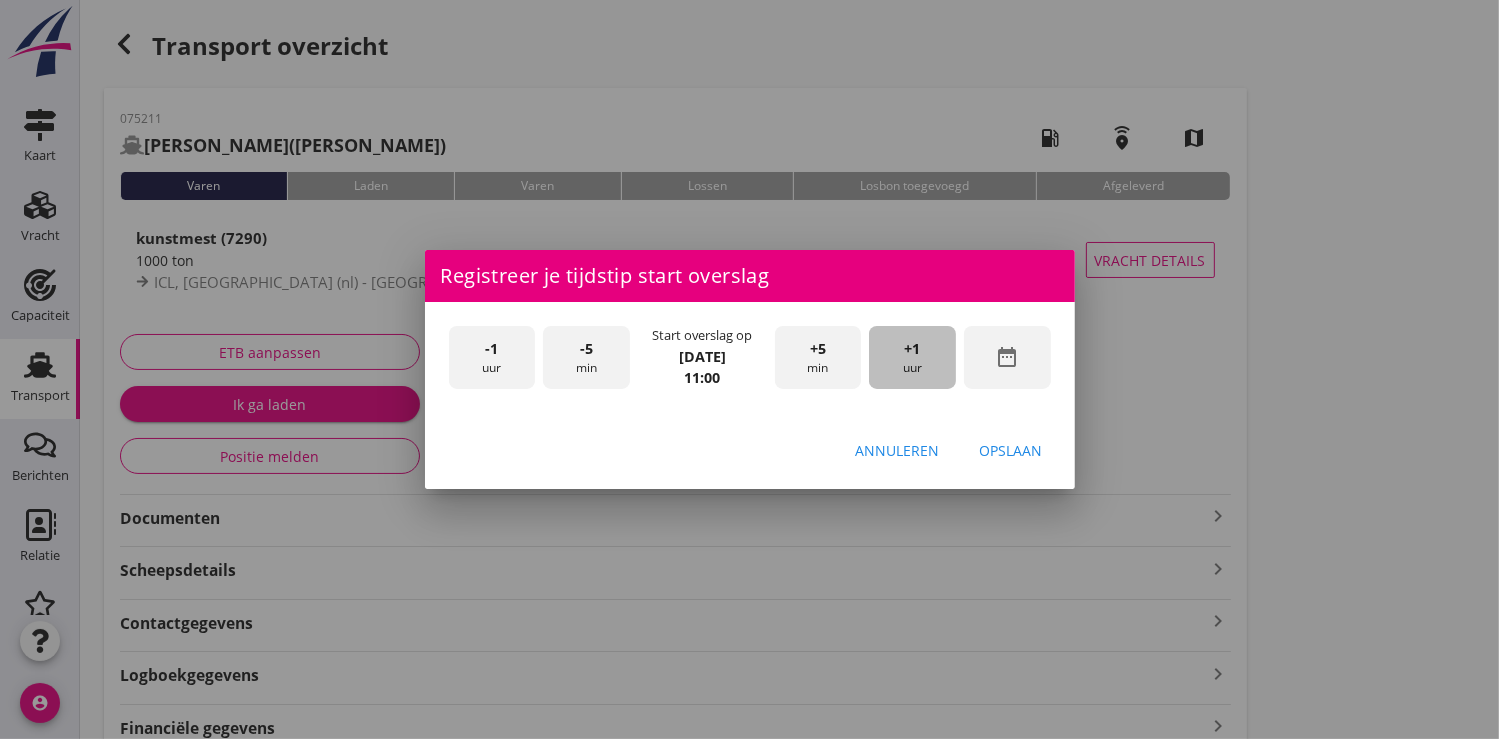 click on "+1  uur" at bounding box center [912, 357] 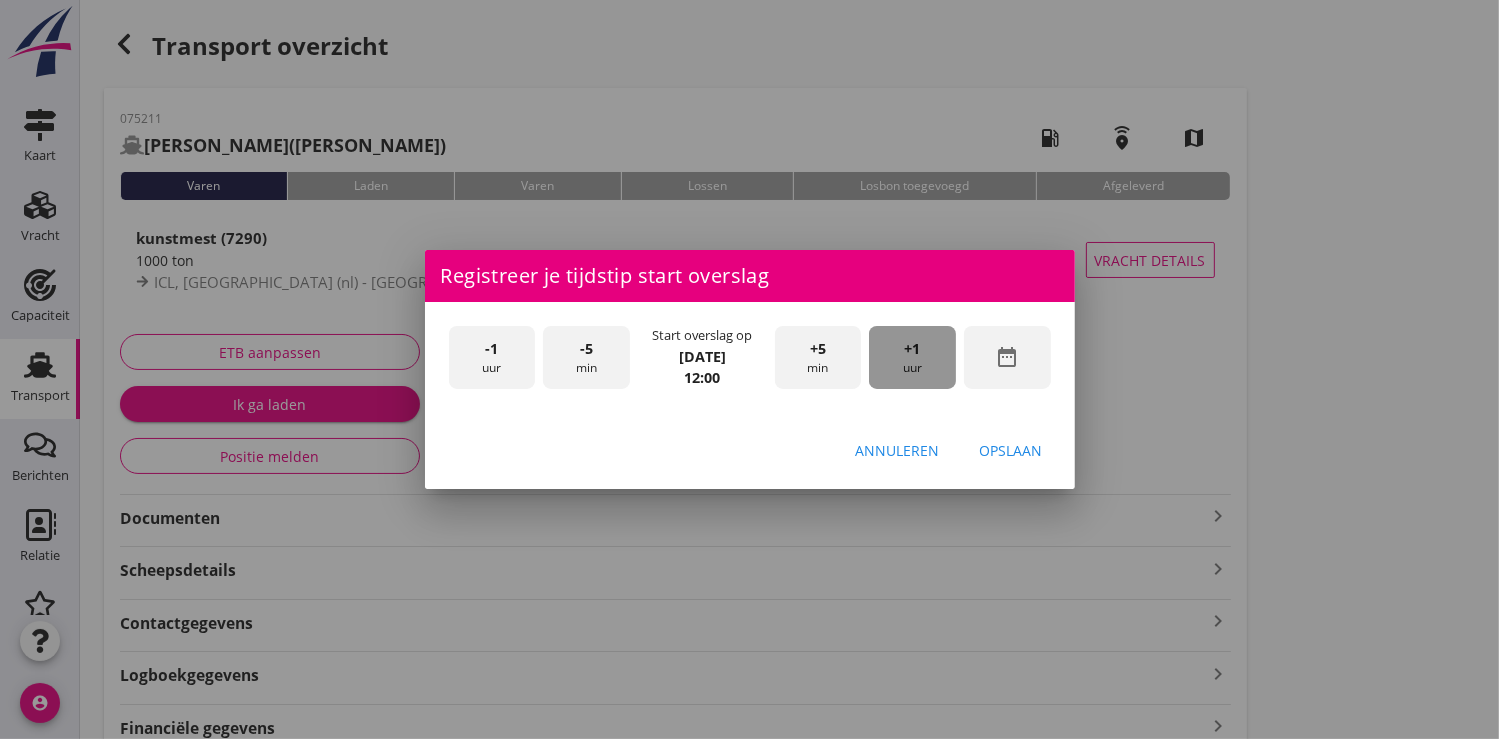 click on "+1  uur" at bounding box center (912, 357) 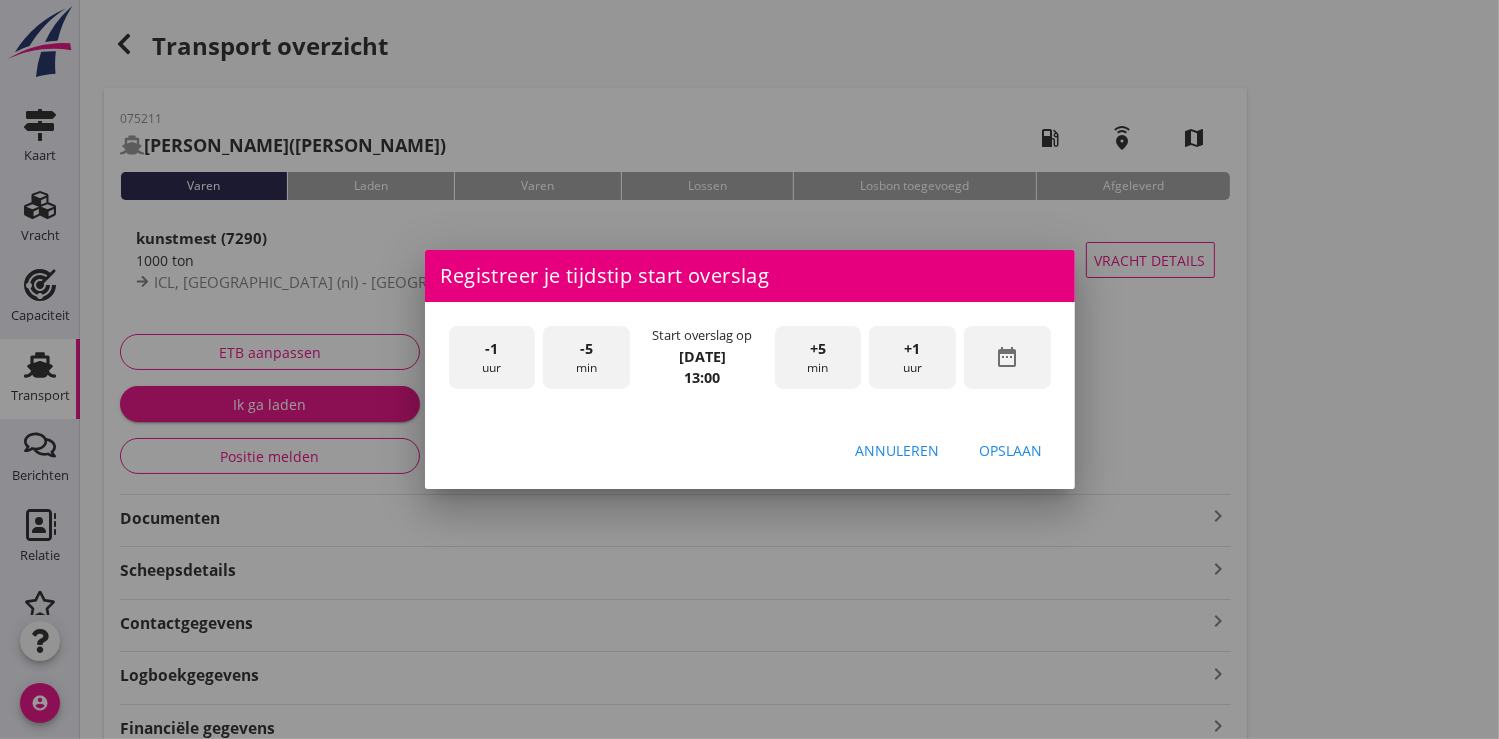click on "+1  uur" at bounding box center (912, 357) 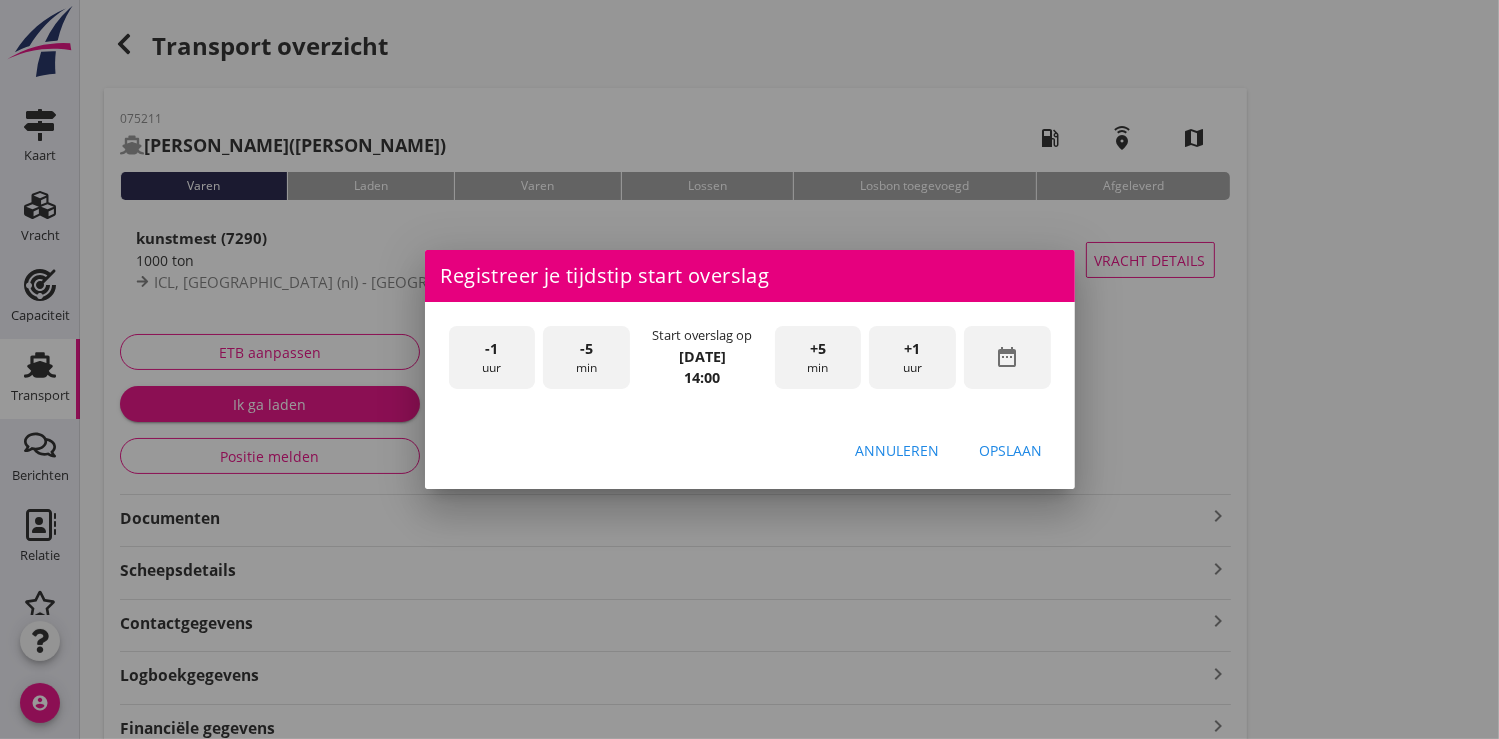click on "+5  min" at bounding box center [818, 357] 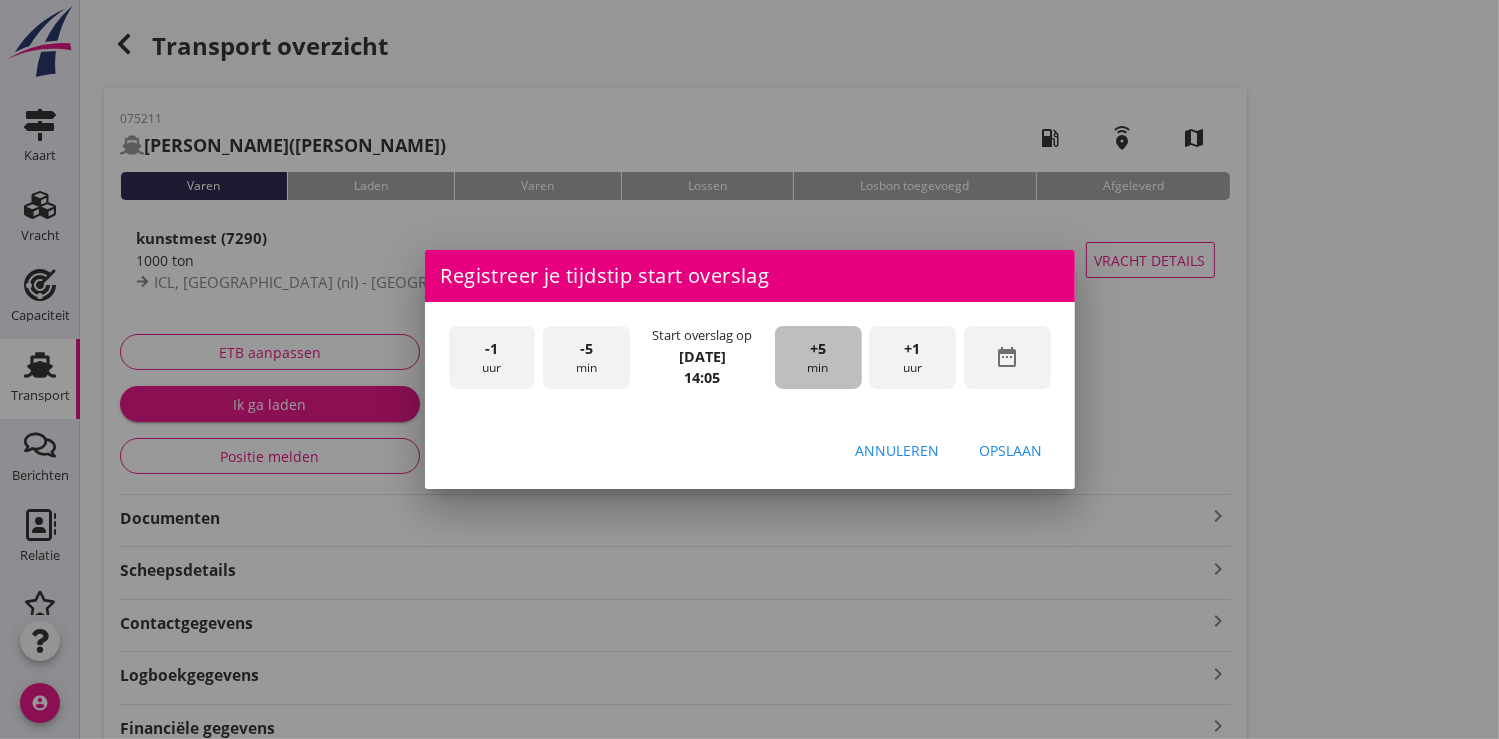 click on "+5  min" at bounding box center [818, 357] 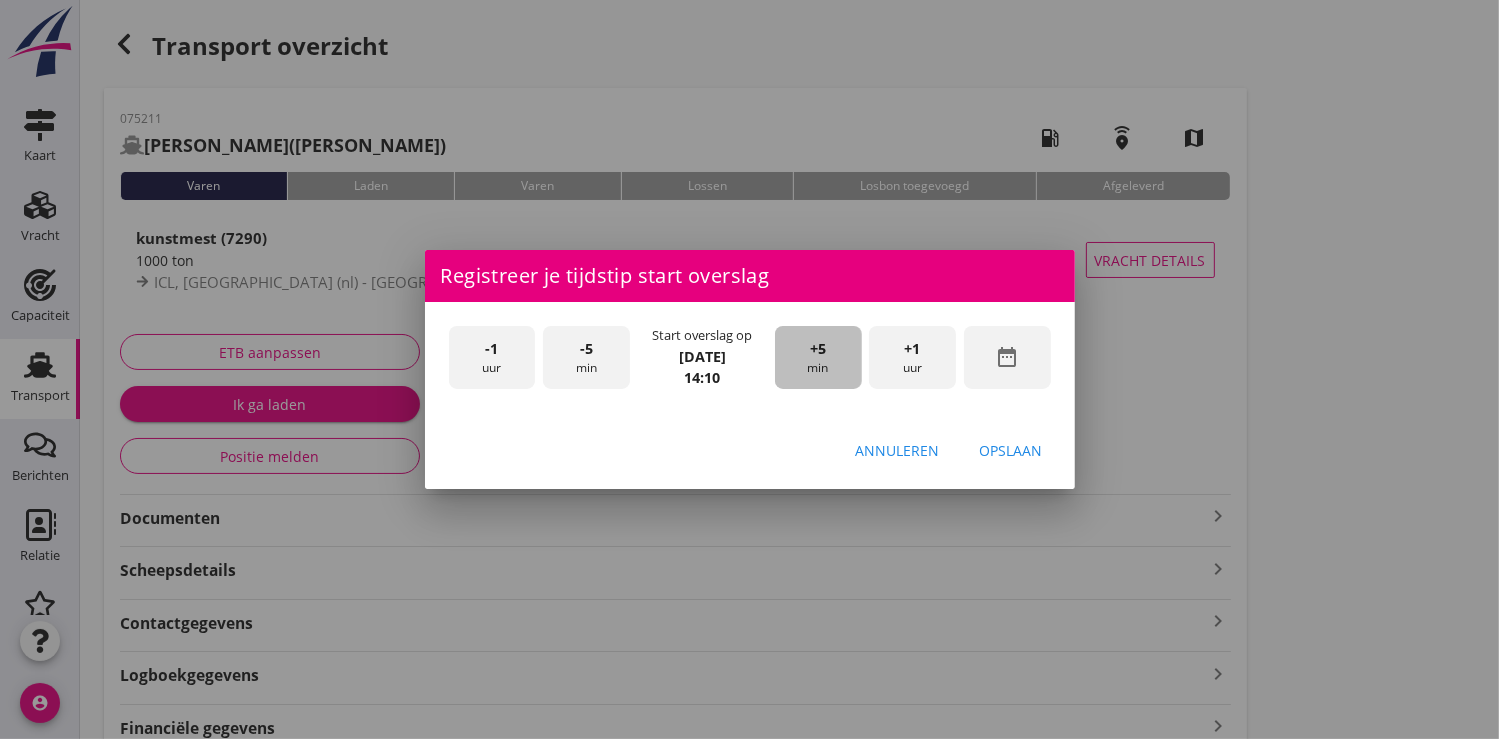 click on "+5  min" at bounding box center [818, 357] 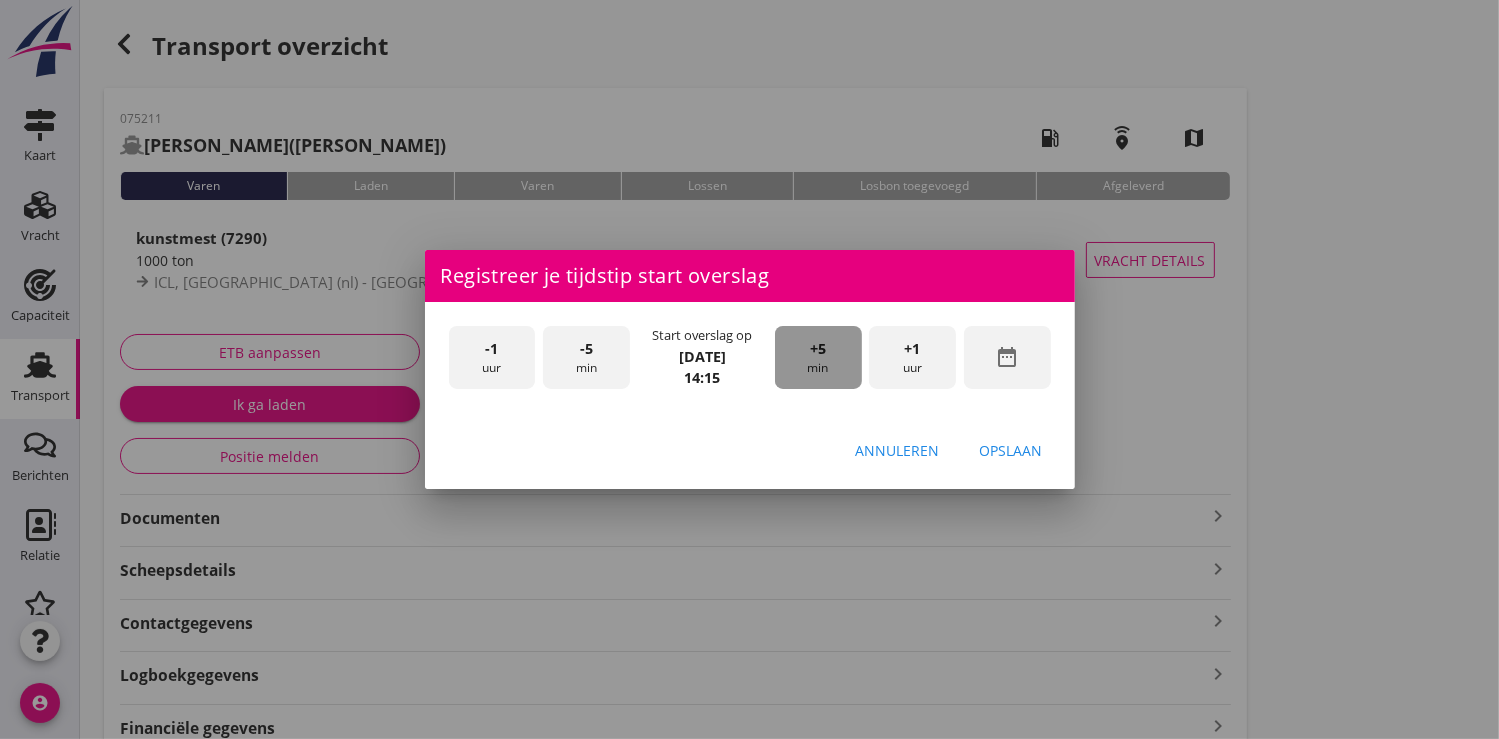 click on "+5  min" at bounding box center [818, 357] 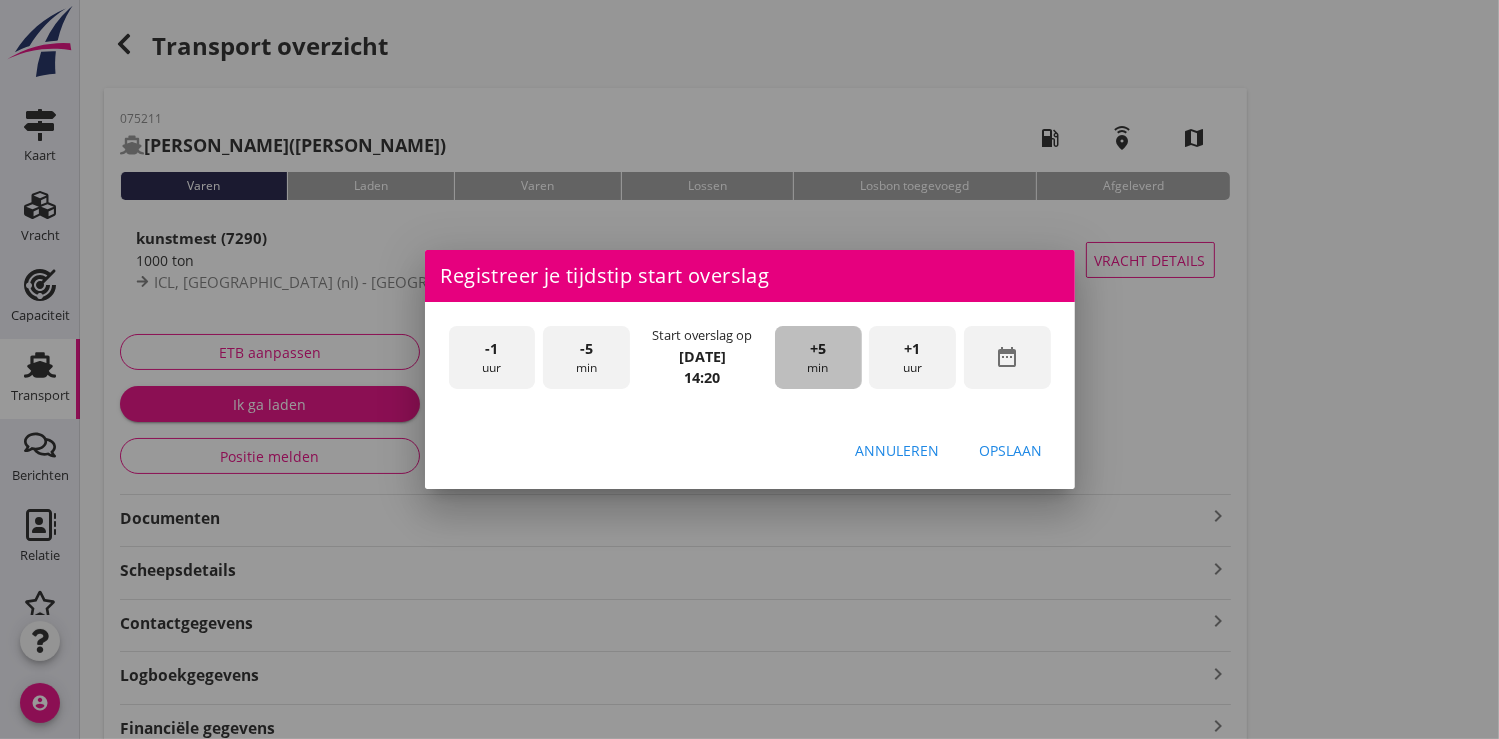 click on "+5  min" at bounding box center (818, 357) 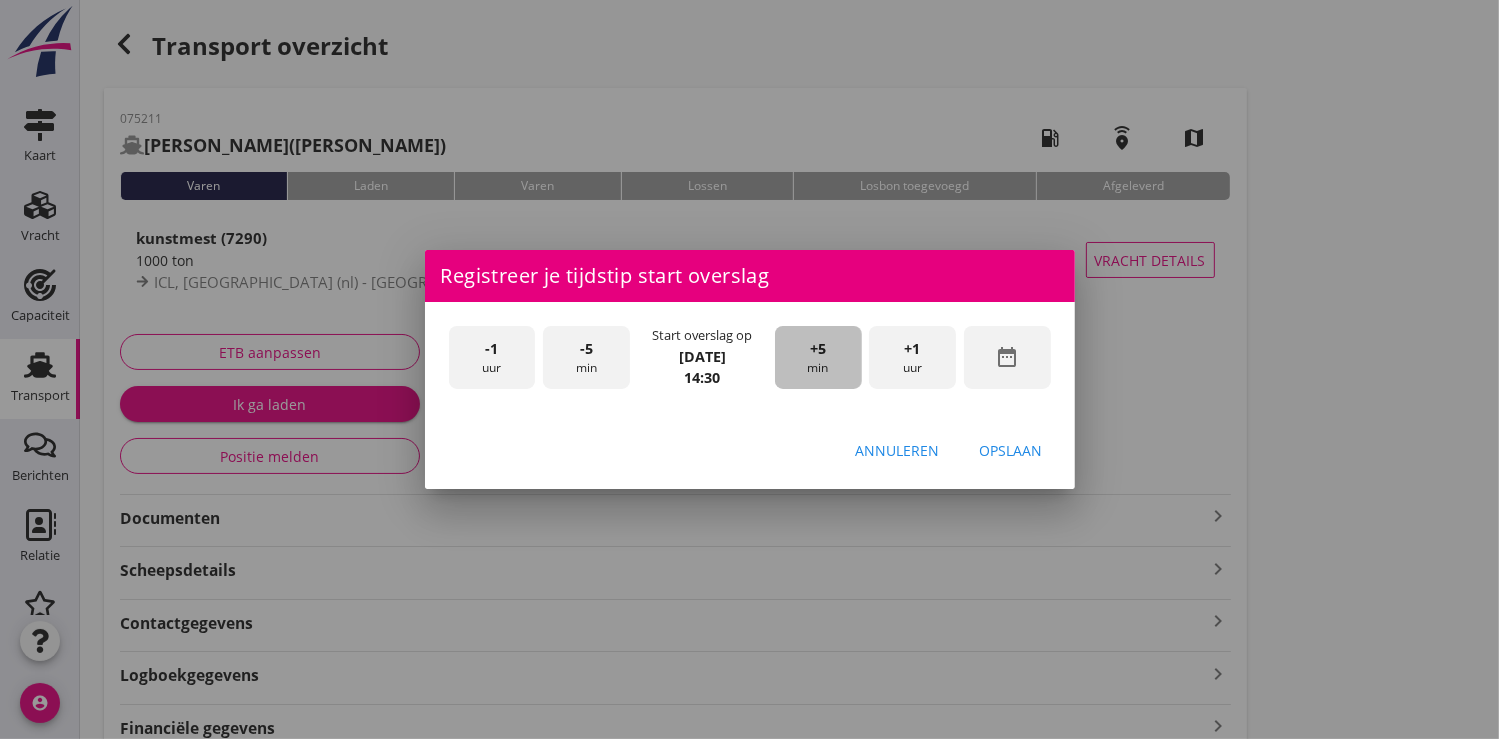 click on "+5  min" at bounding box center [818, 357] 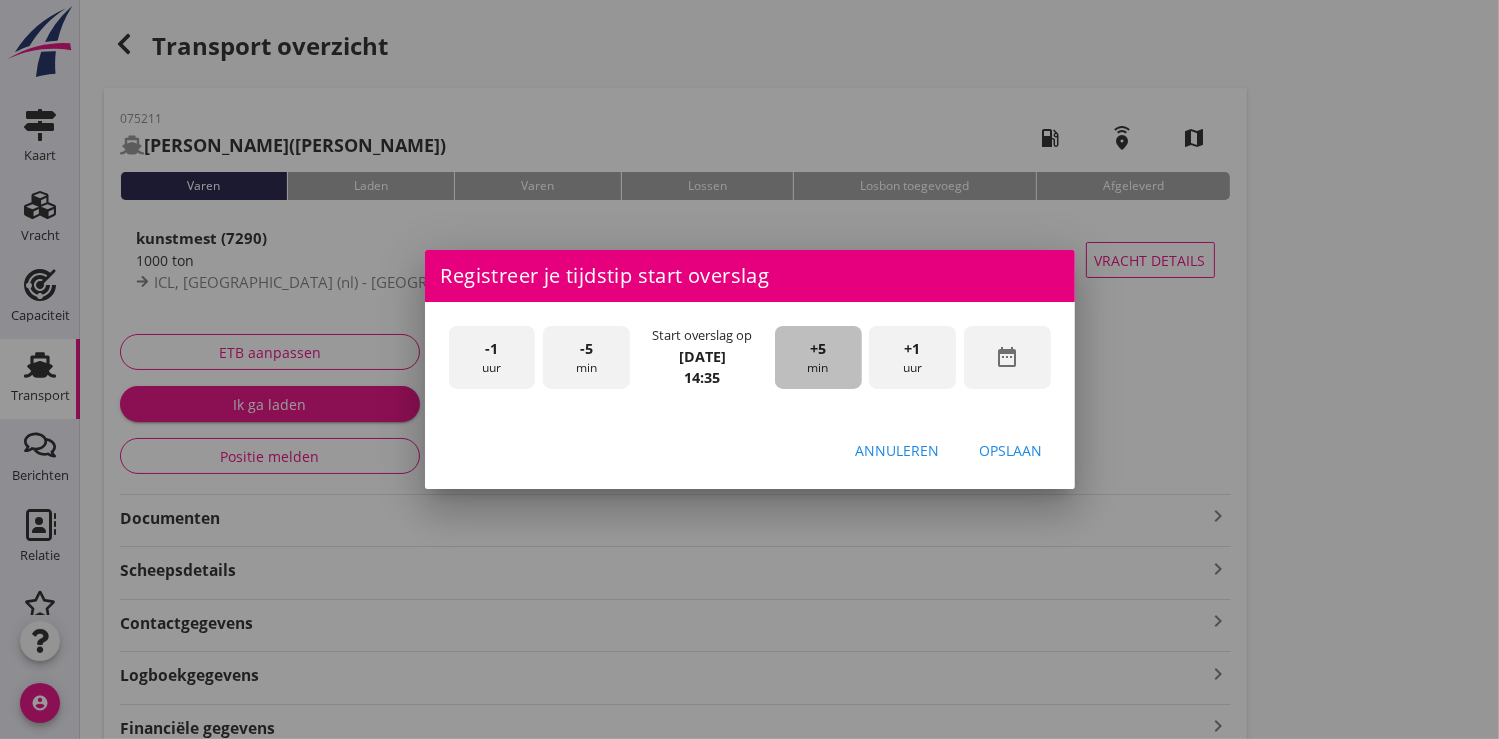 click on "+5  min" at bounding box center (818, 357) 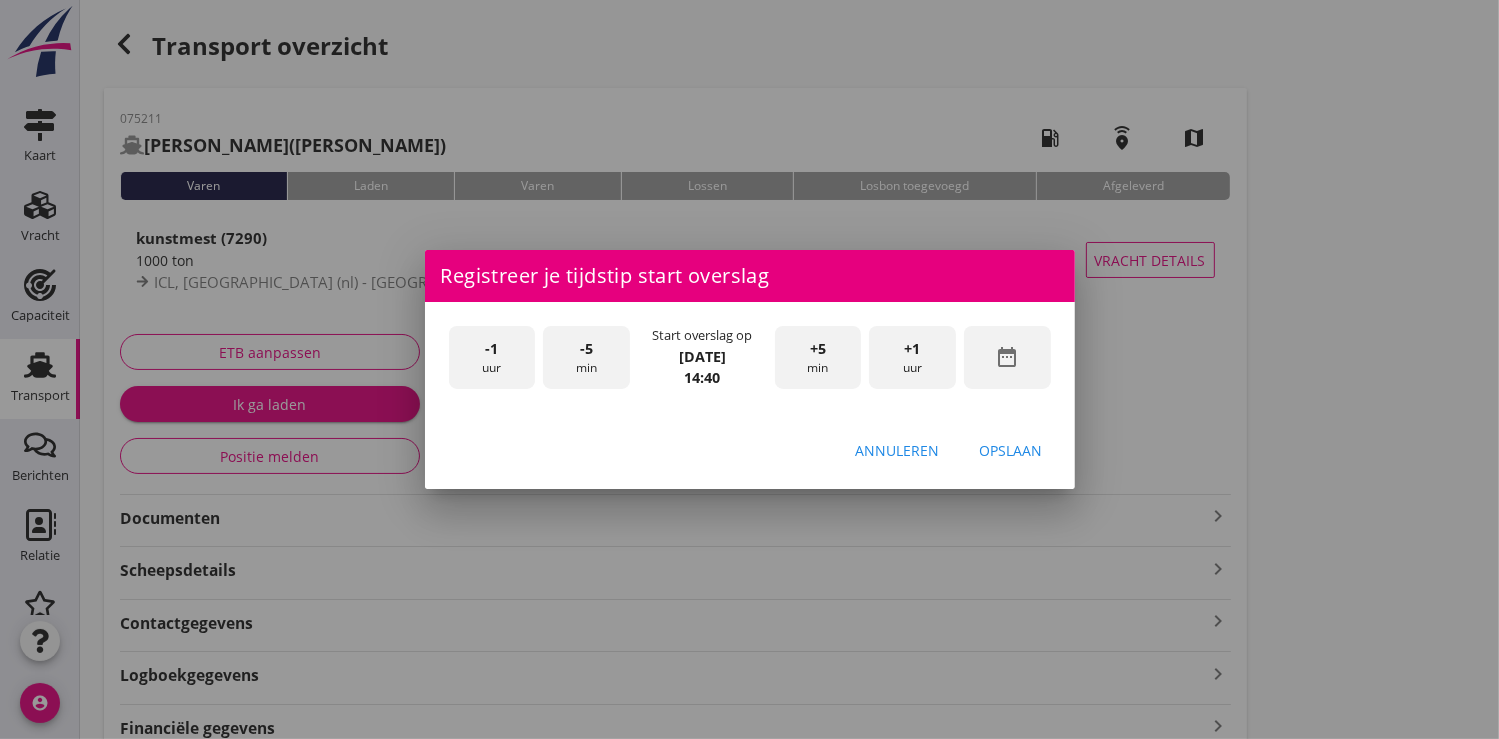 click on "+5  min" at bounding box center (818, 357) 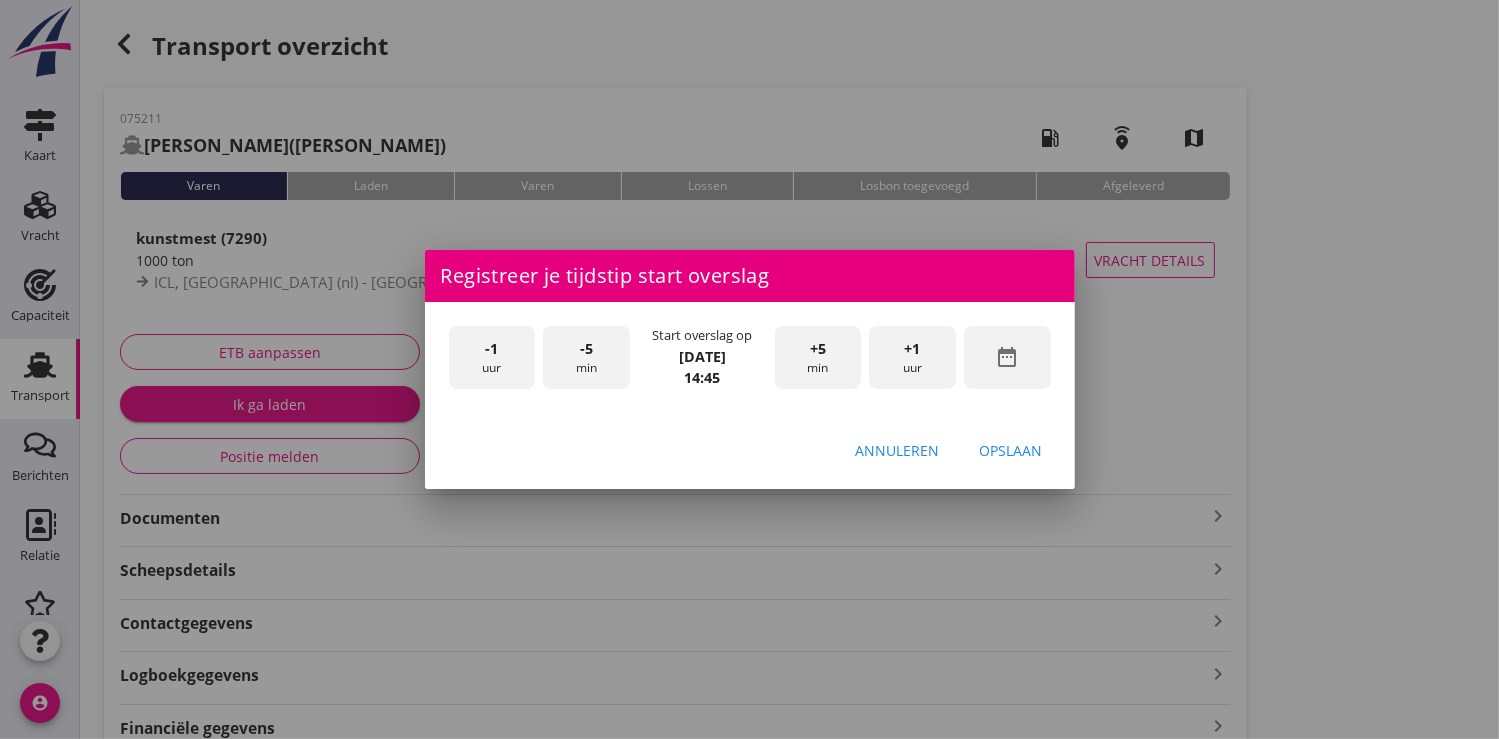 click on "Opslaan" at bounding box center (1011, 450) 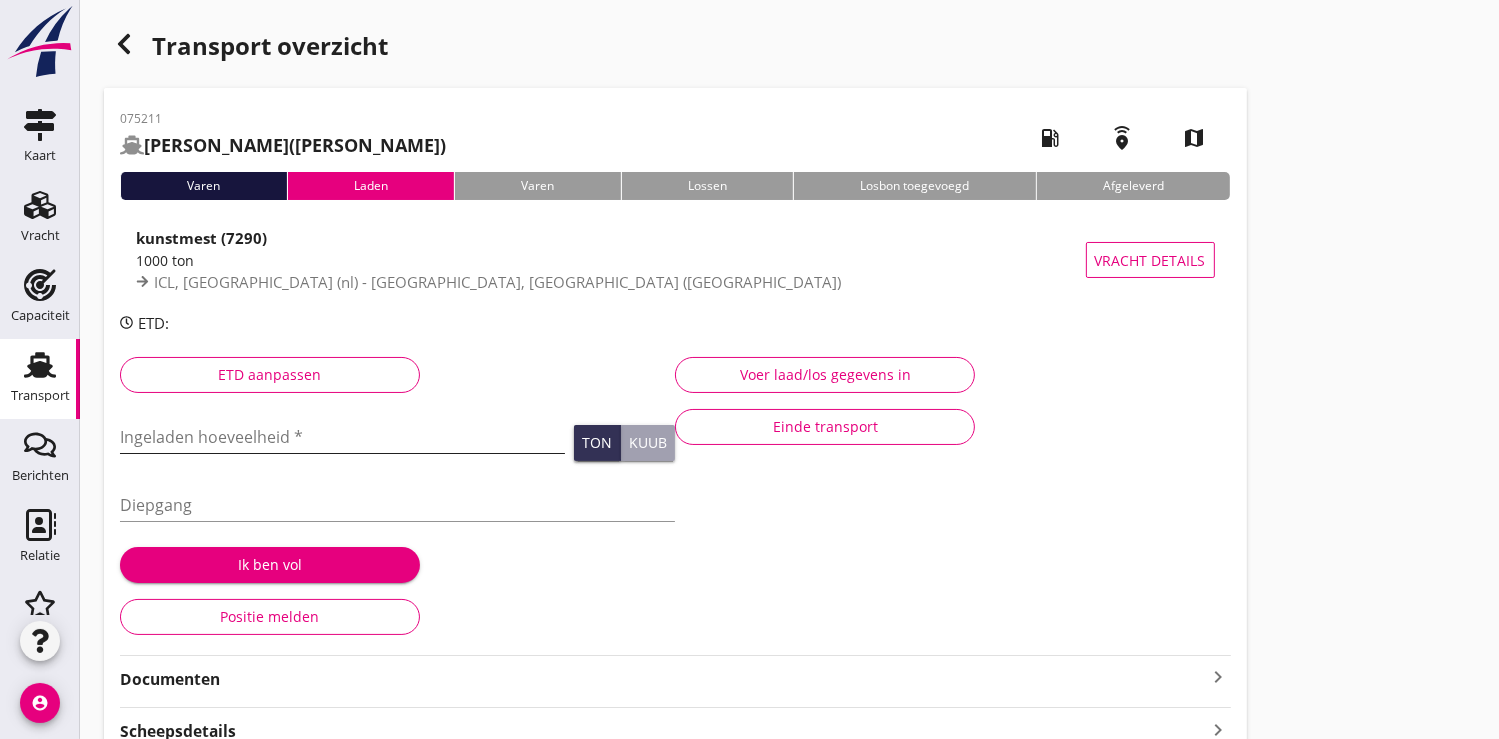 click at bounding box center (342, 437) 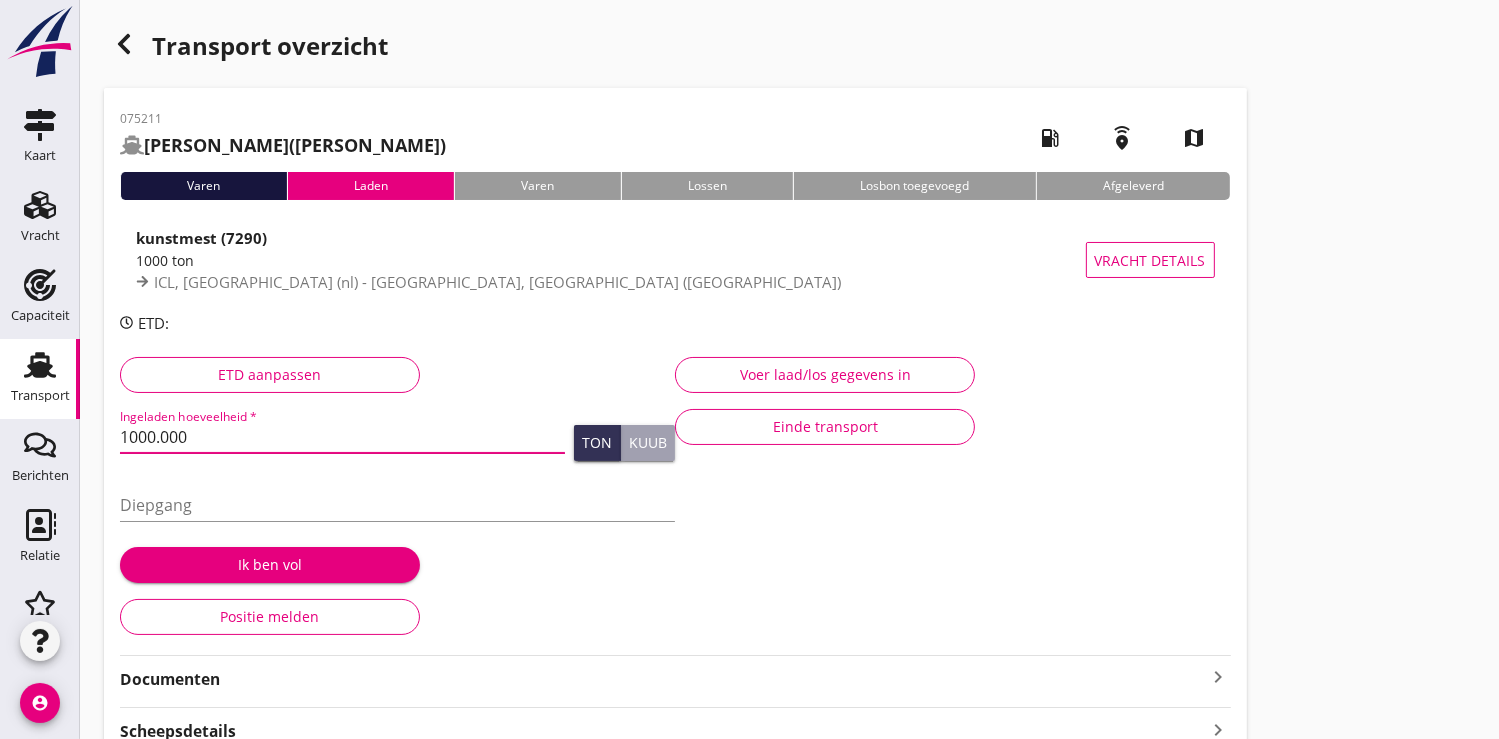 type on "1000.000" 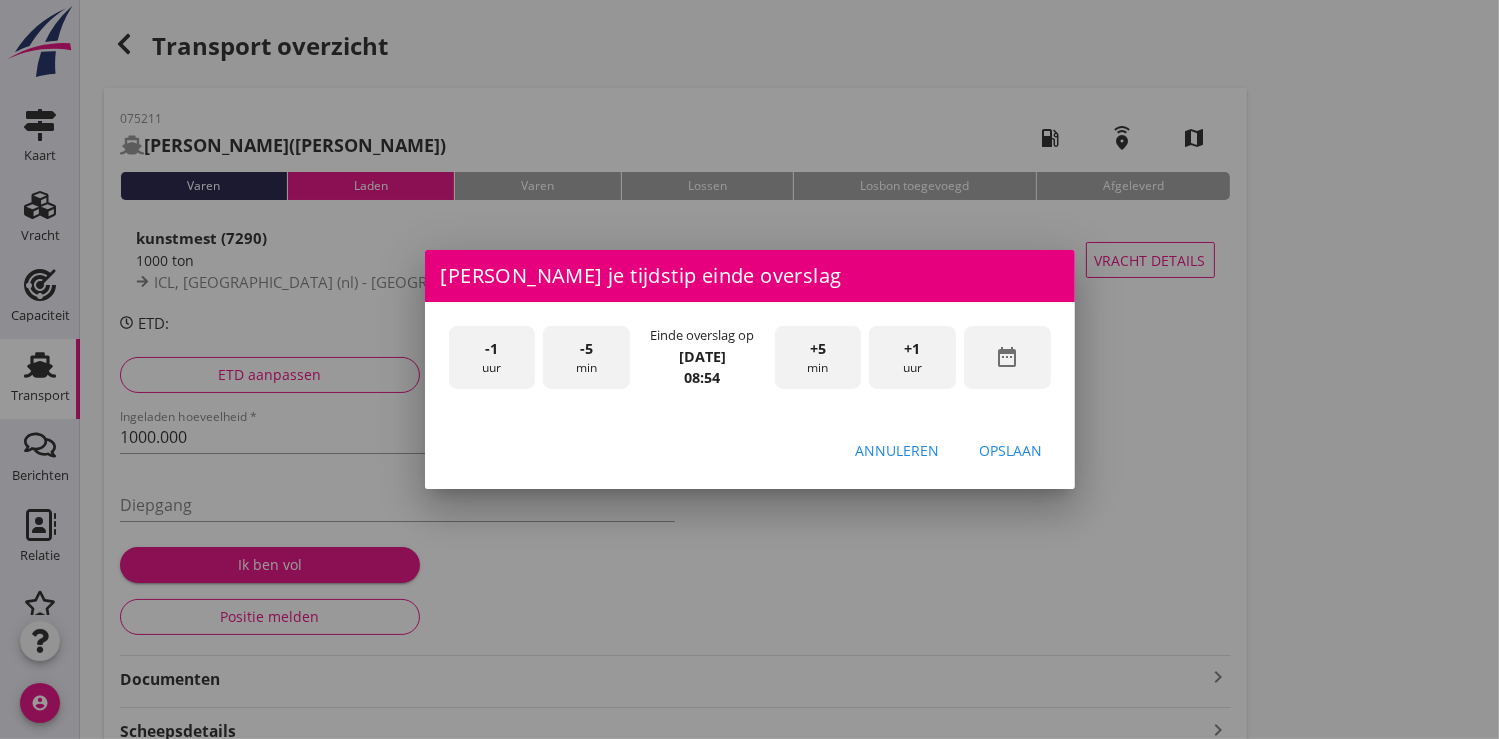 click on "date_range" at bounding box center [1007, 357] 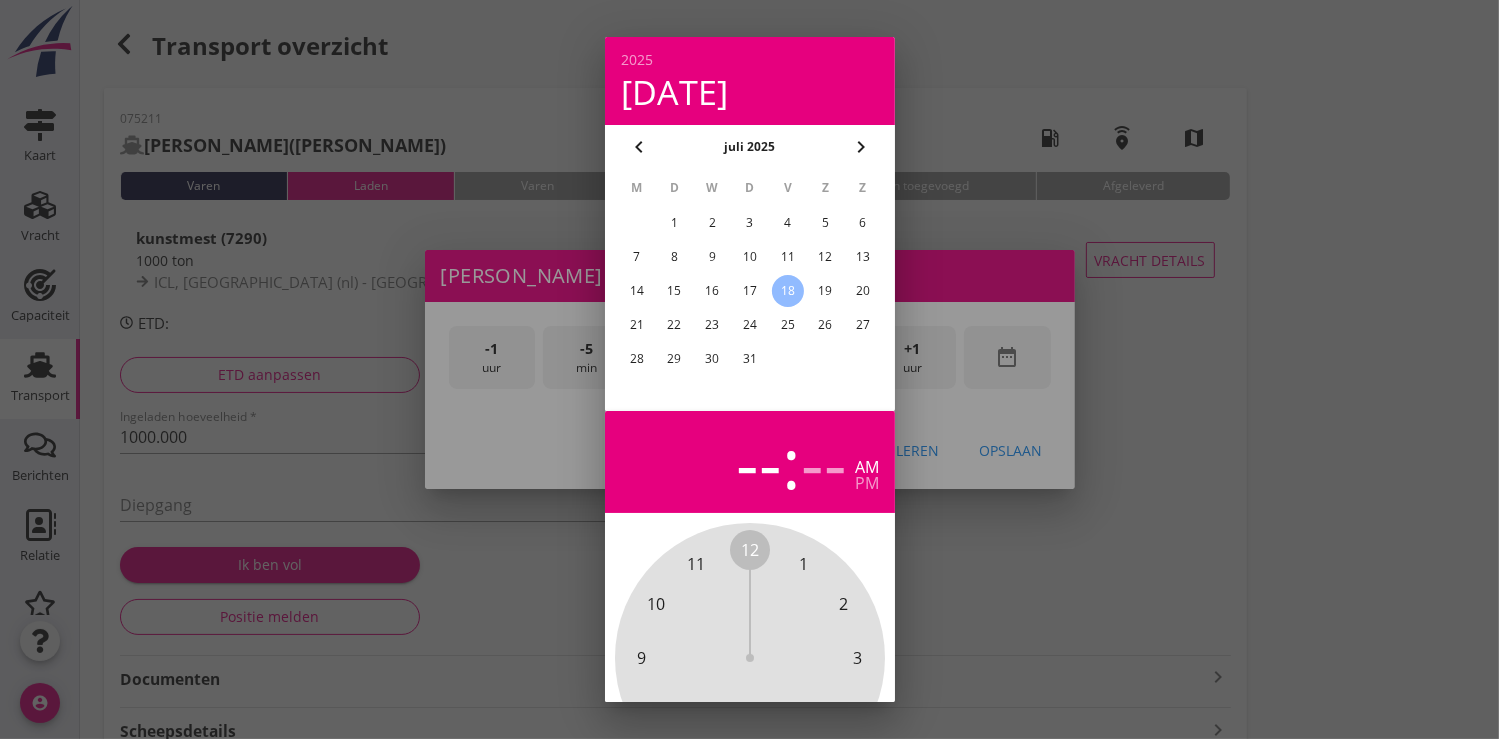 click on "17" at bounding box center (749, 291) 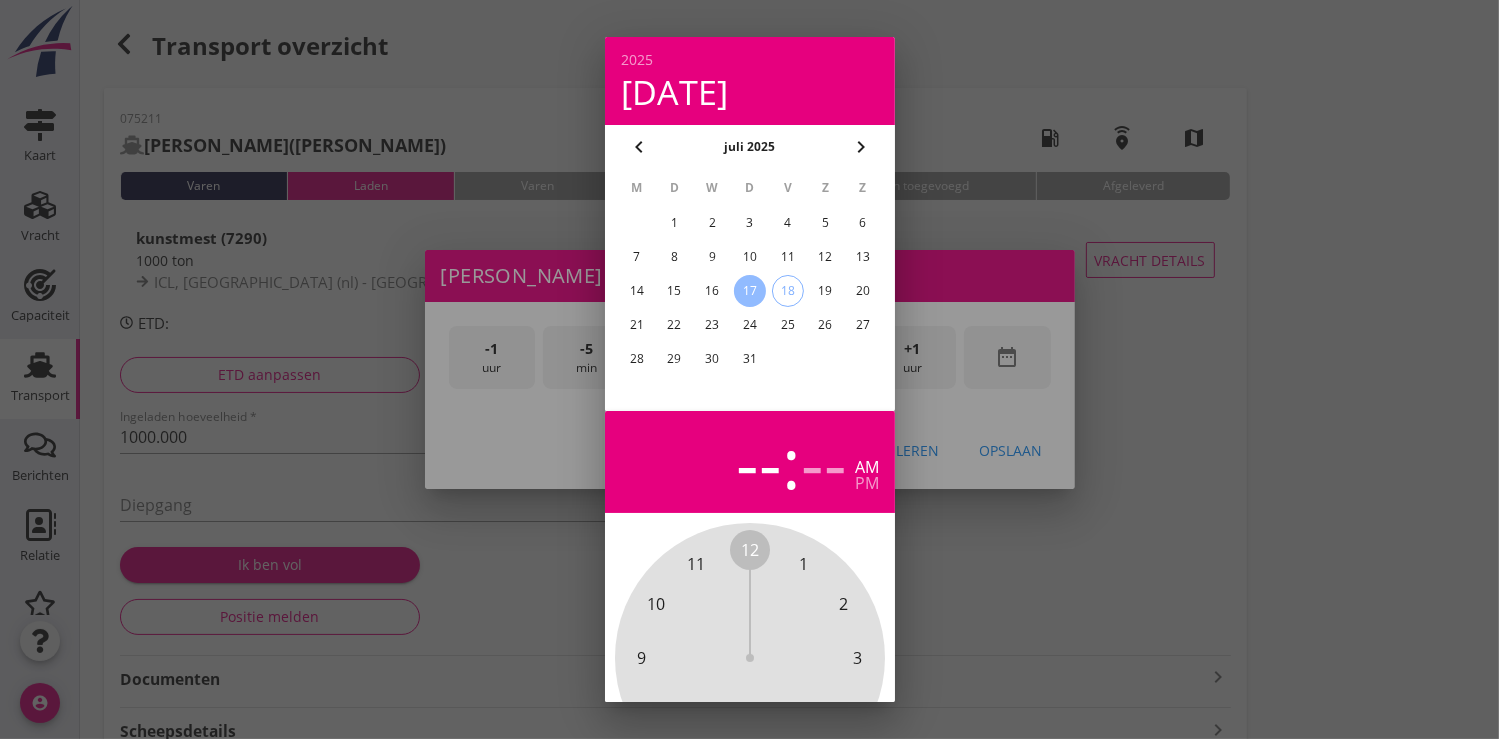 scroll, scrollTop: 185, scrollLeft: 0, axis: vertical 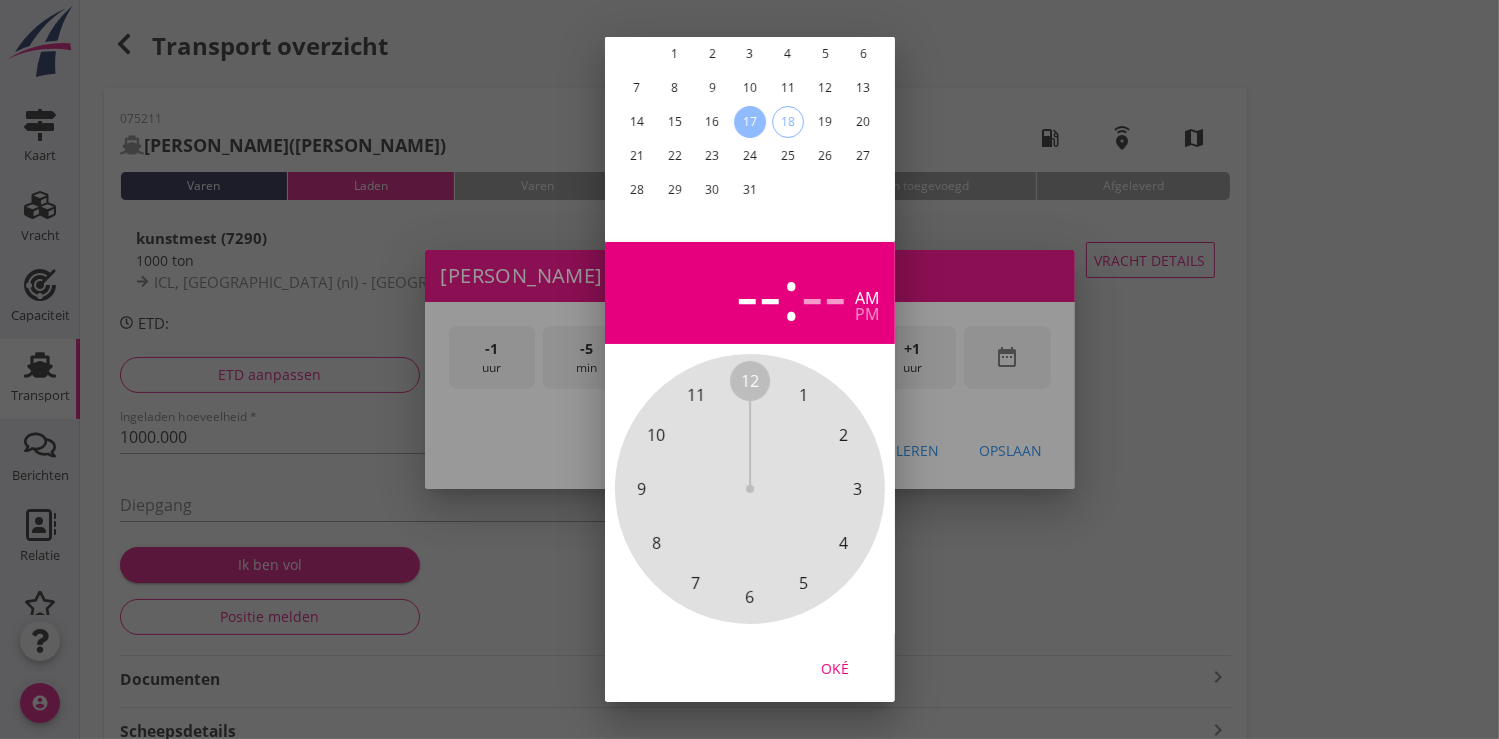 click on "Oké" at bounding box center (835, 667) 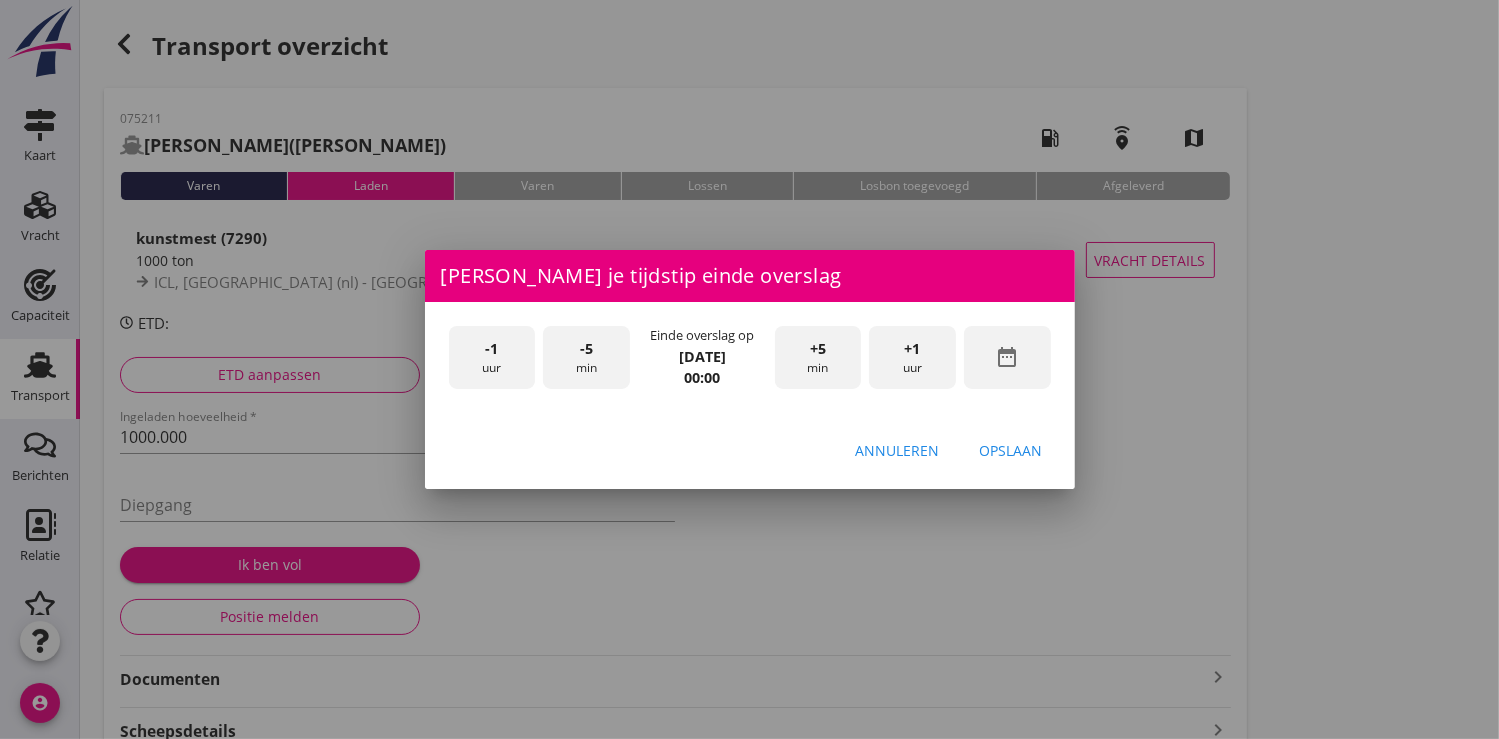 click on "+1" at bounding box center [913, 349] 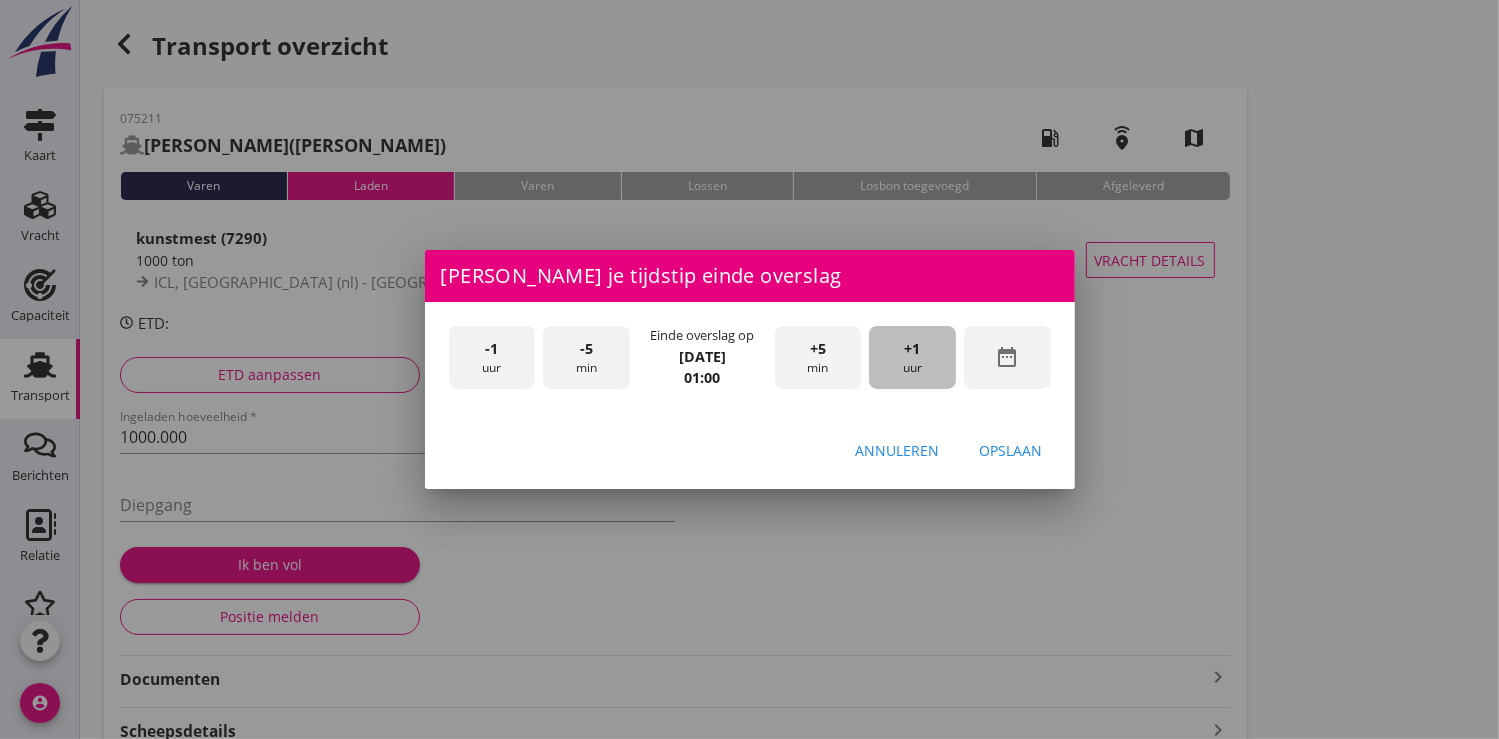 click on "+1" at bounding box center [913, 349] 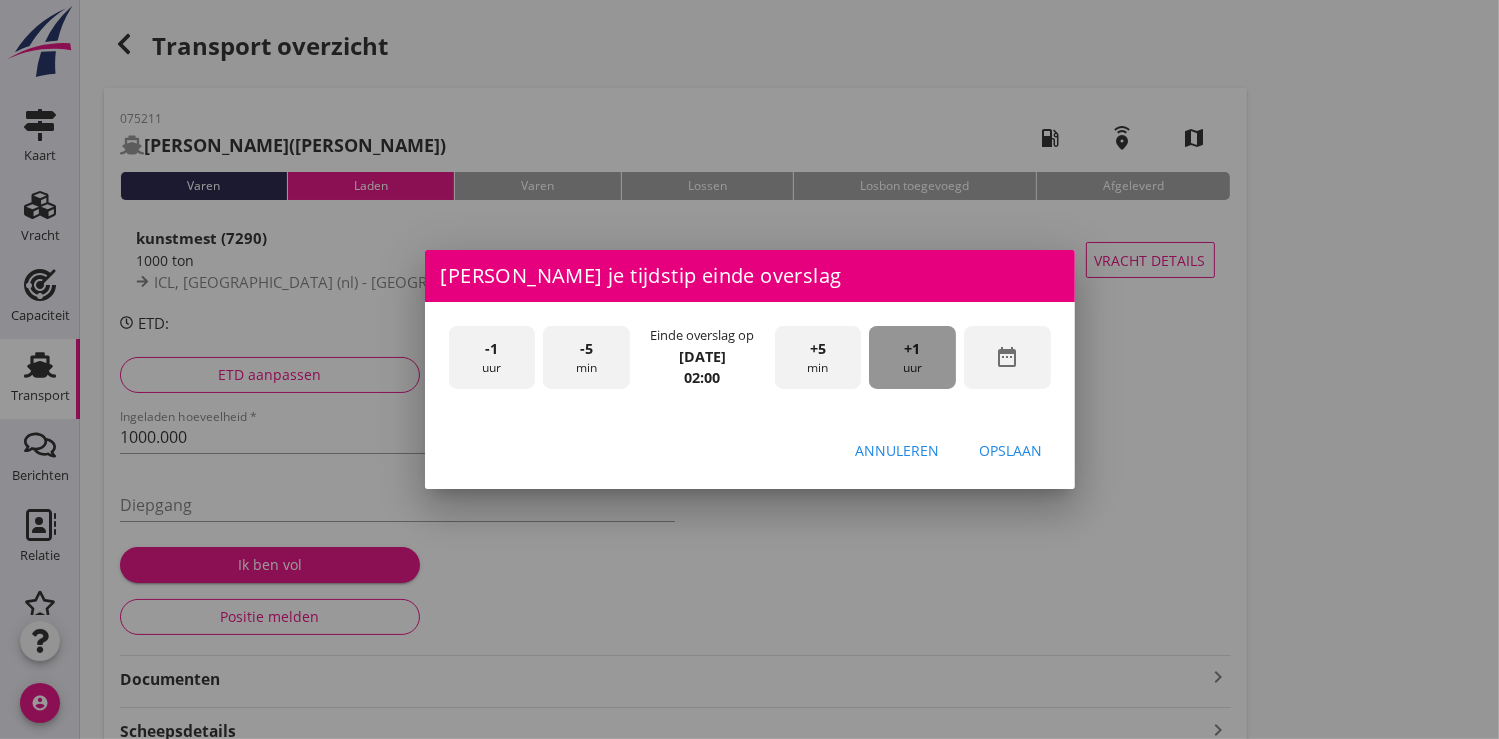 click on "+1" at bounding box center [913, 349] 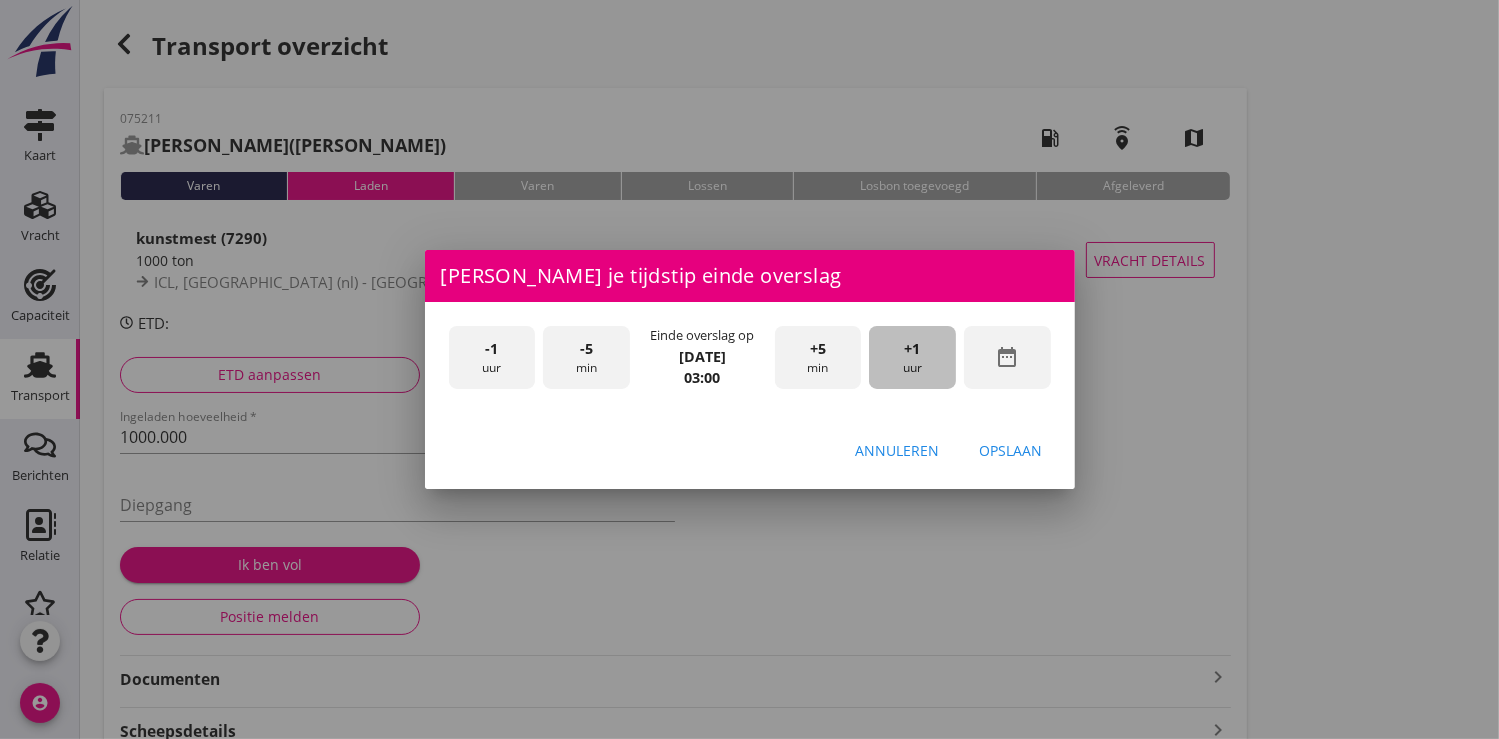 click on "+1" at bounding box center (913, 349) 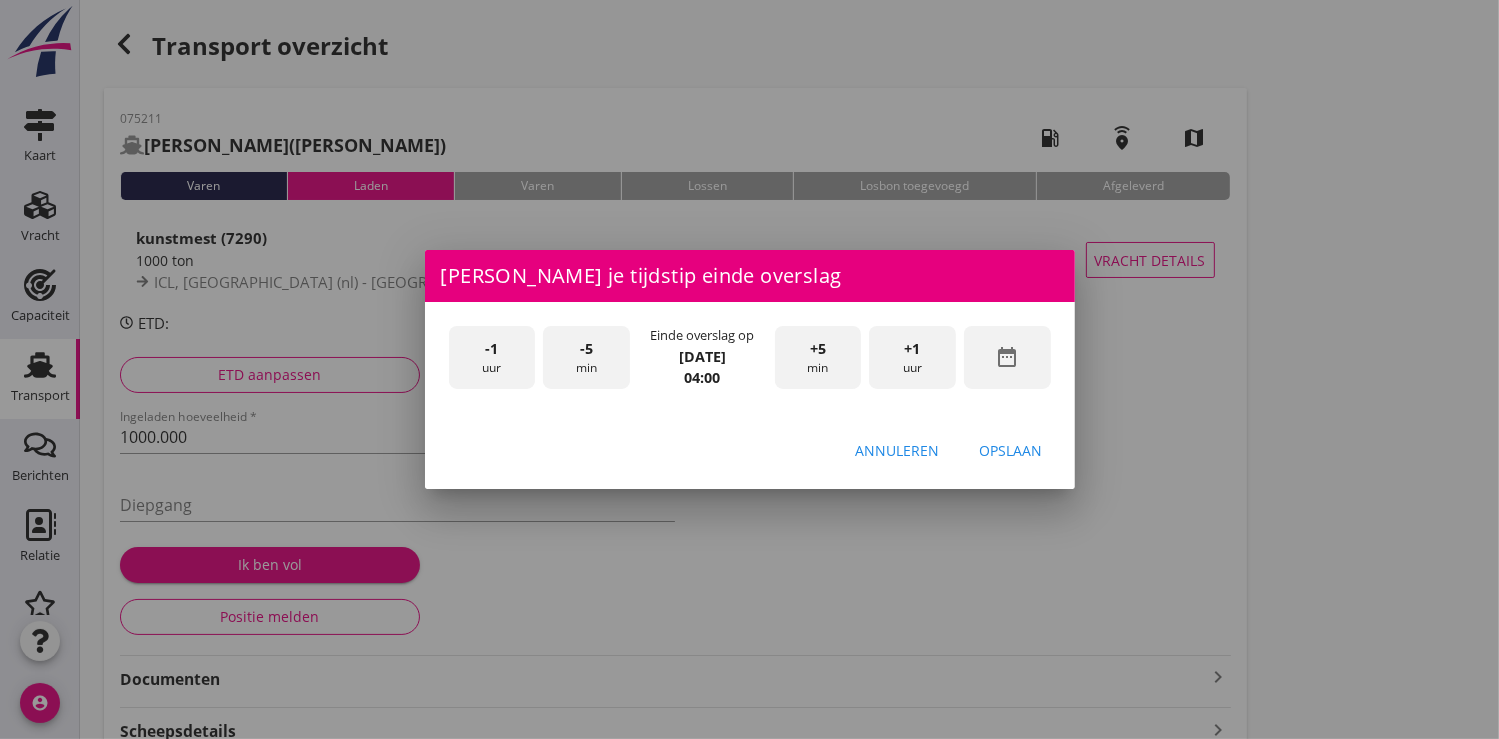 click on "+1" at bounding box center (913, 349) 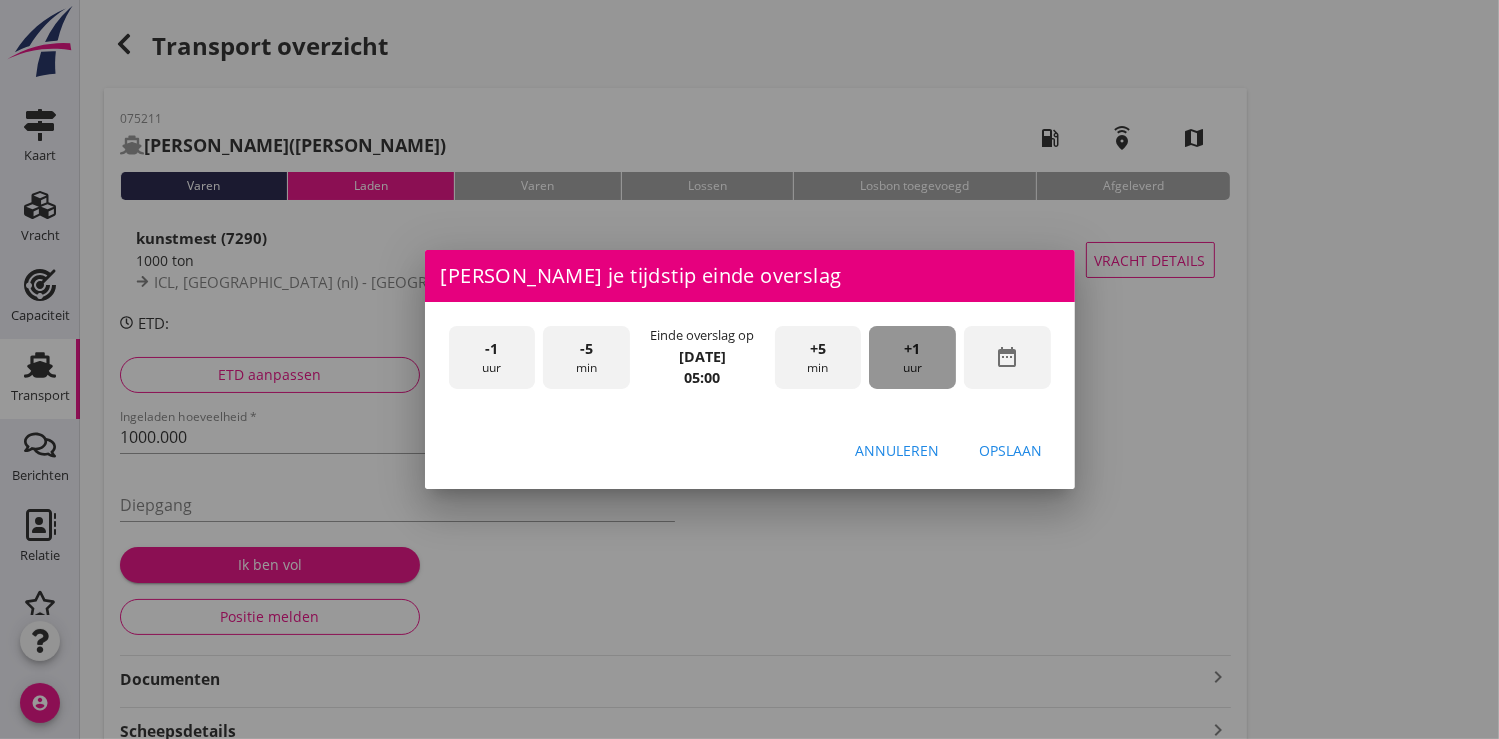 click on "+1" at bounding box center (913, 349) 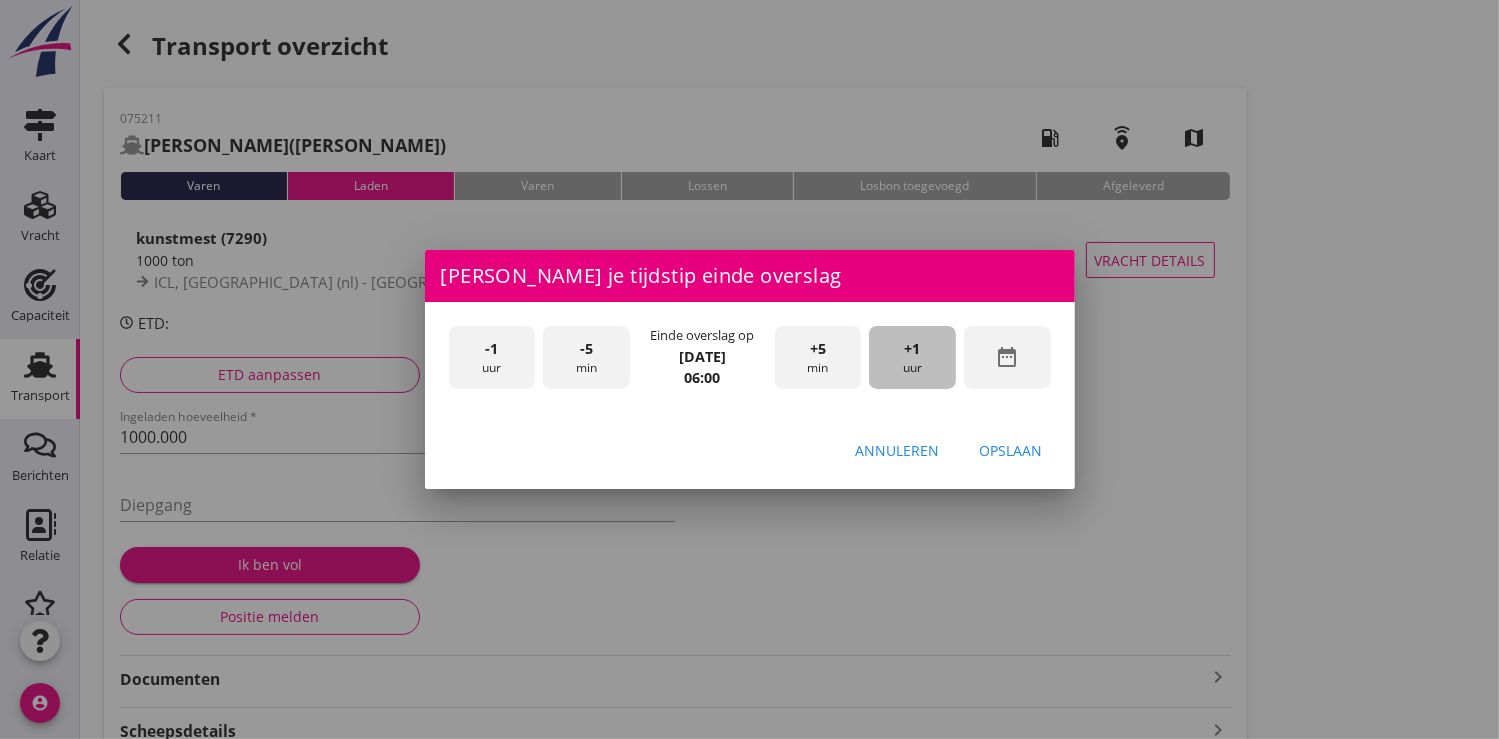 click on "+1" at bounding box center [913, 349] 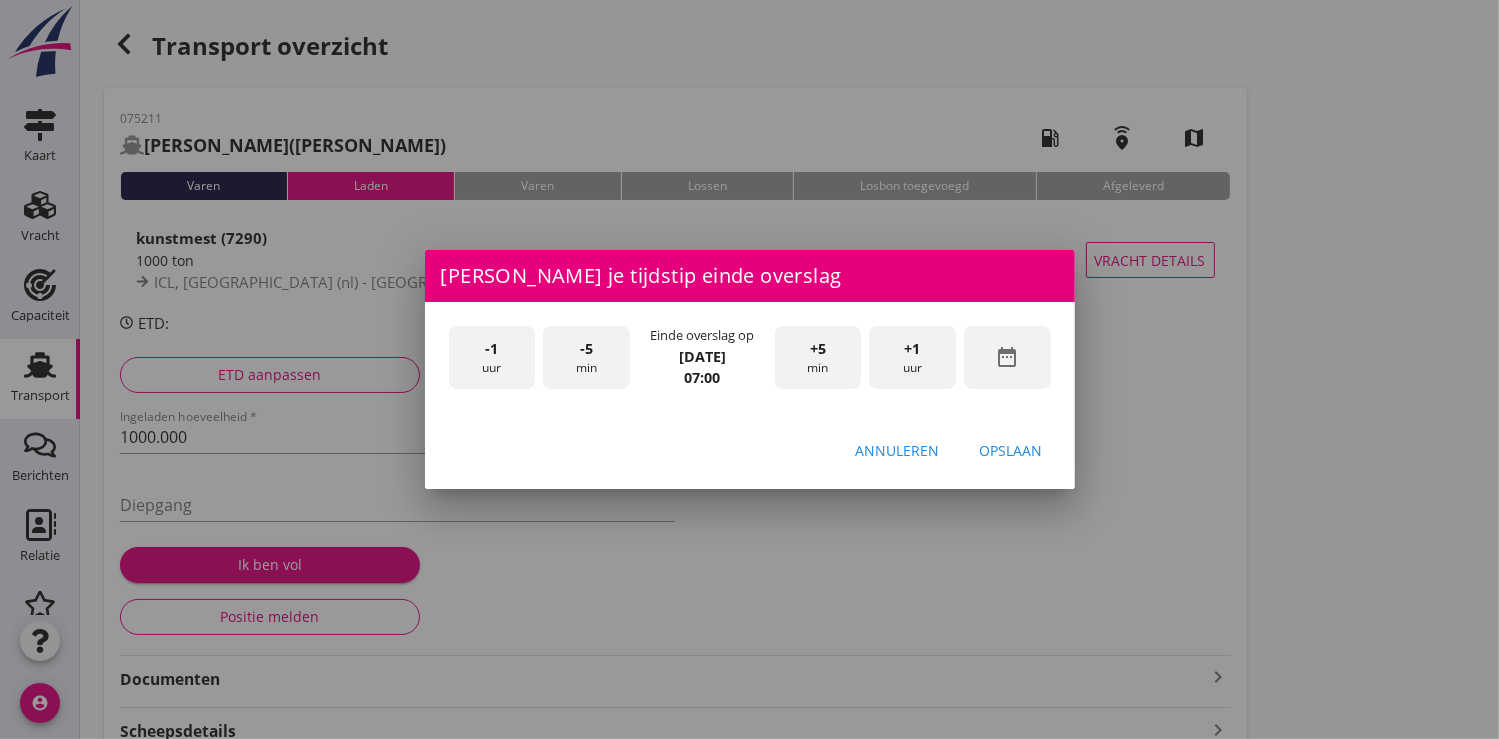 click on "+1" at bounding box center [913, 349] 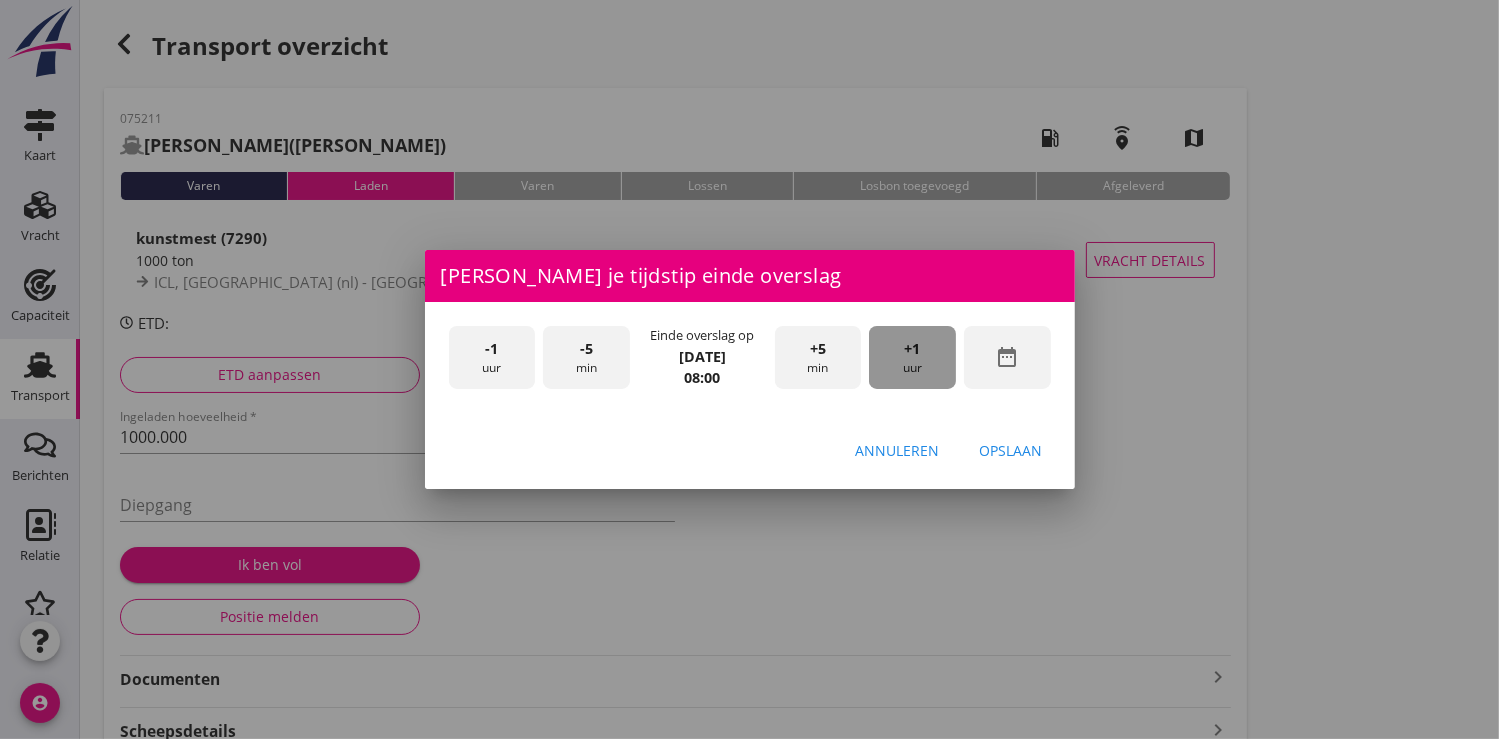 click on "+1" at bounding box center (913, 349) 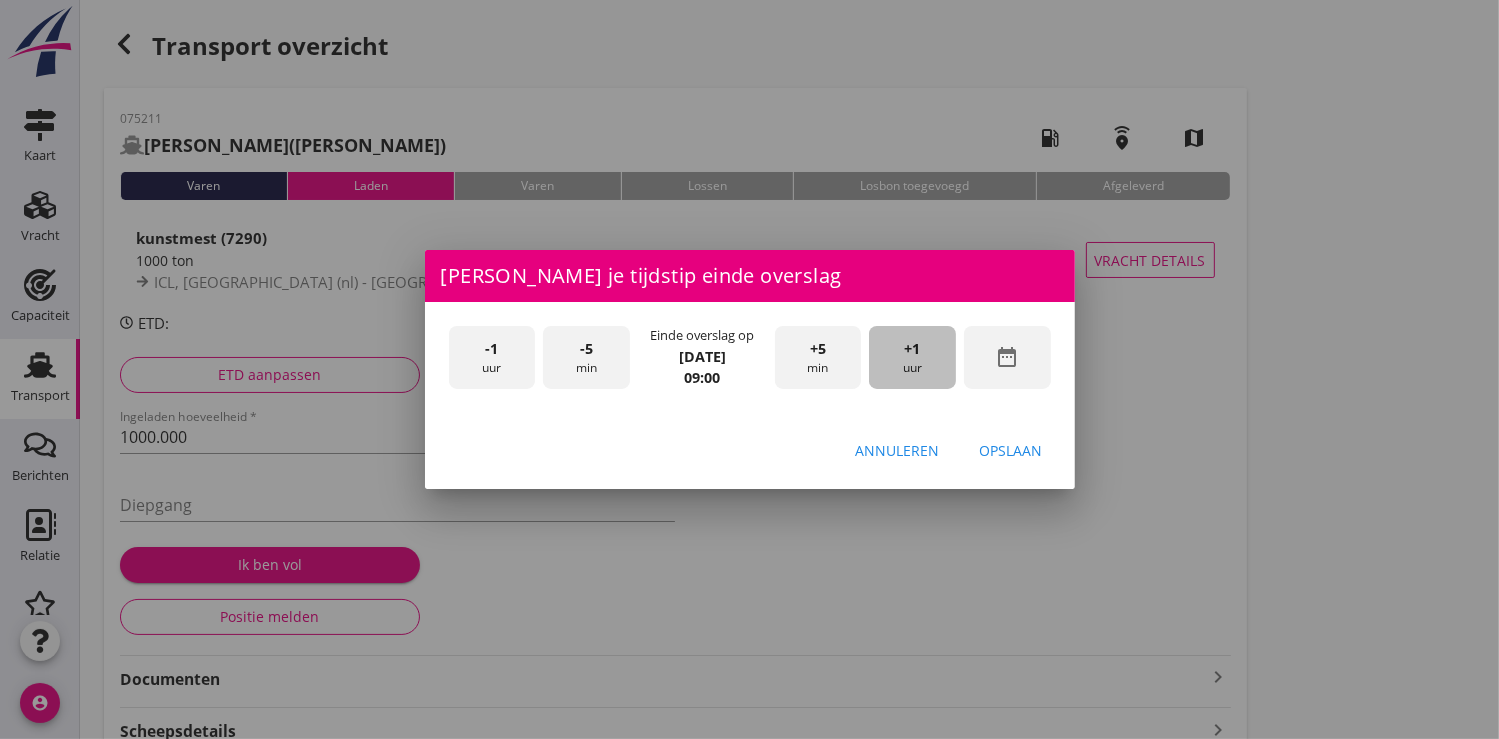 click on "+1" at bounding box center [913, 349] 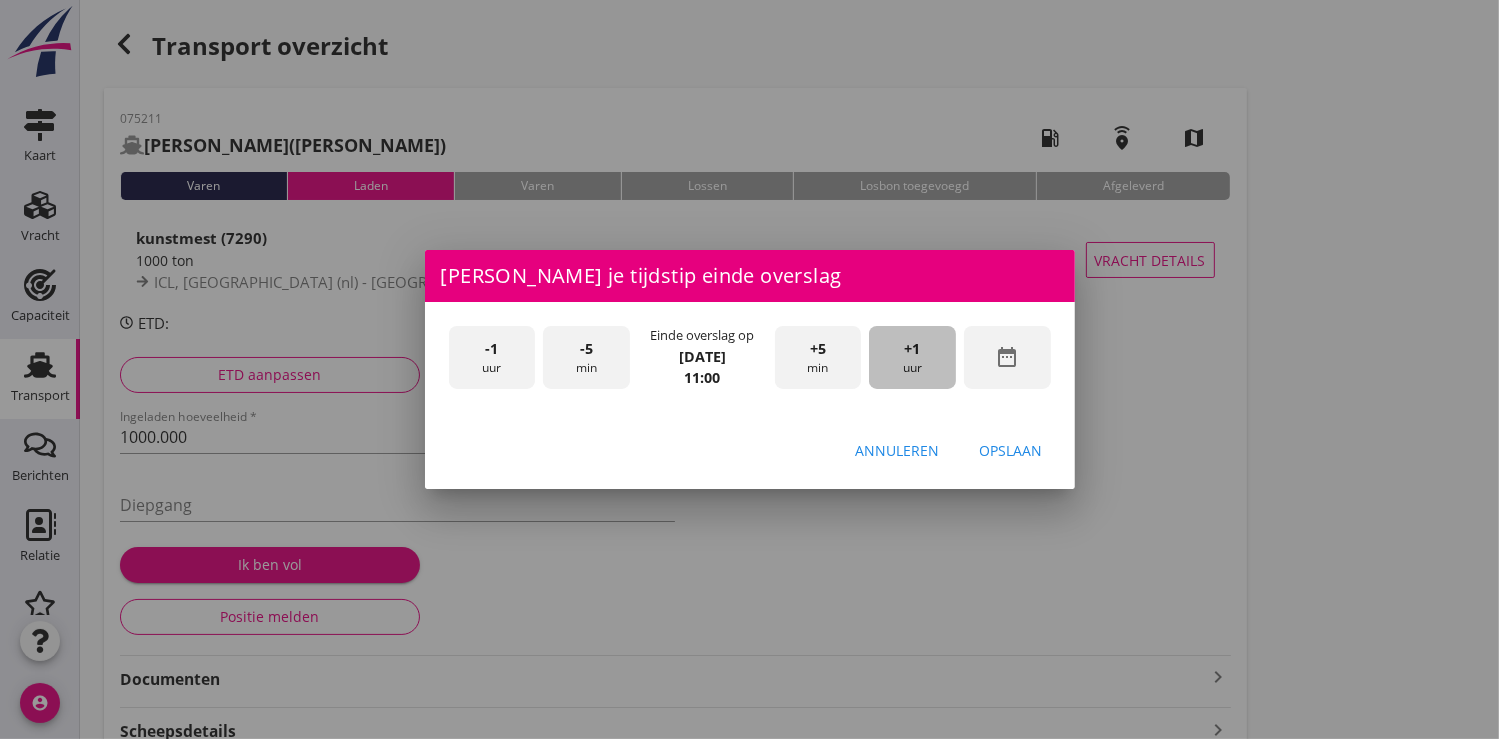click on "+1" at bounding box center [913, 349] 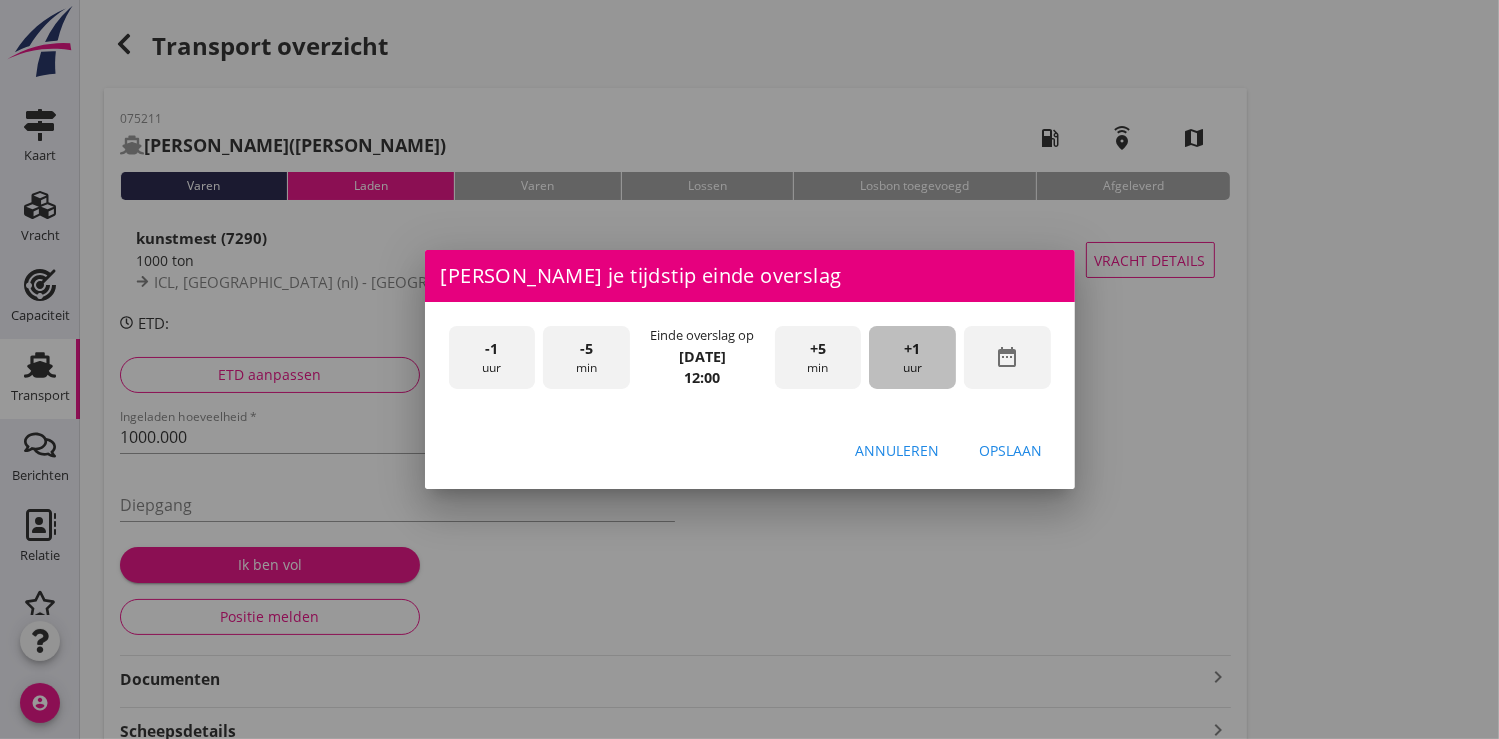 click on "+1" at bounding box center (913, 349) 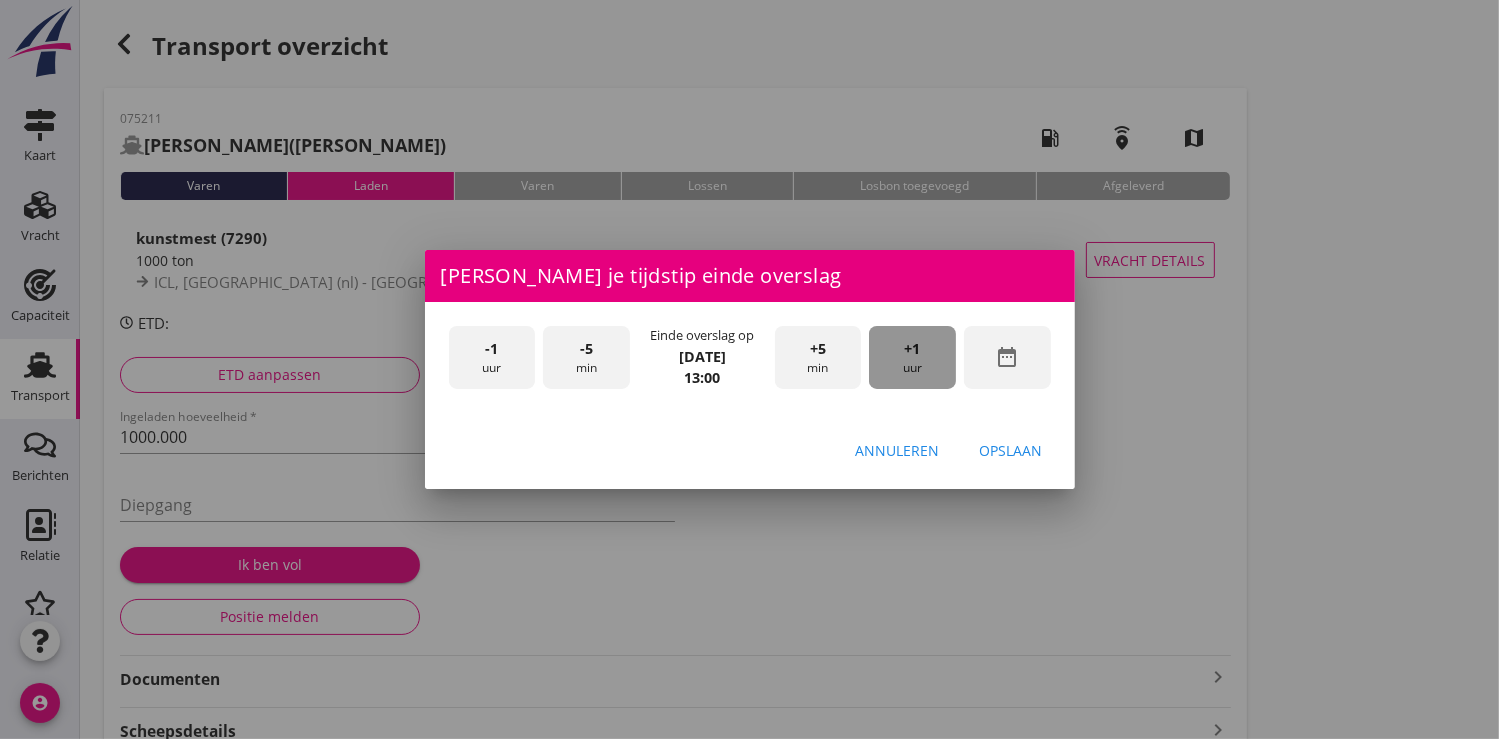 click on "+1" at bounding box center [913, 349] 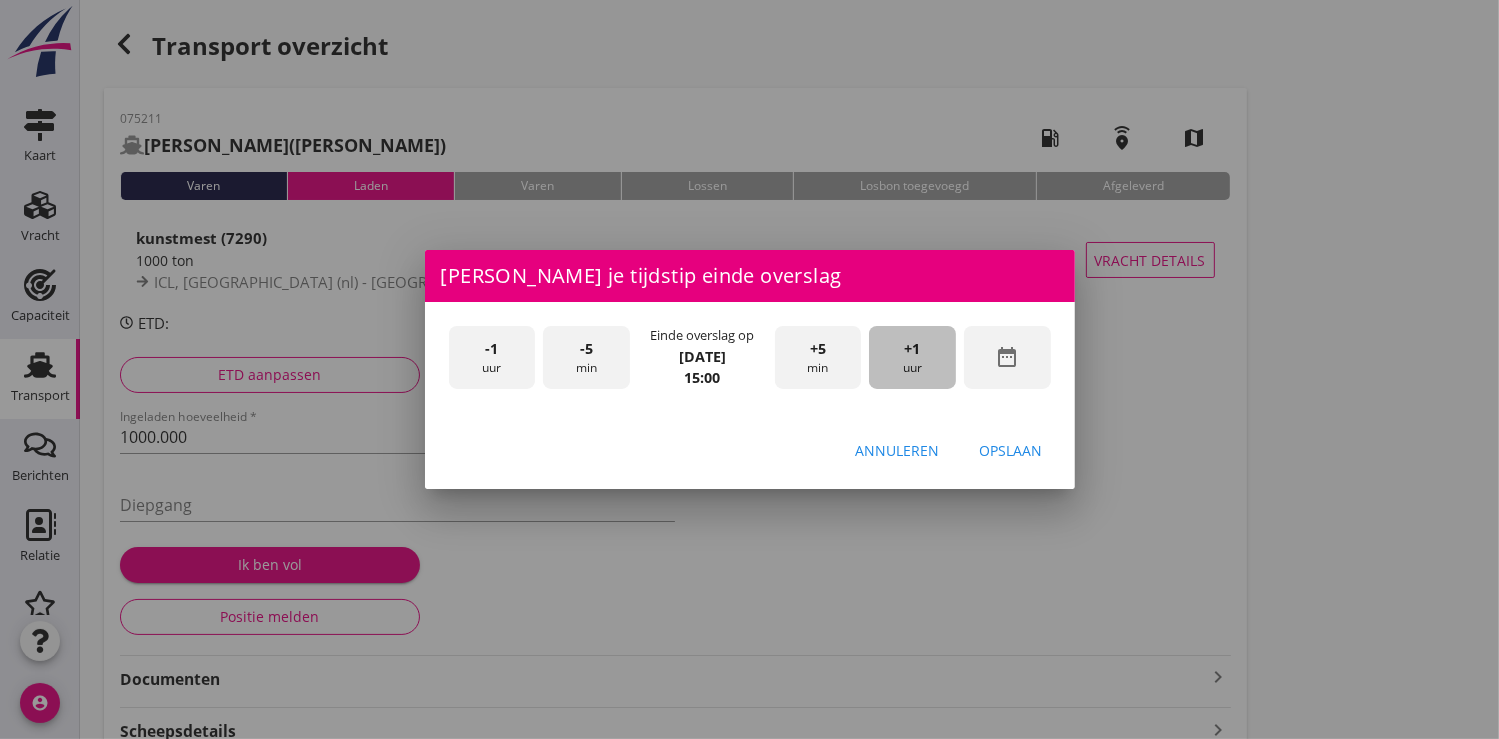 click on "+1" at bounding box center [913, 349] 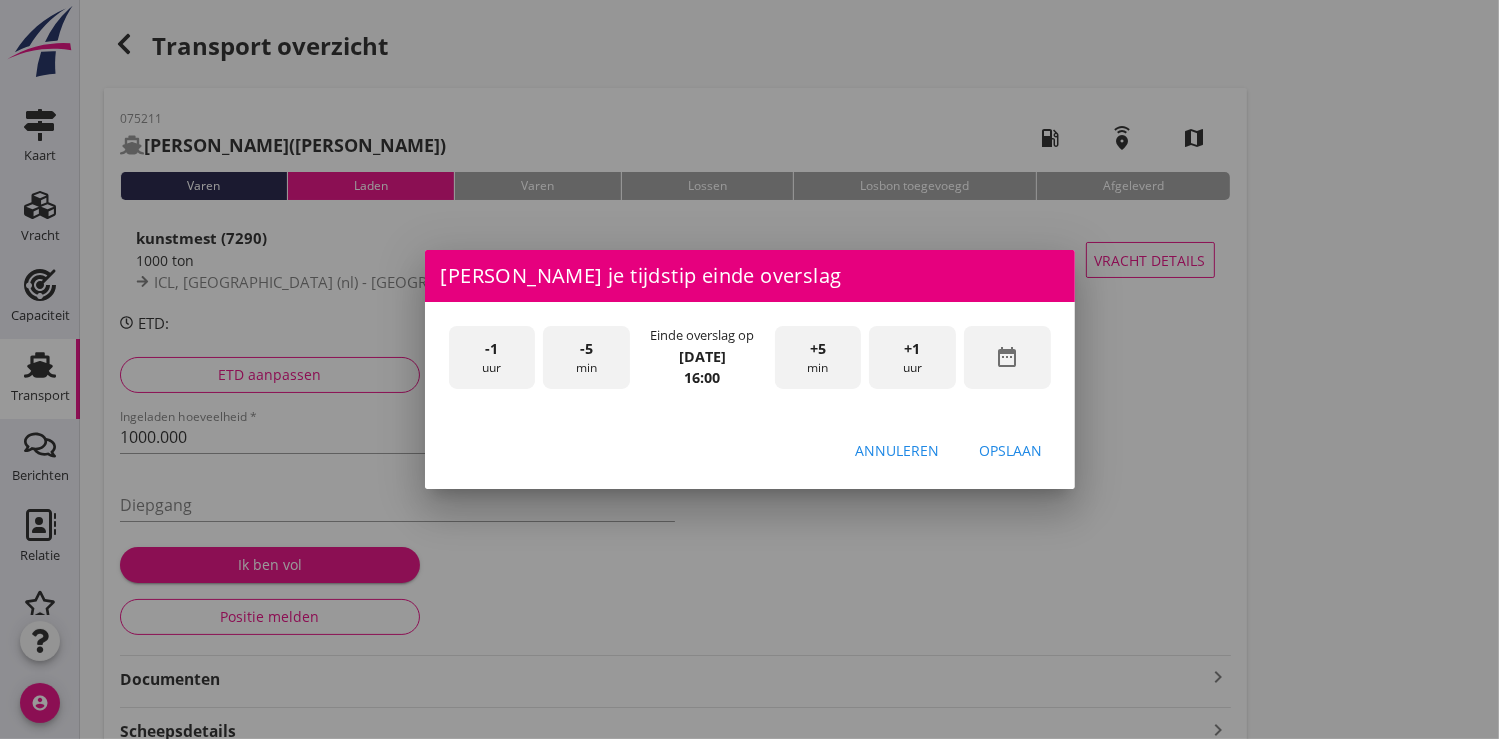 click on "+5  min" at bounding box center (818, 357) 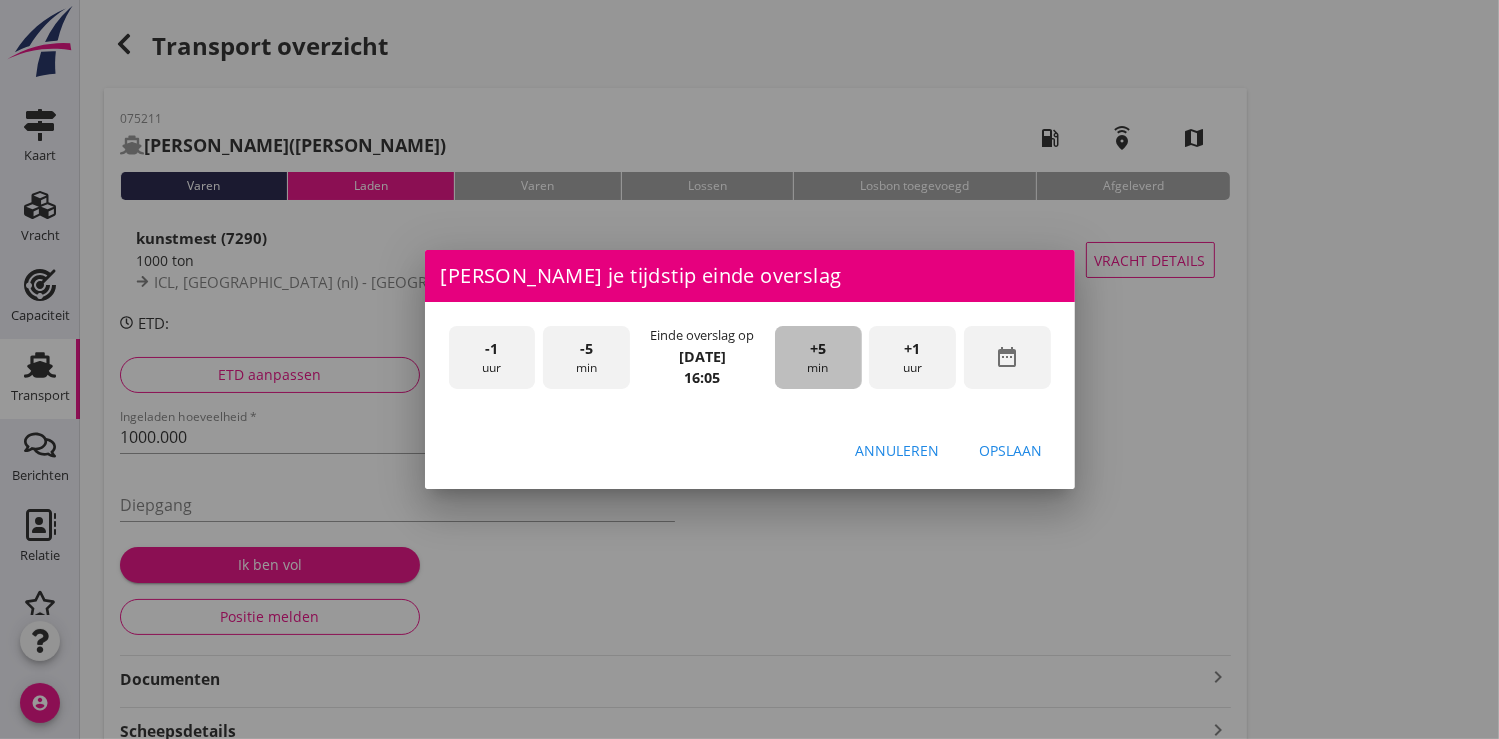 click on "+5  min" at bounding box center [818, 357] 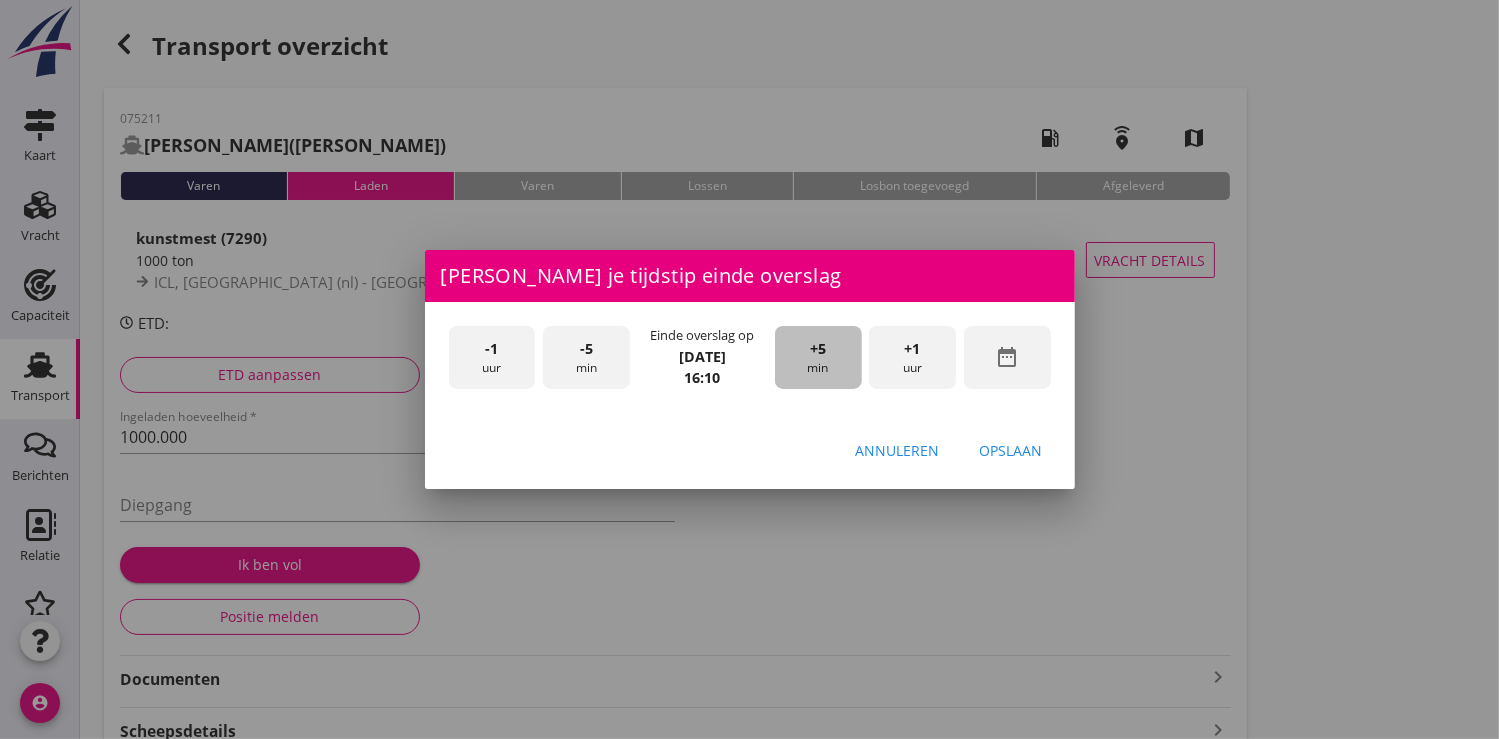 click on "+5  min" at bounding box center (818, 357) 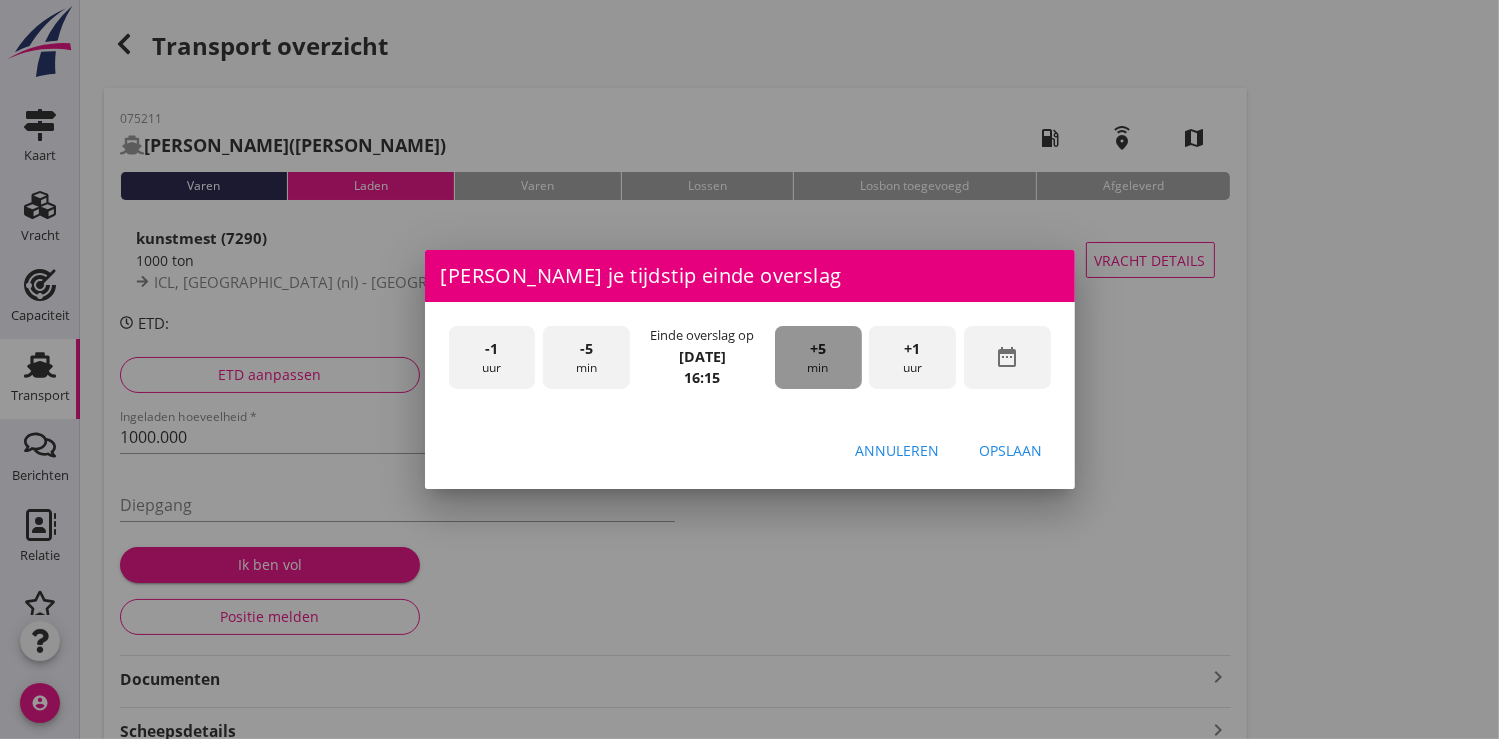 click on "+5  min" at bounding box center (818, 357) 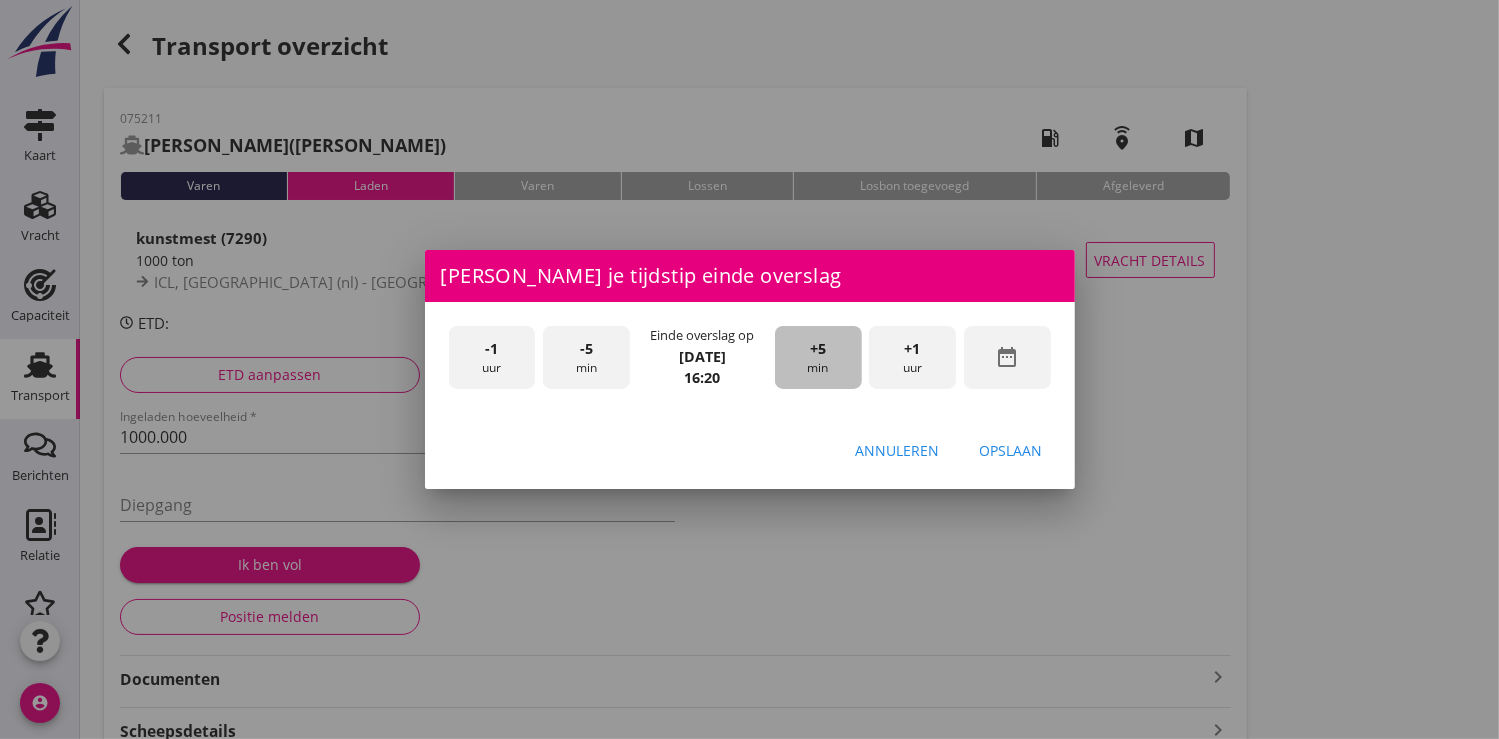 click on "+5  min" at bounding box center [818, 357] 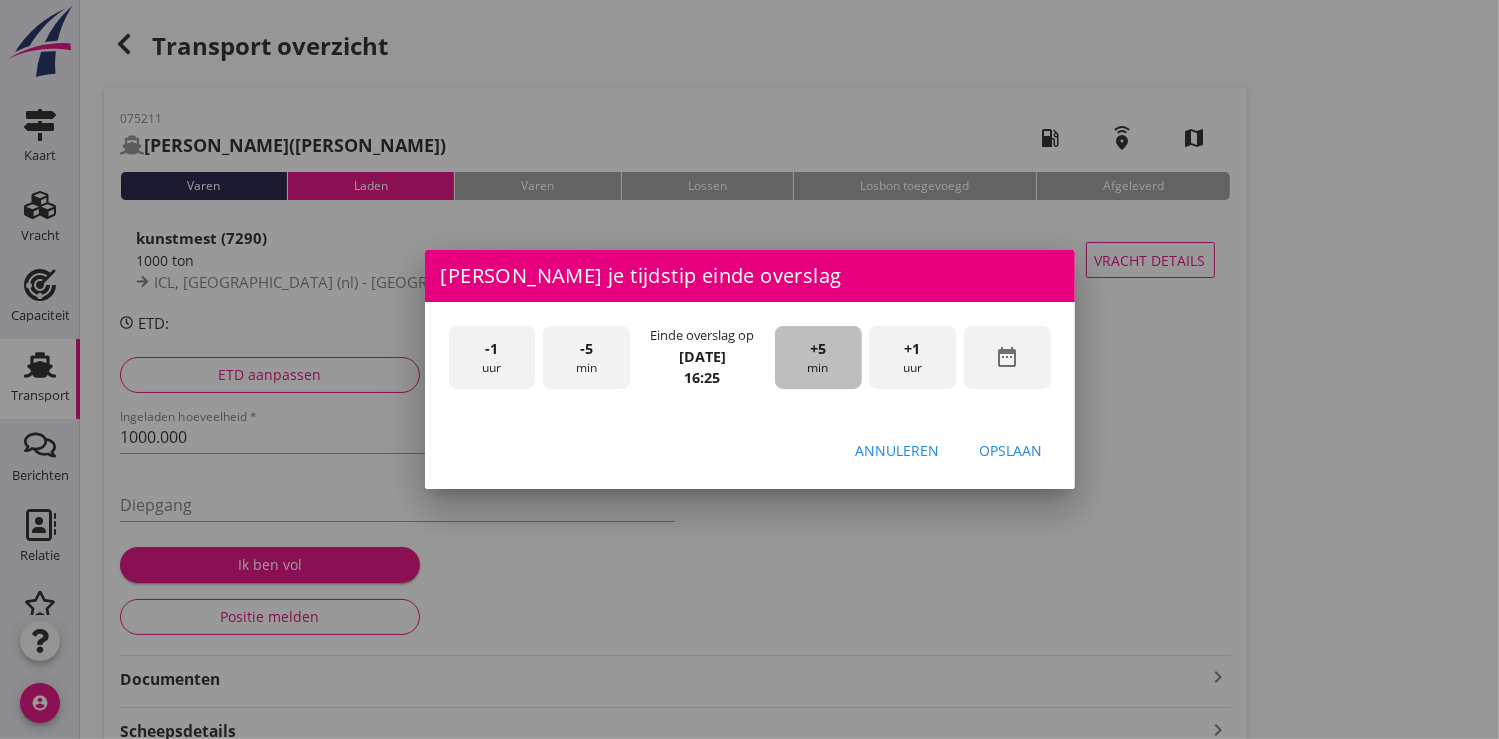 click on "+5  min" at bounding box center [818, 357] 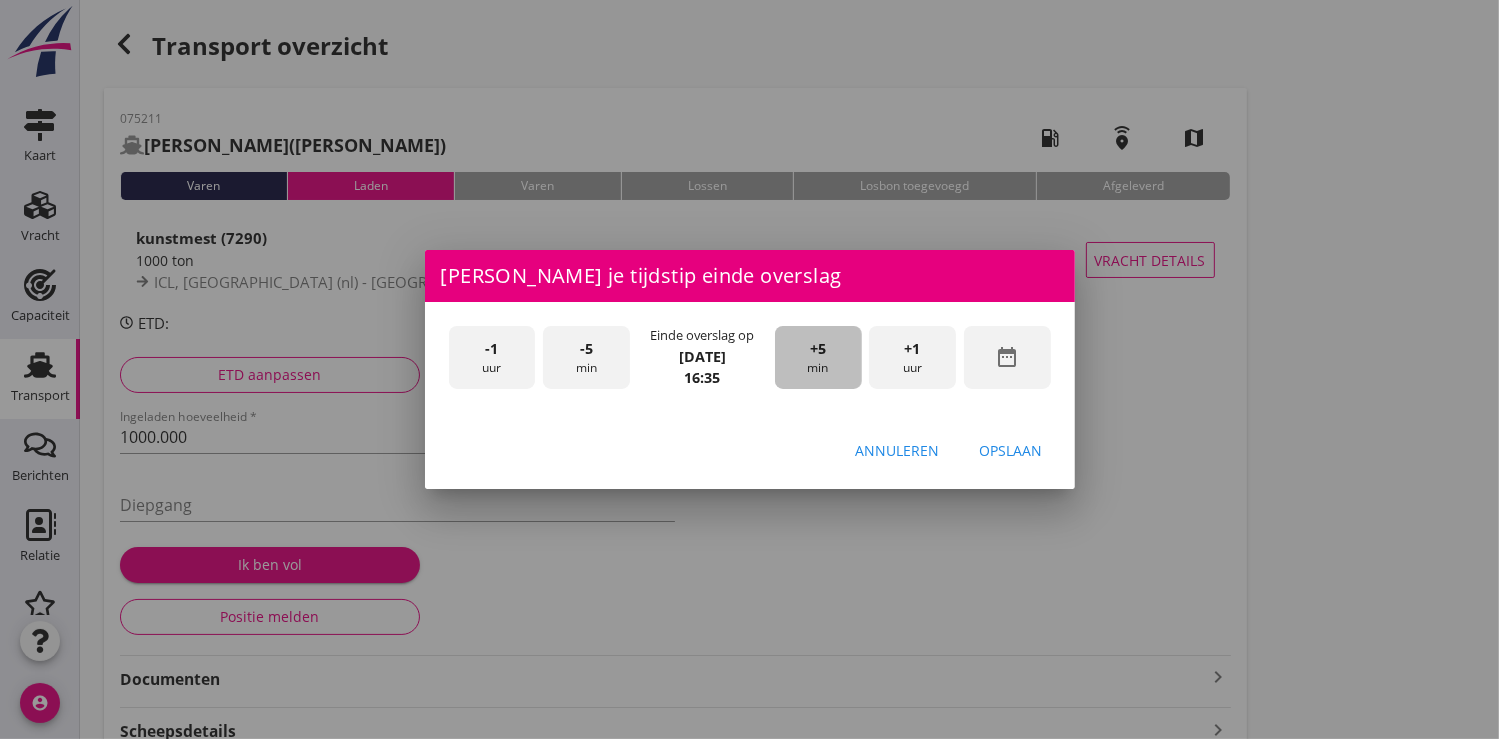 click on "+5  min" at bounding box center (818, 357) 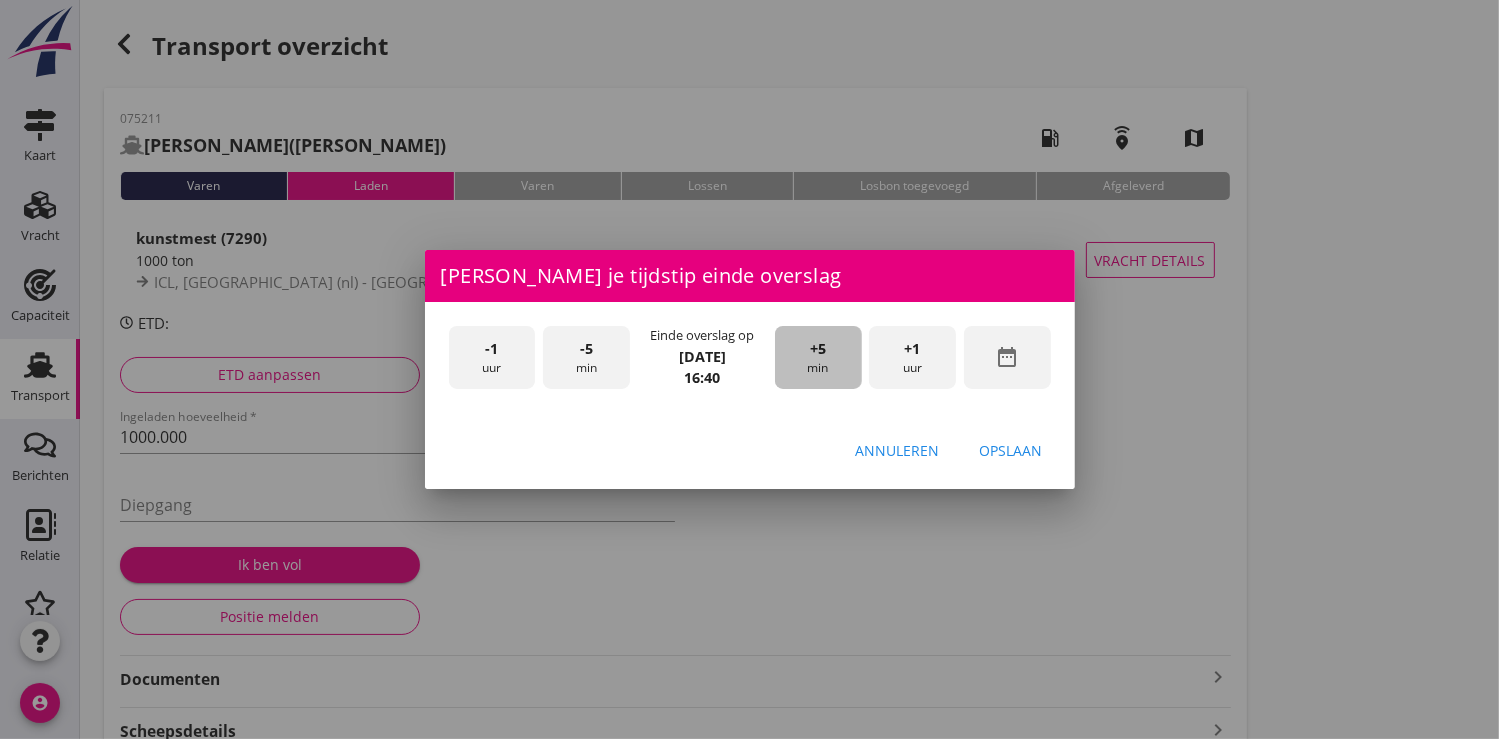 click on "+5  min" at bounding box center (818, 357) 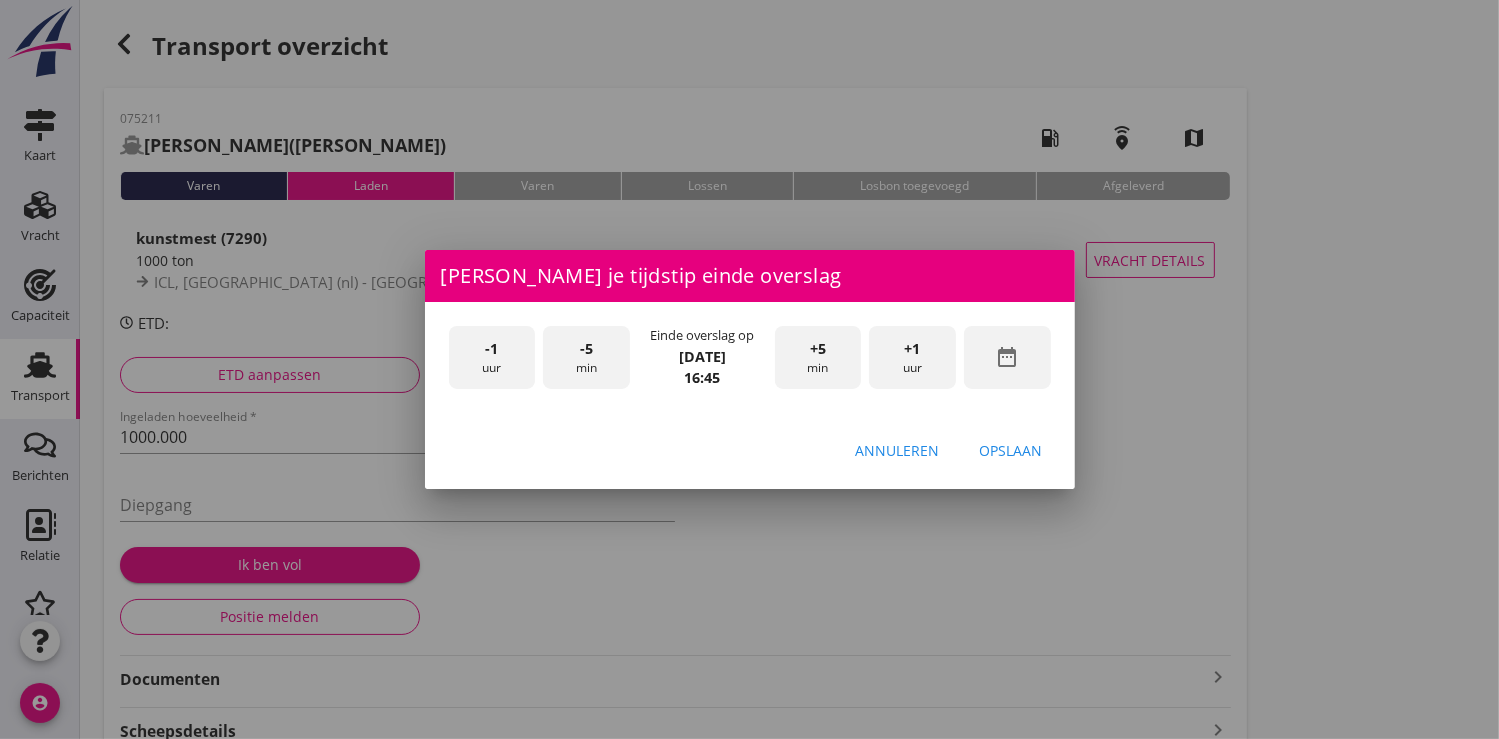 click on "Opslaan" at bounding box center (1011, 451) 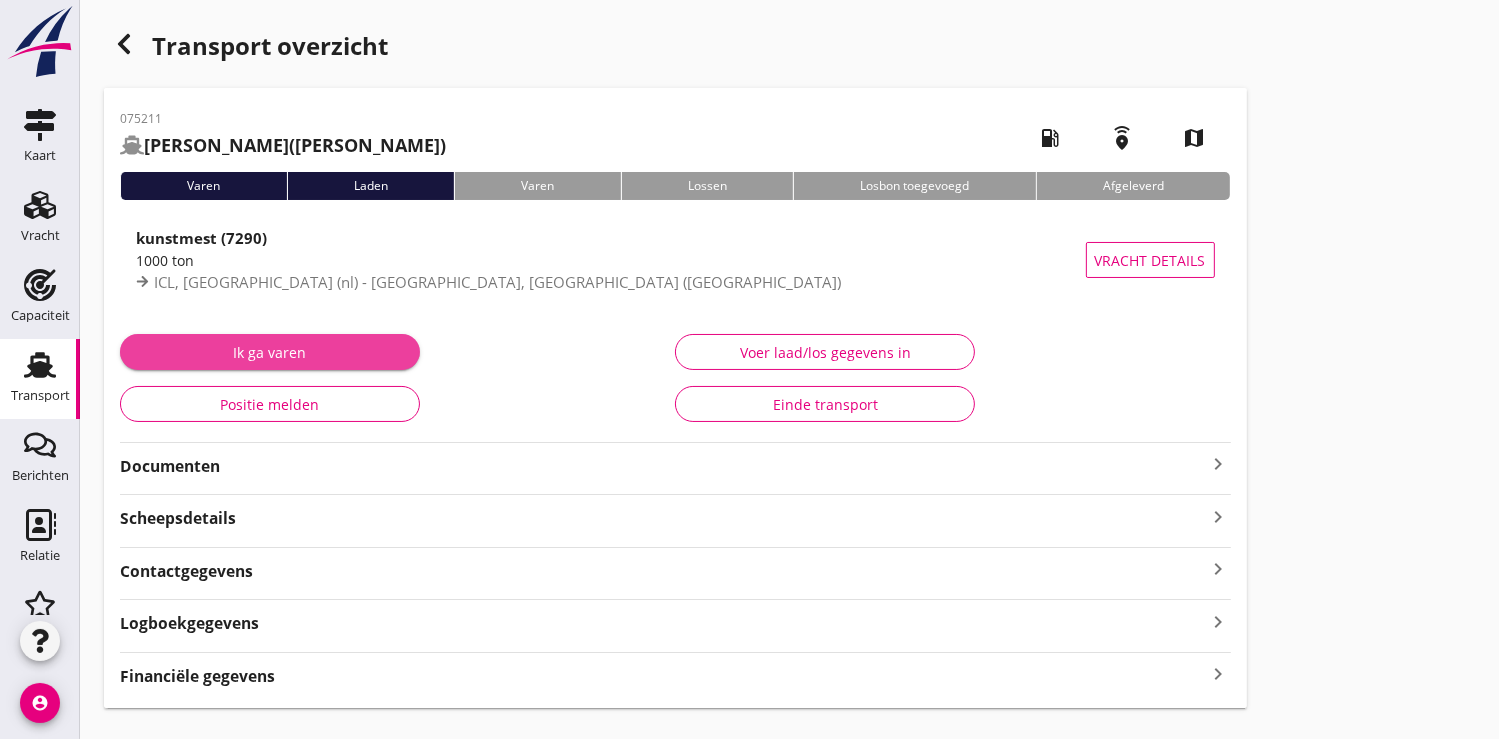 click on "Ik ga varen" at bounding box center (270, 352) 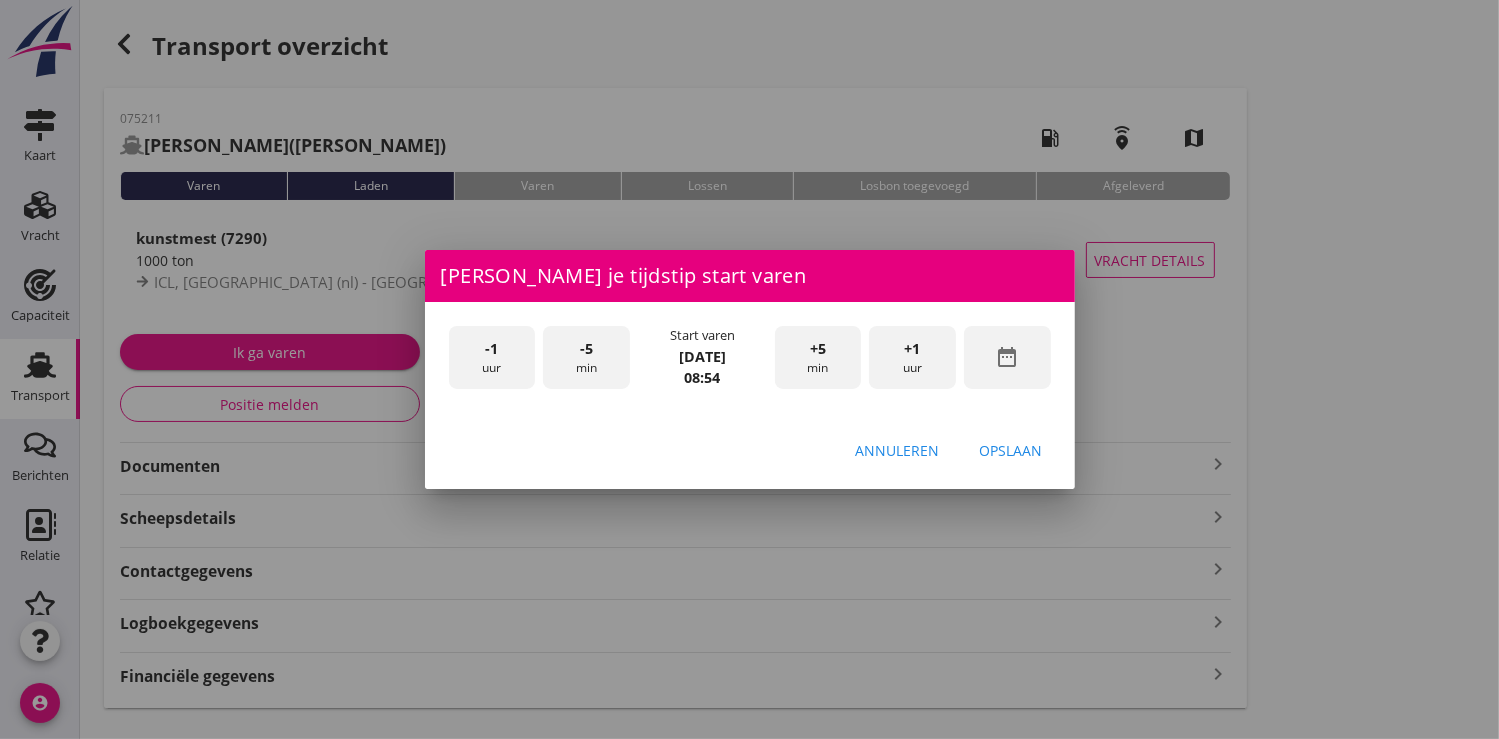 click on "-1" at bounding box center (491, 349) 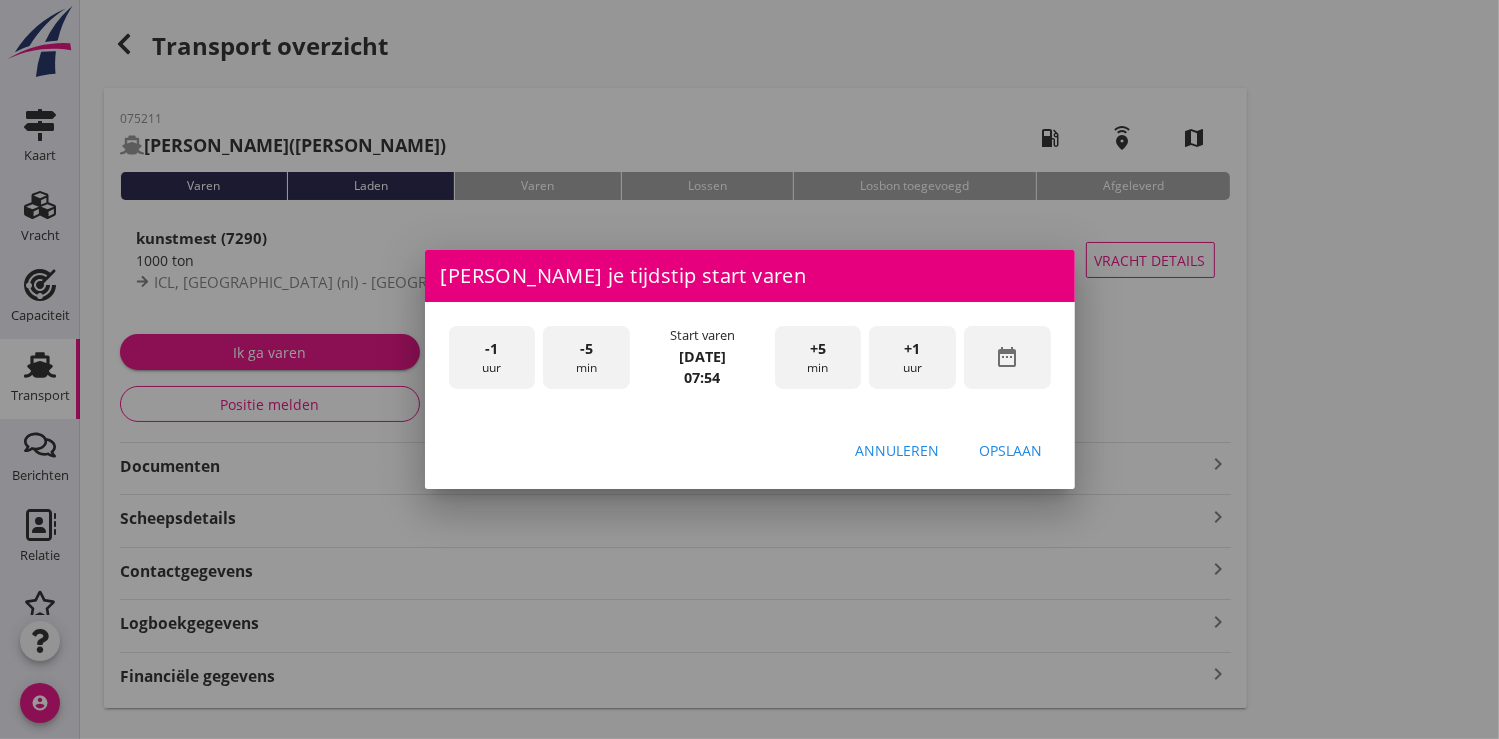 click on "-1" at bounding box center [491, 349] 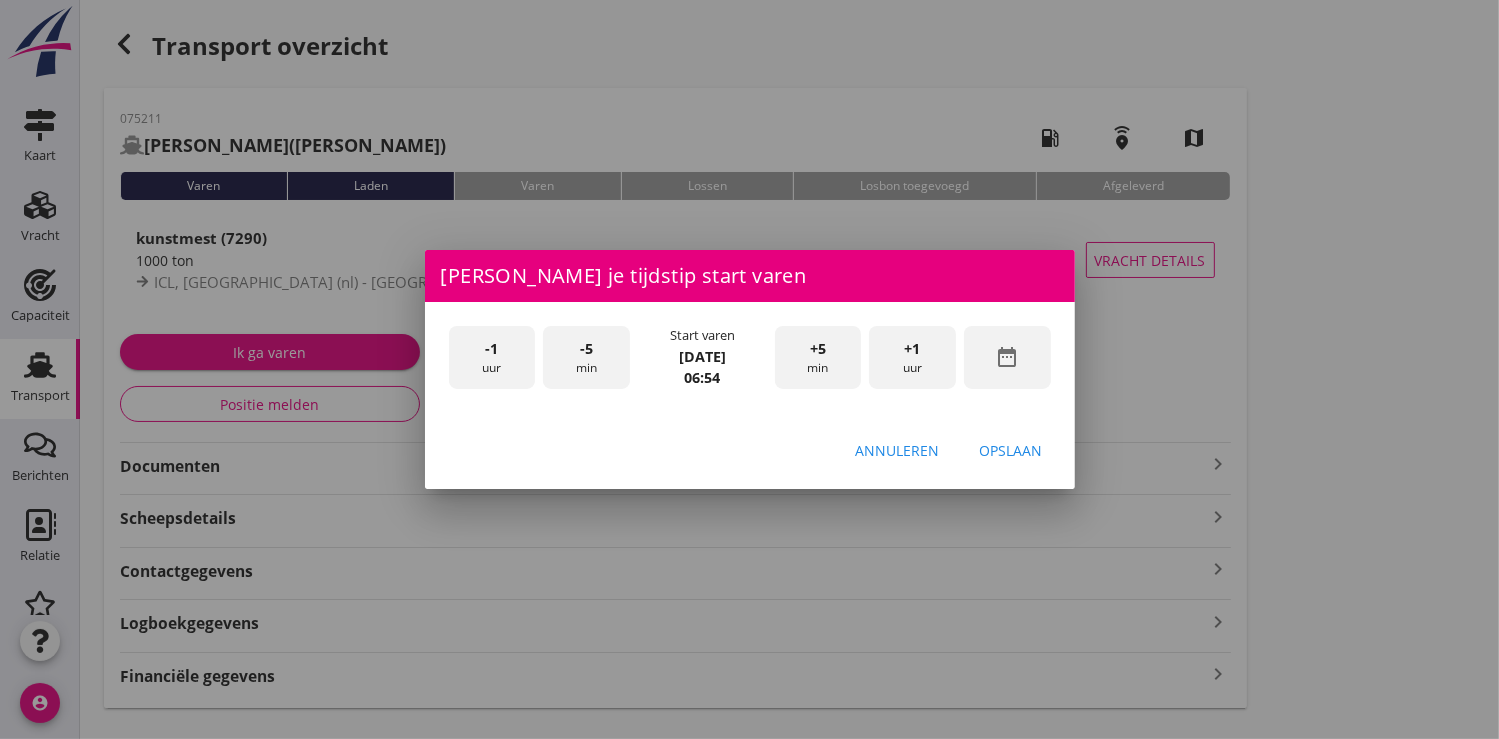 click on "-1  uur" at bounding box center (492, 357) 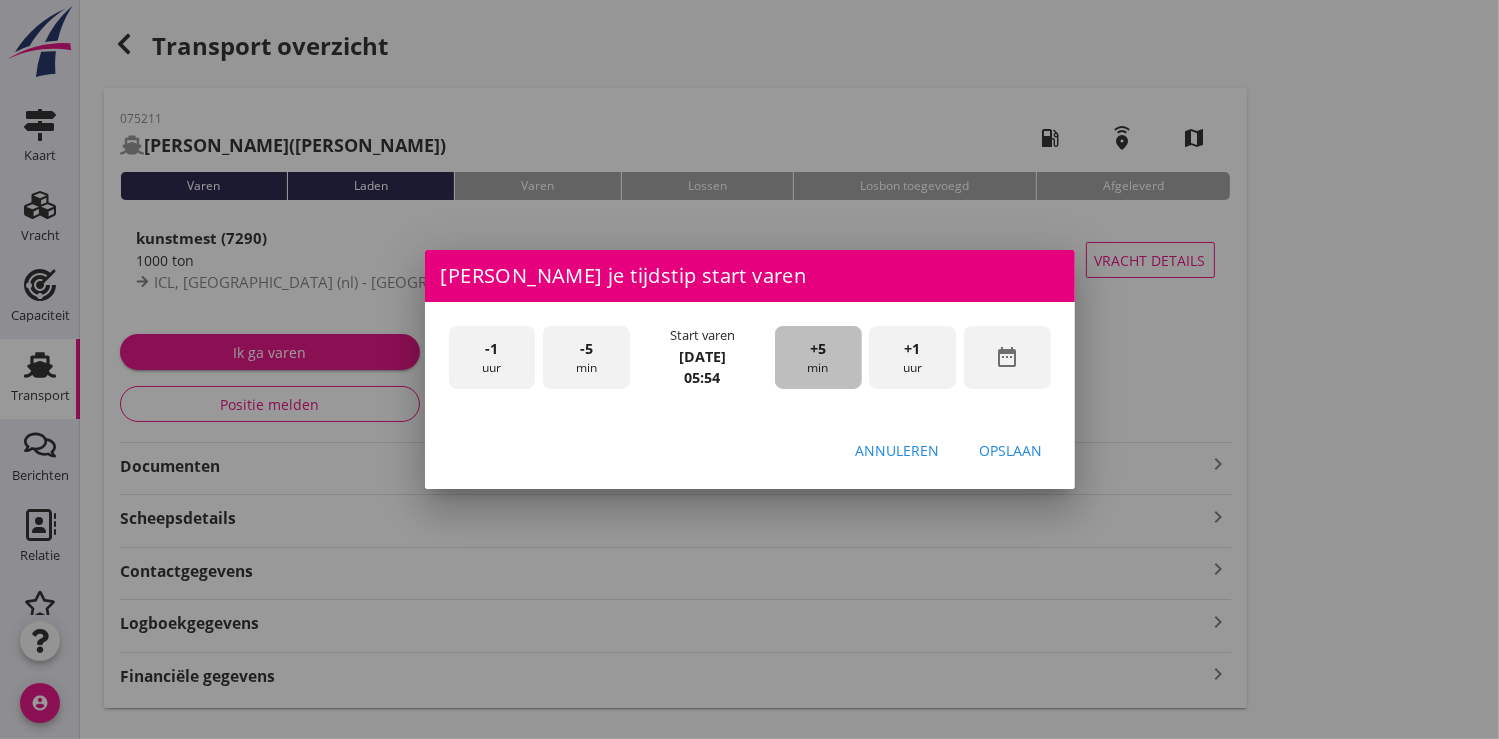 click on "+5" at bounding box center [818, 349] 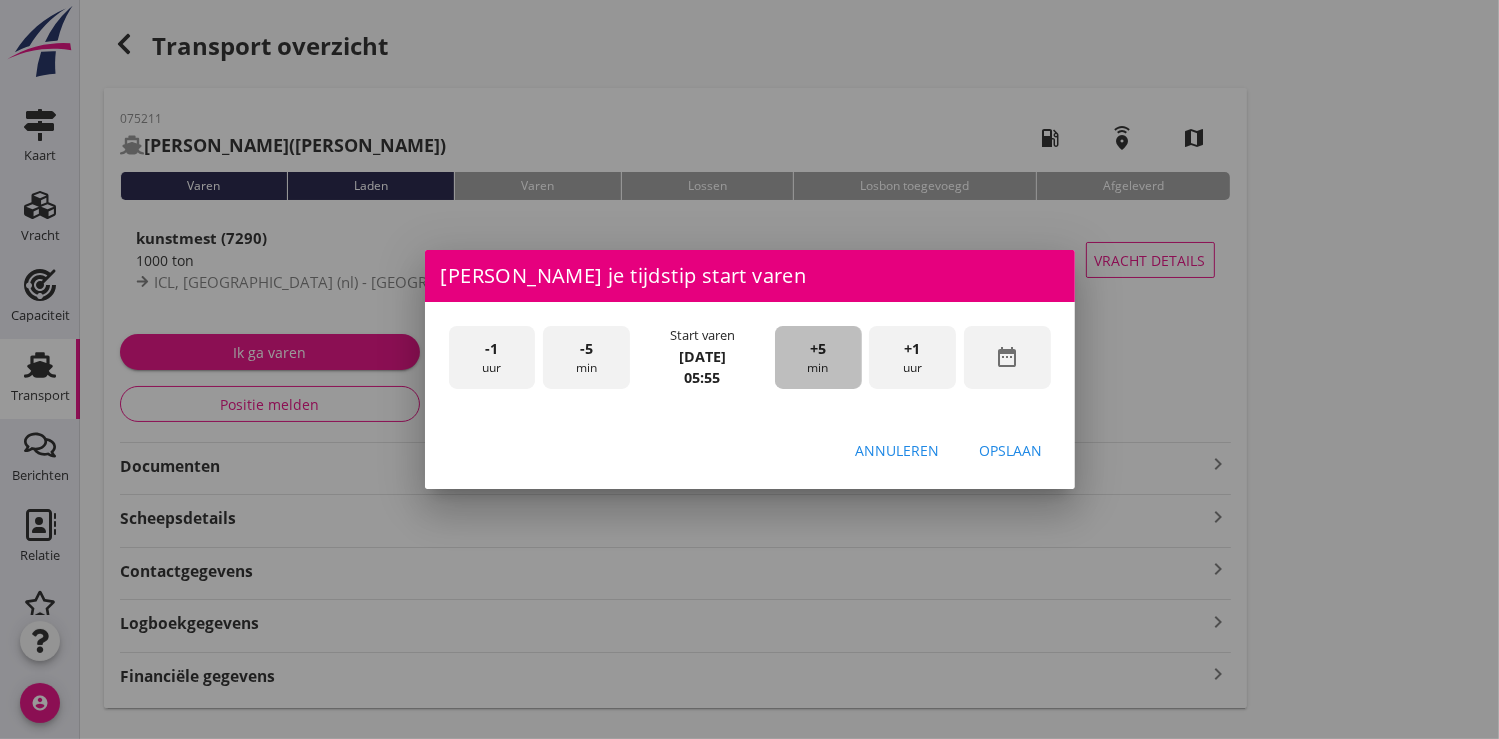 click on "+5" at bounding box center (818, 349) 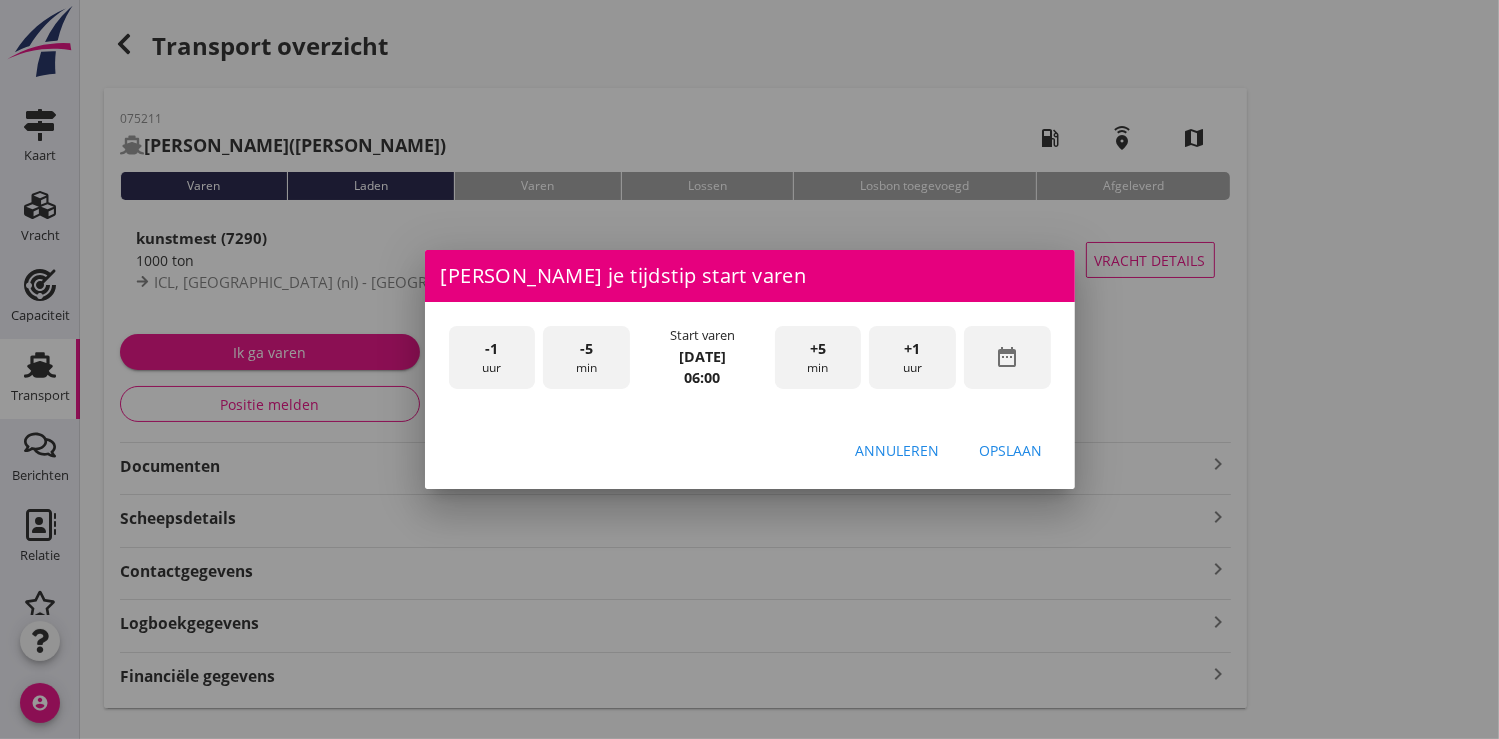 click on "Opslaan" at bounding box center (1011, 450) 